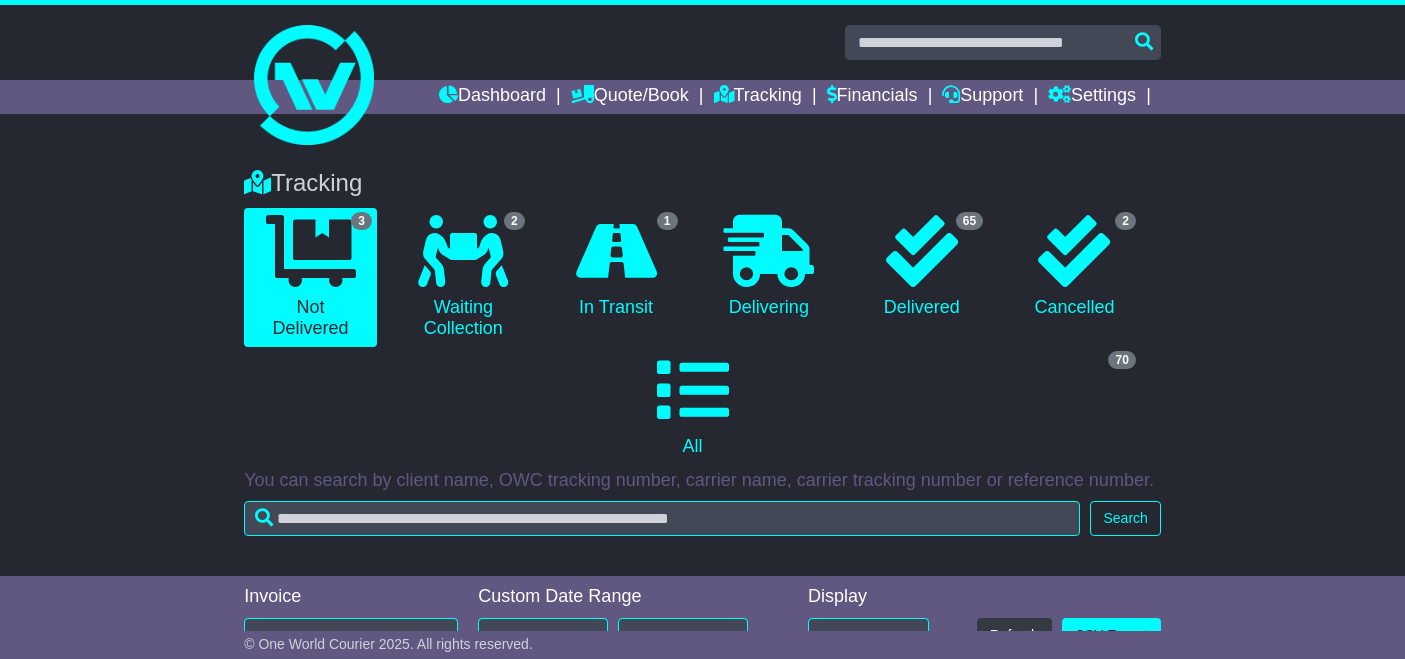 scroll, scrollTop: 0, scrollLeft: 0, axis: both 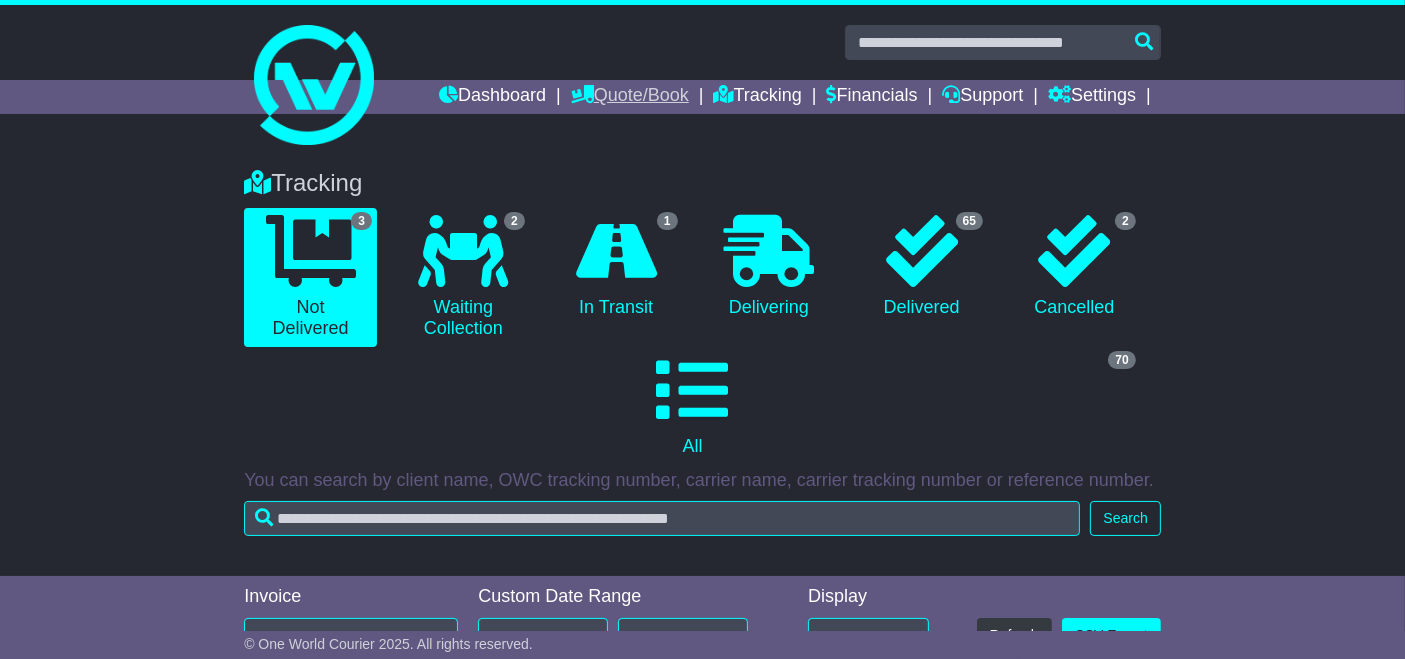 click on "Quote/Book" at bounding box center [630, 97] 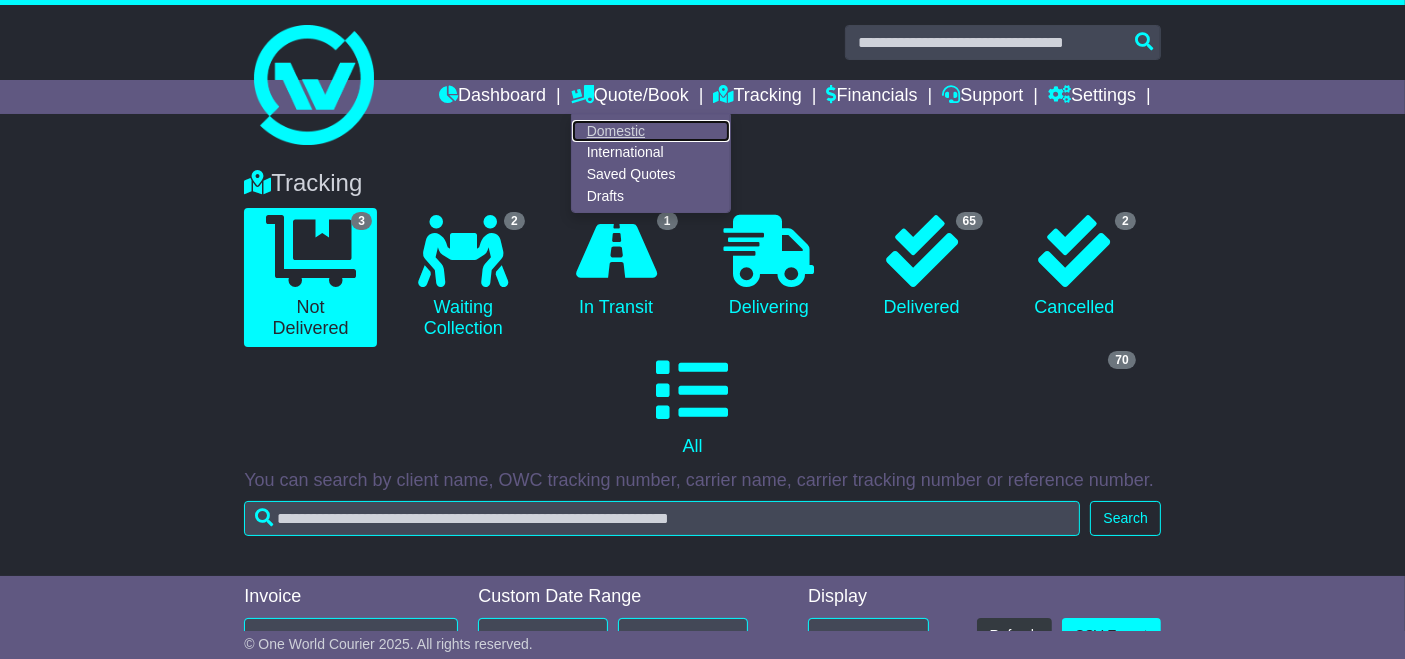 click on "Domestic" at bounding box center [651, 131] 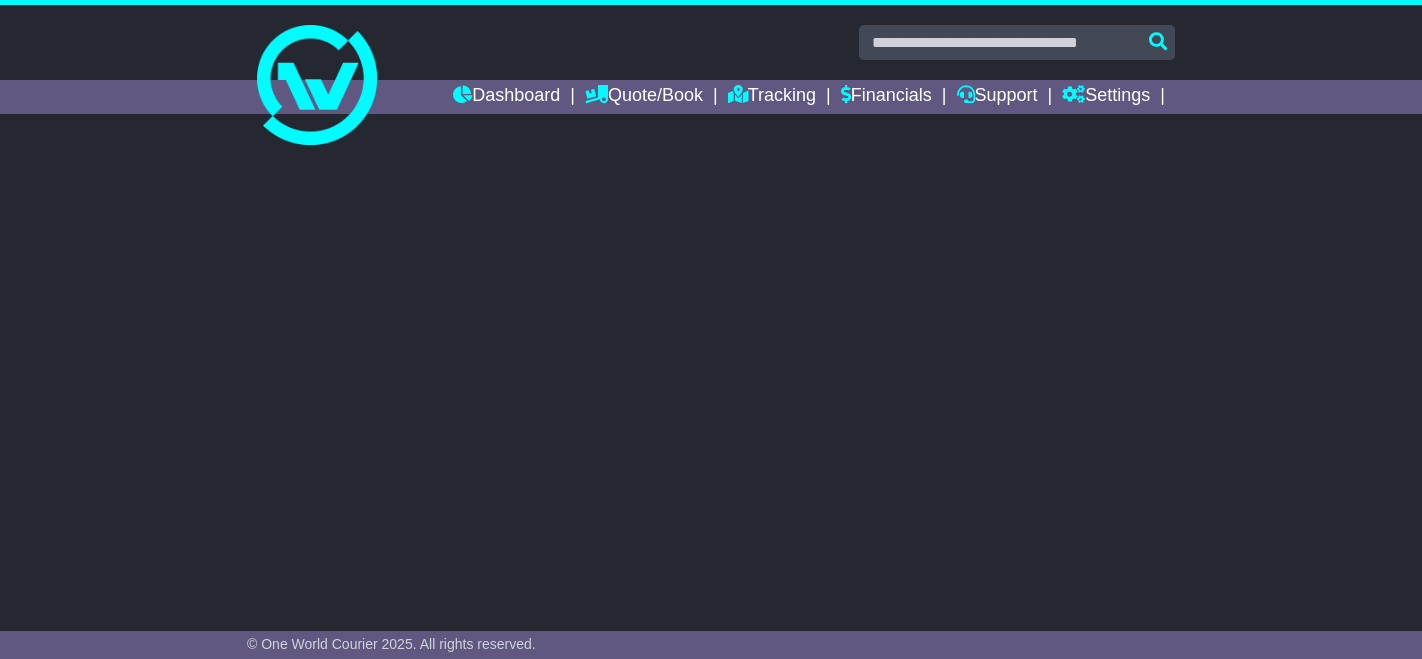 scroll, scrollTop: 0, scrollLeft: 0, axis: both 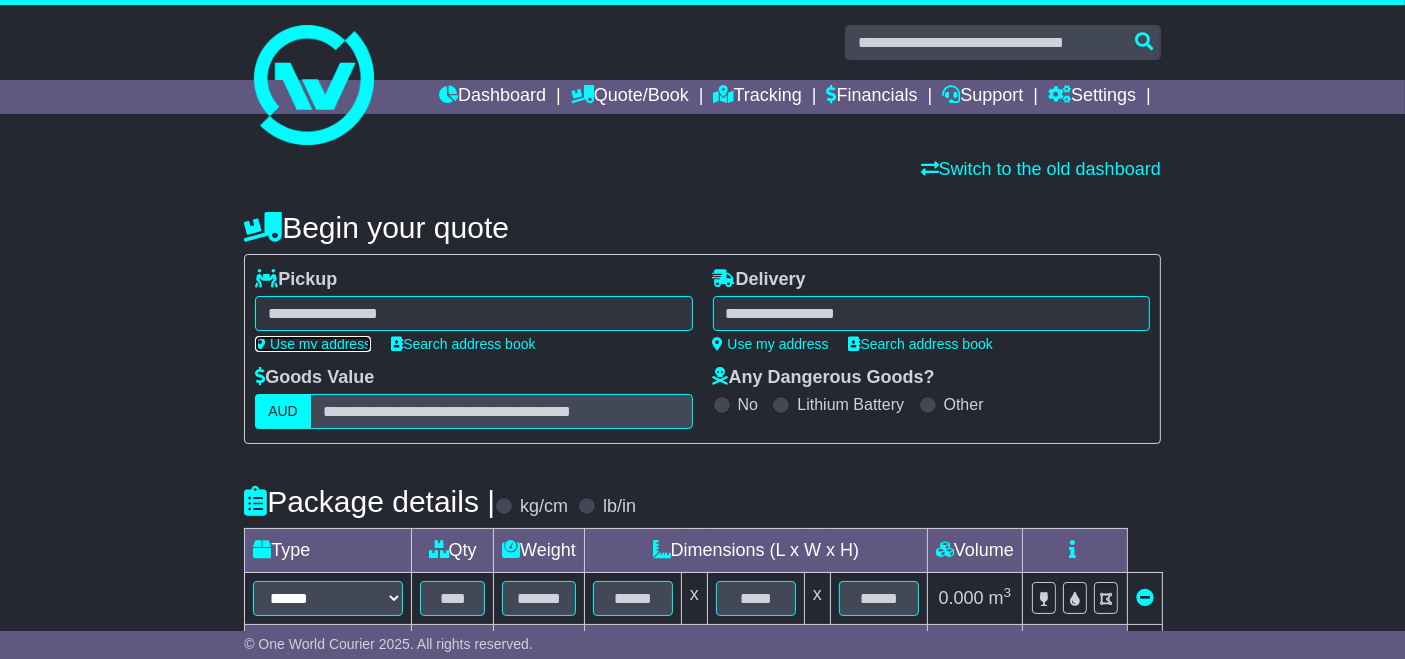 click on "Use my address" at bounding box center (313, 344) 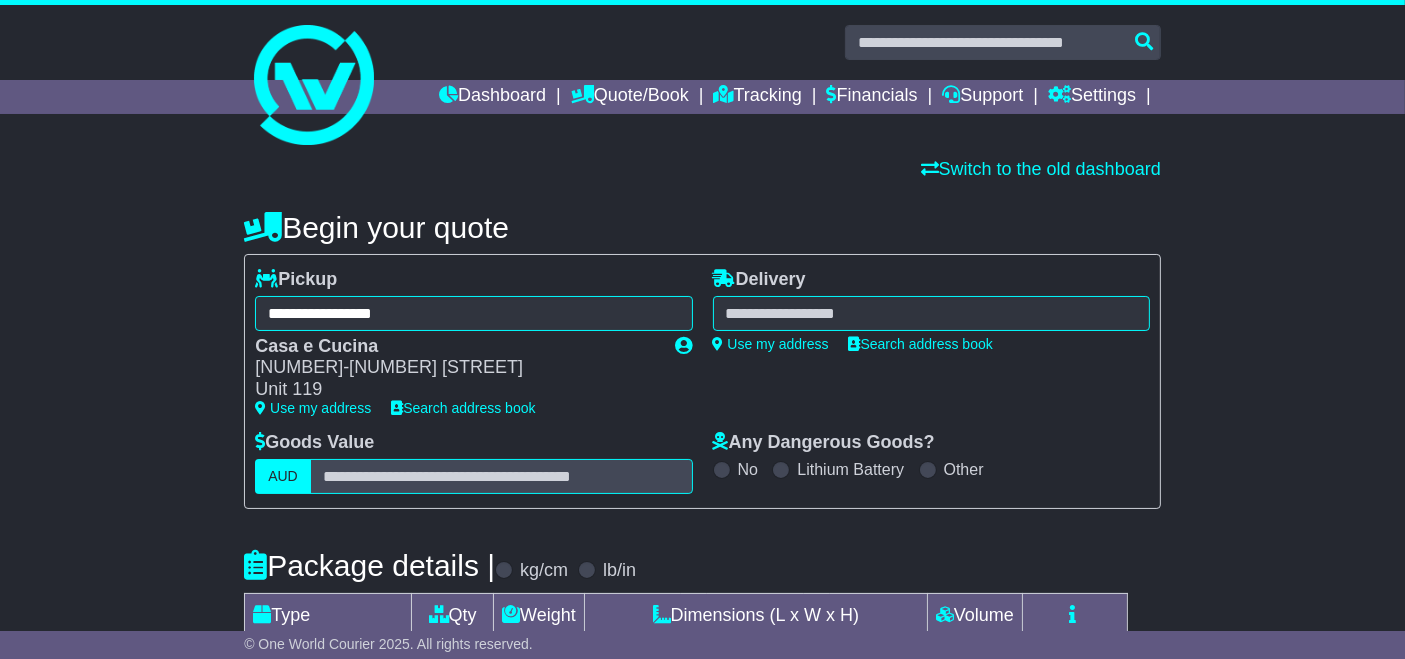 click at bounding box center (931, 313) 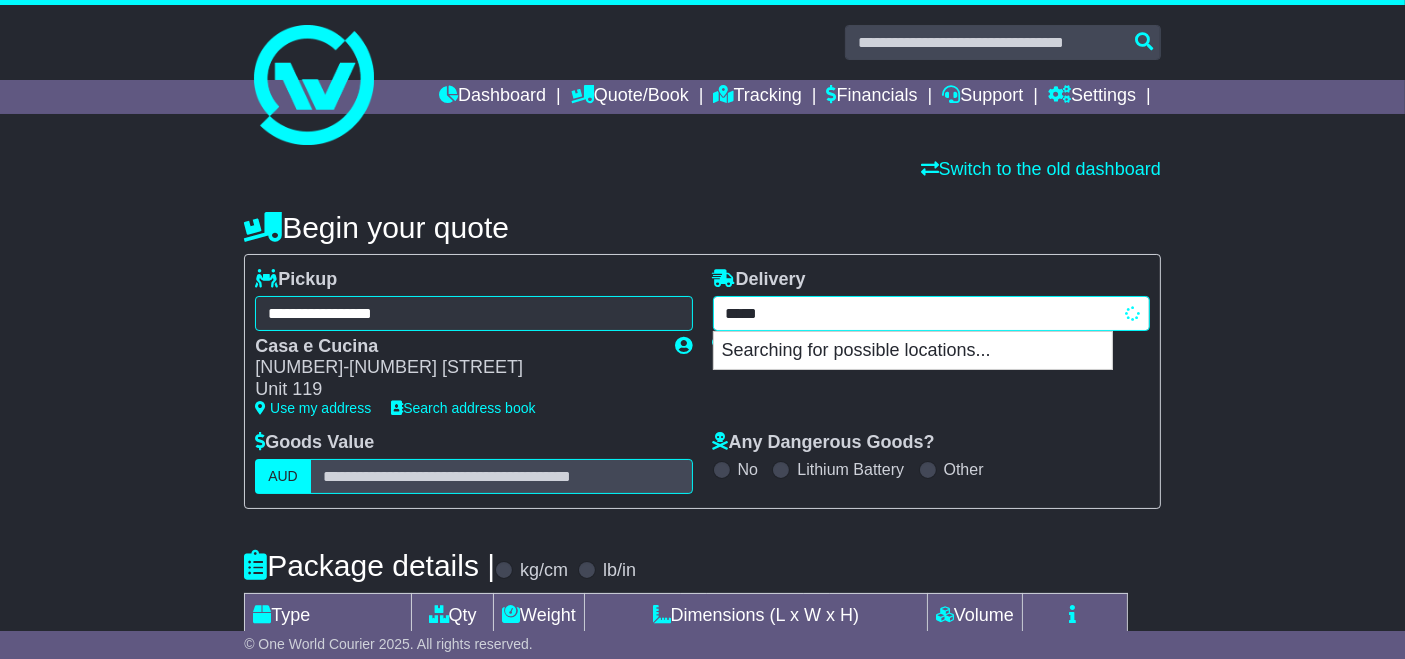 type on "******" 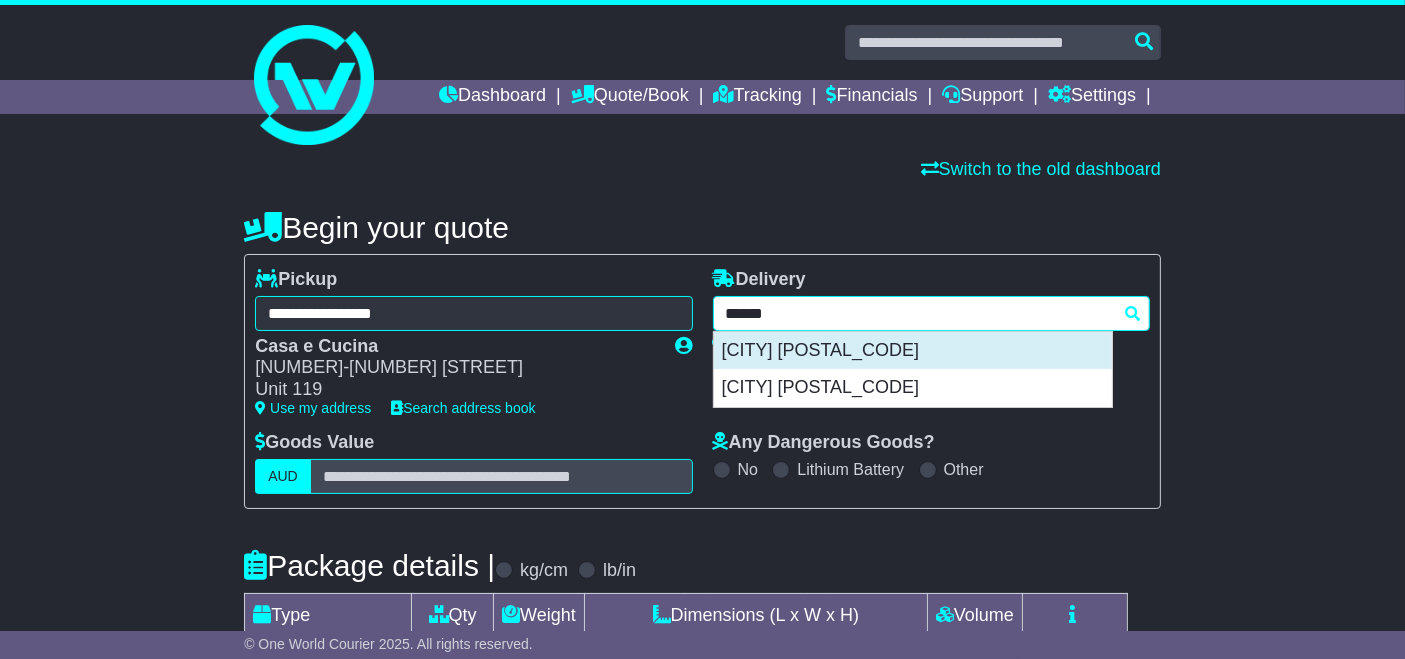 click on "[CITY] [POSTAL_CODE]" at bounding box center (913, 351) 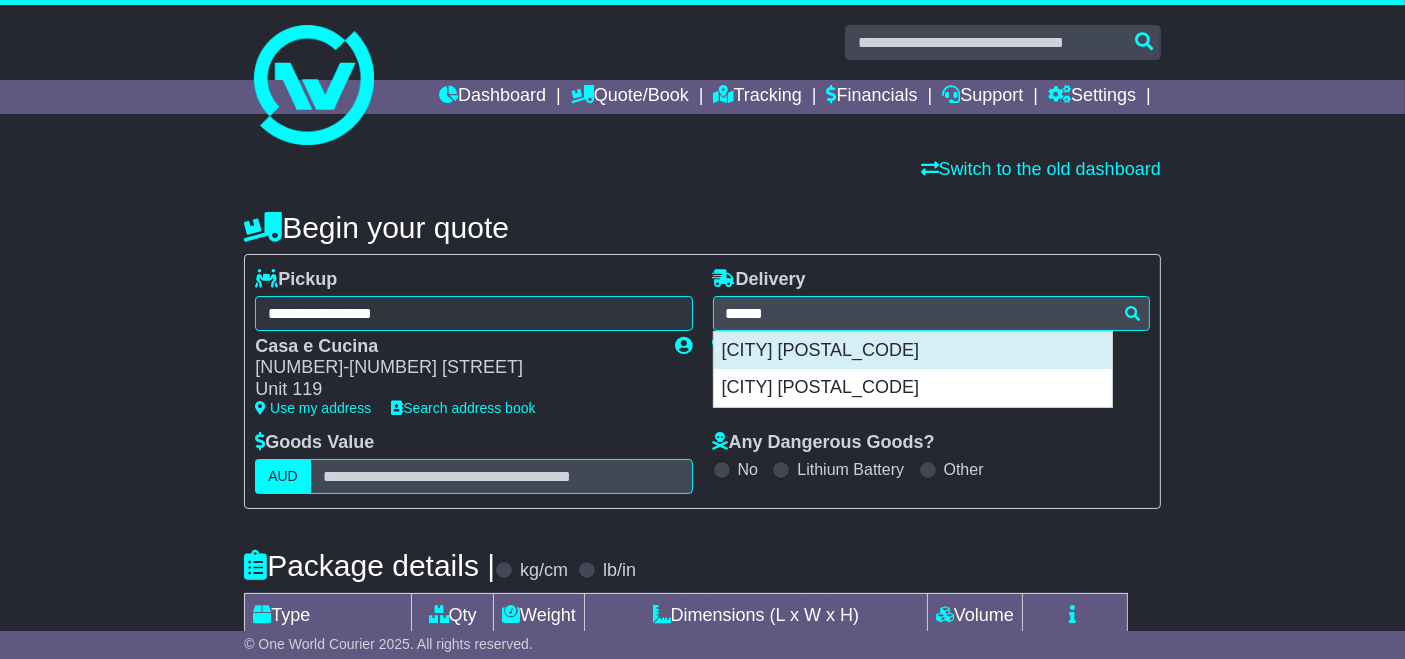 type on "**********" 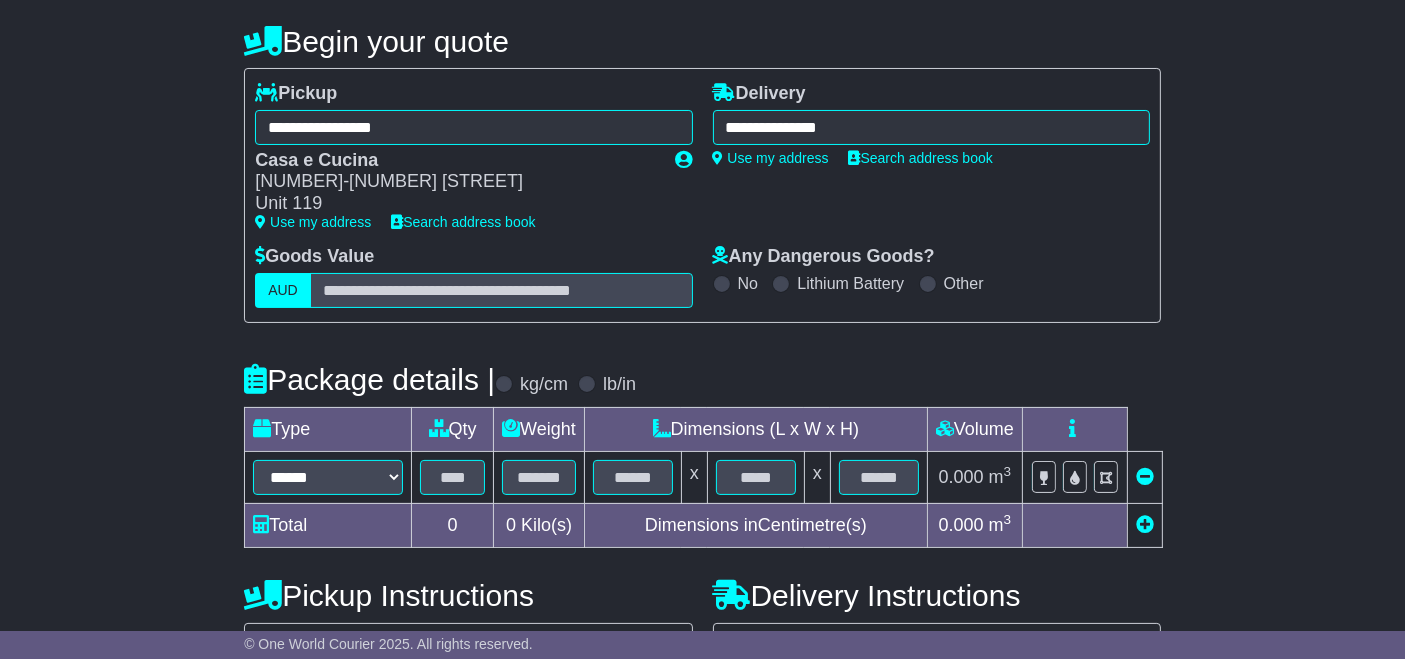 scroll, scrollTop: 459, scrollLeft: 0, axis: vertical 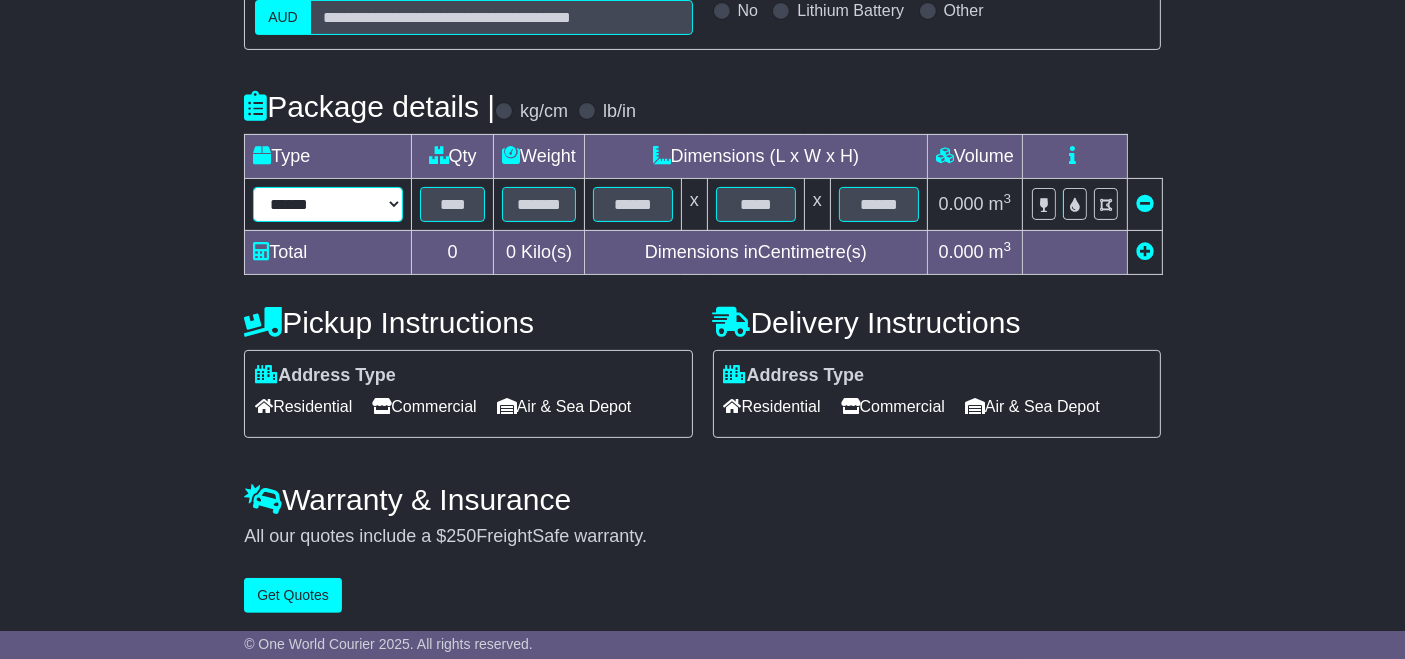click on "[CREDIT_CARD]" at bounding box center [328, 204] 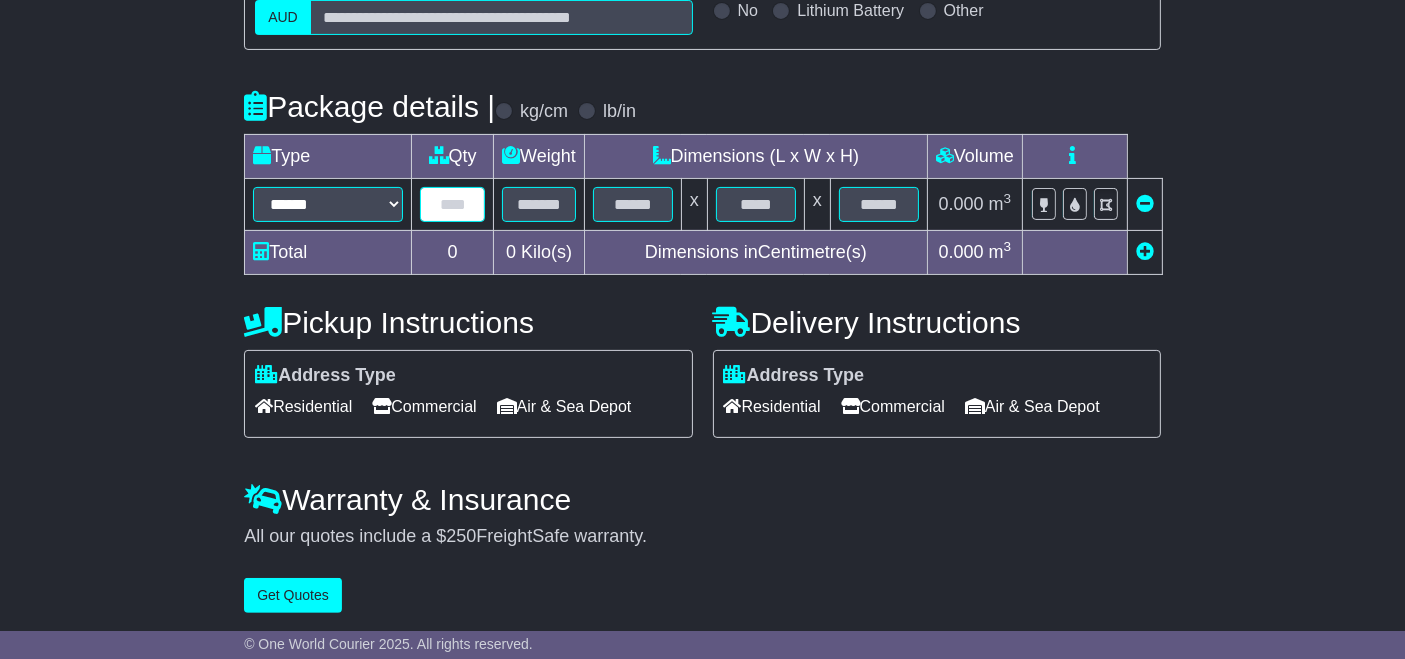 click at bounding box center (452, 204) 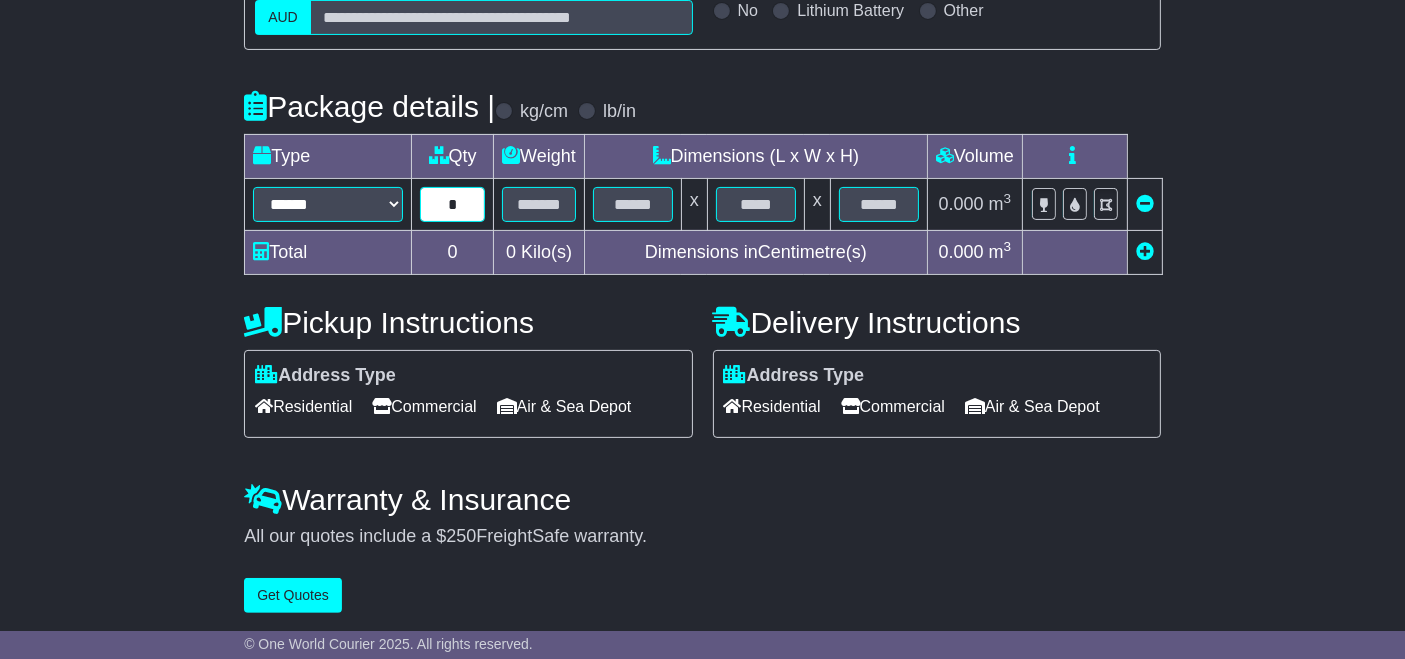 type on "*" 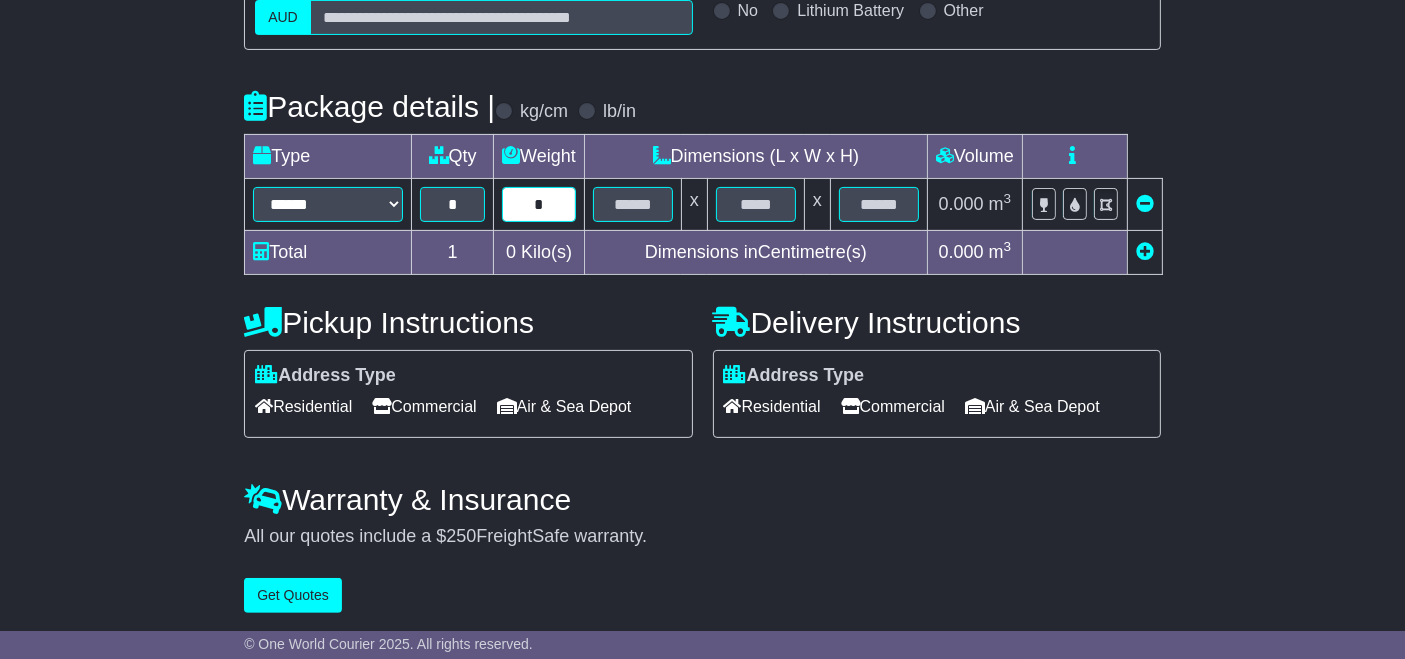 type on "*" 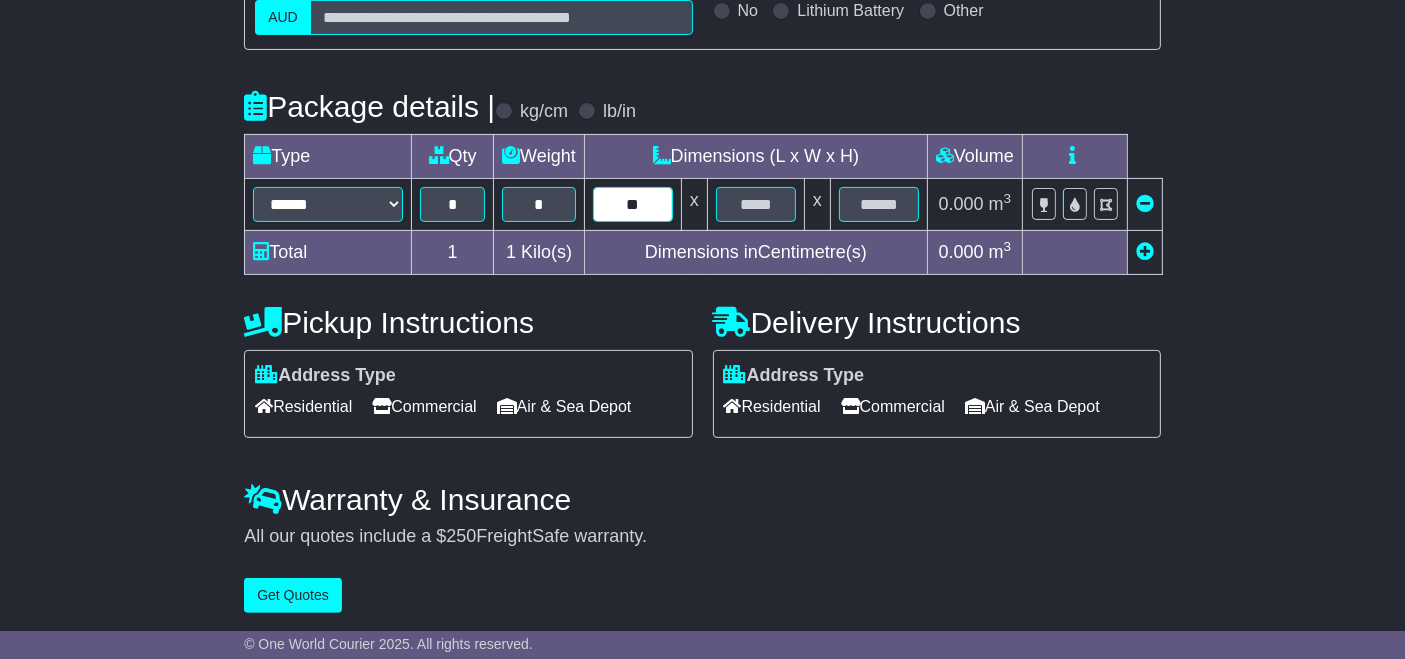 type on "**" 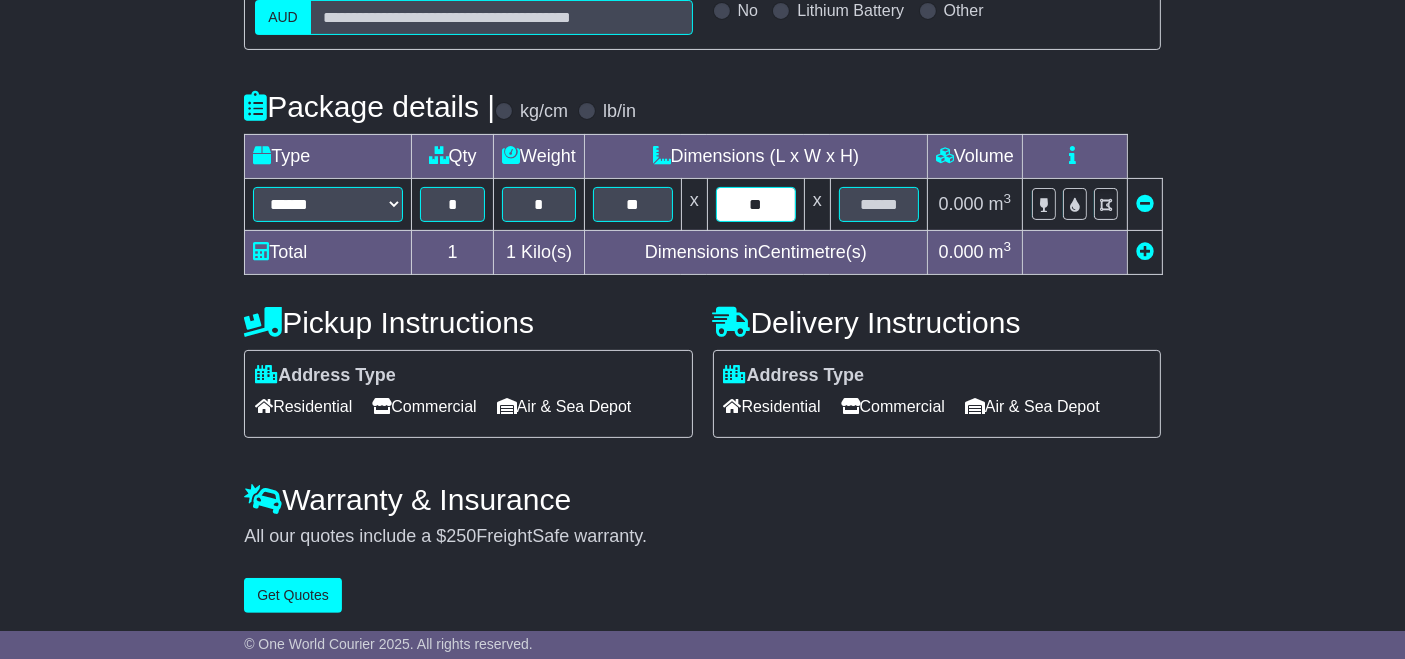 type on "**" 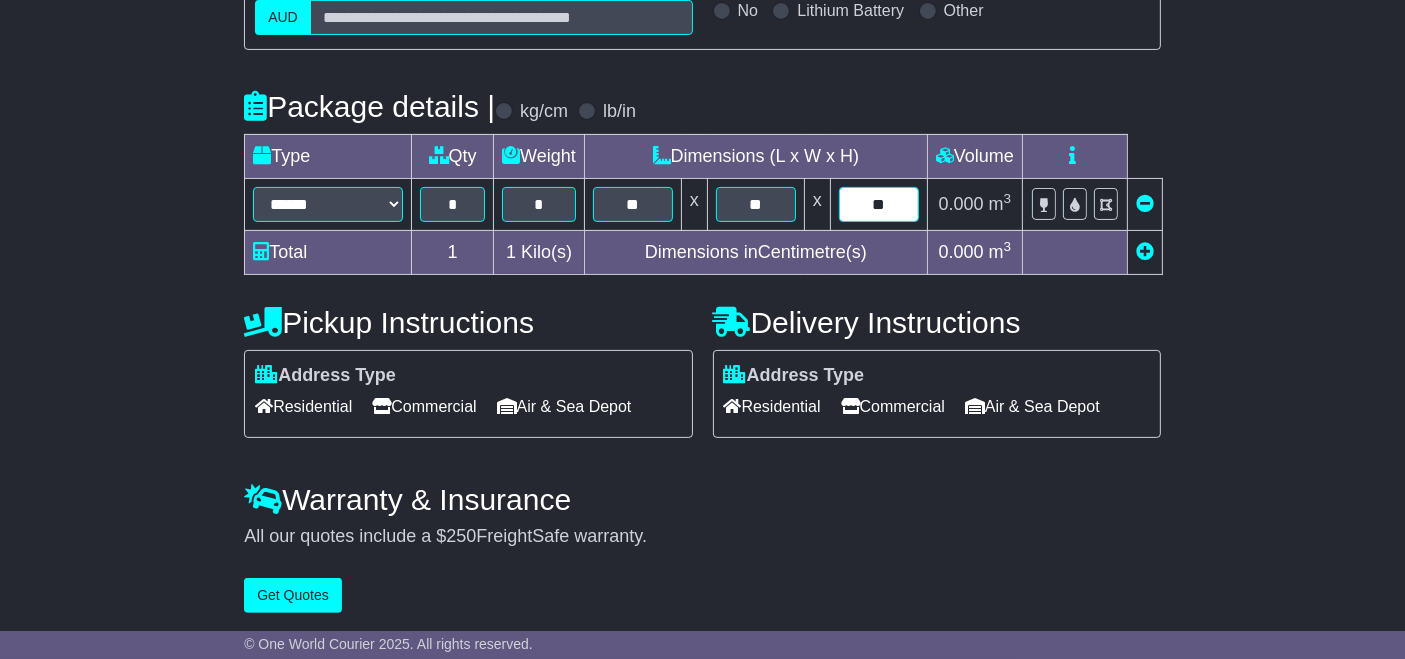 type on "**" 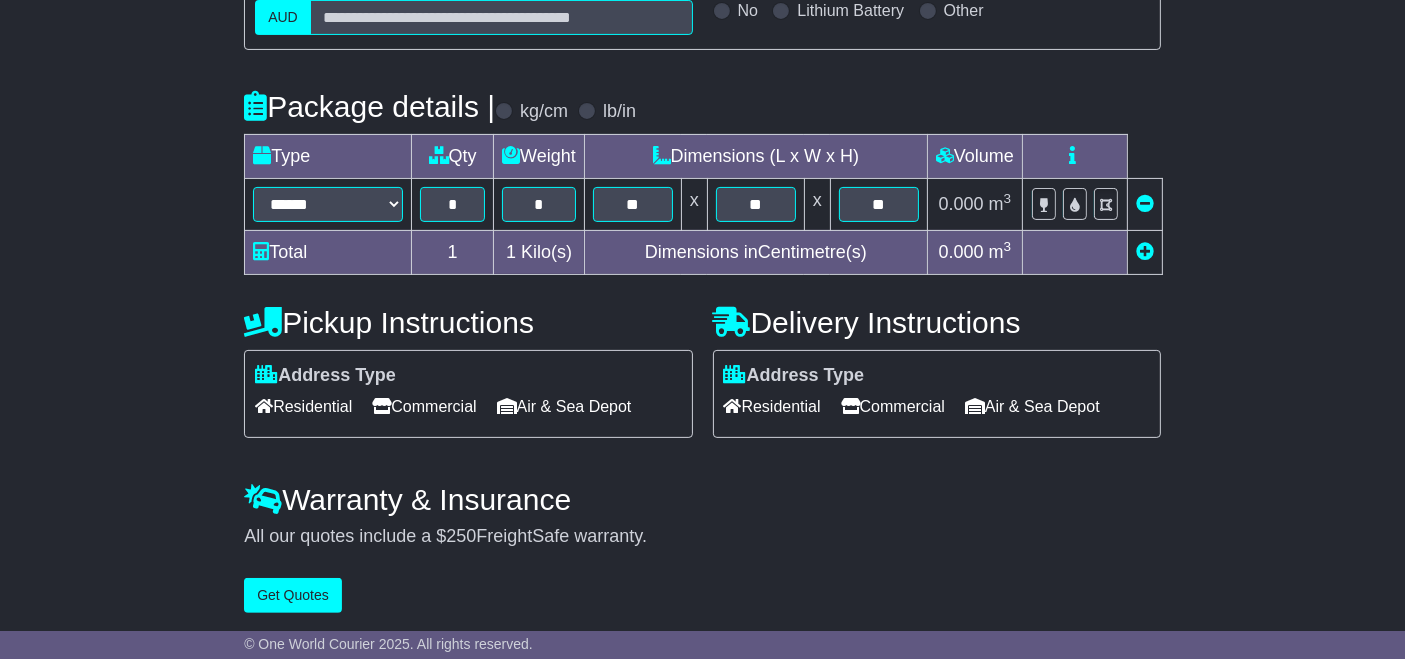 click on "Residential" at bounding box center [772, 406] 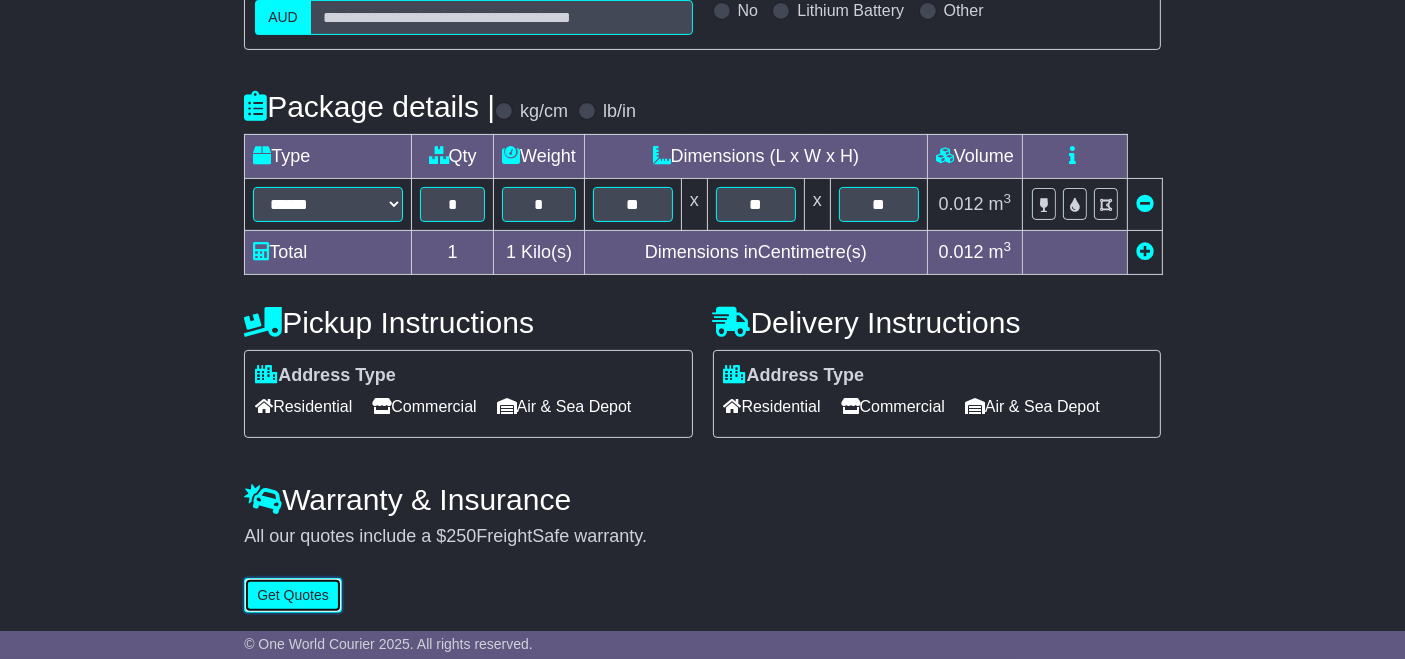 click on "Get Quotes" at bounding box center (293, 595) 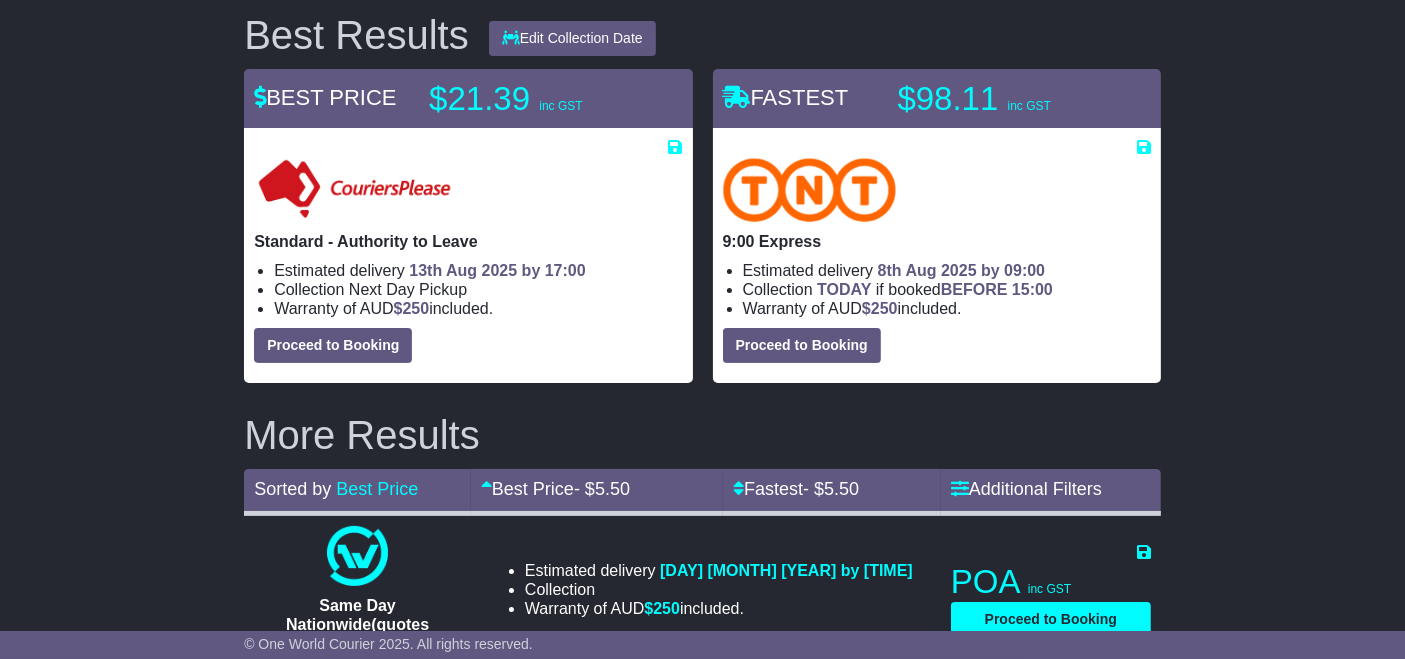 scroll, scrollTop: 336, scrollLeft: 0, axis: vertical 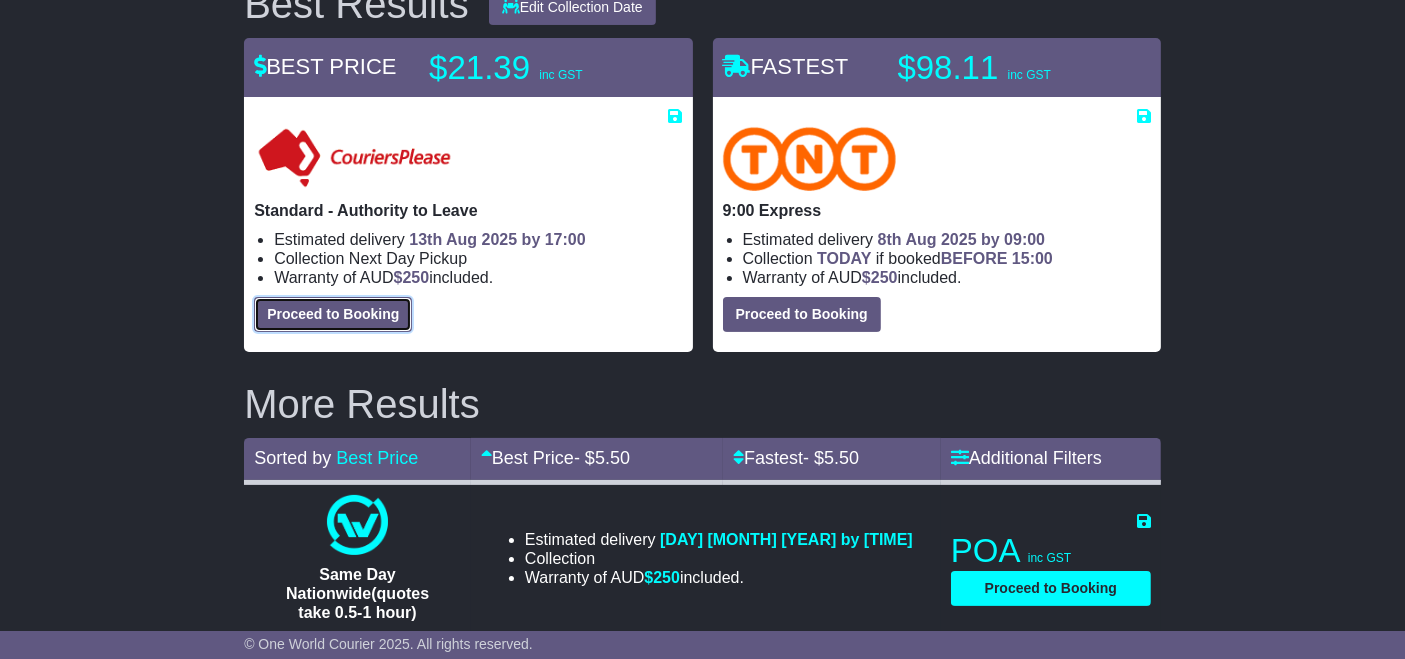 click on "Proceed to Booking" at bounding box center (333, 314) 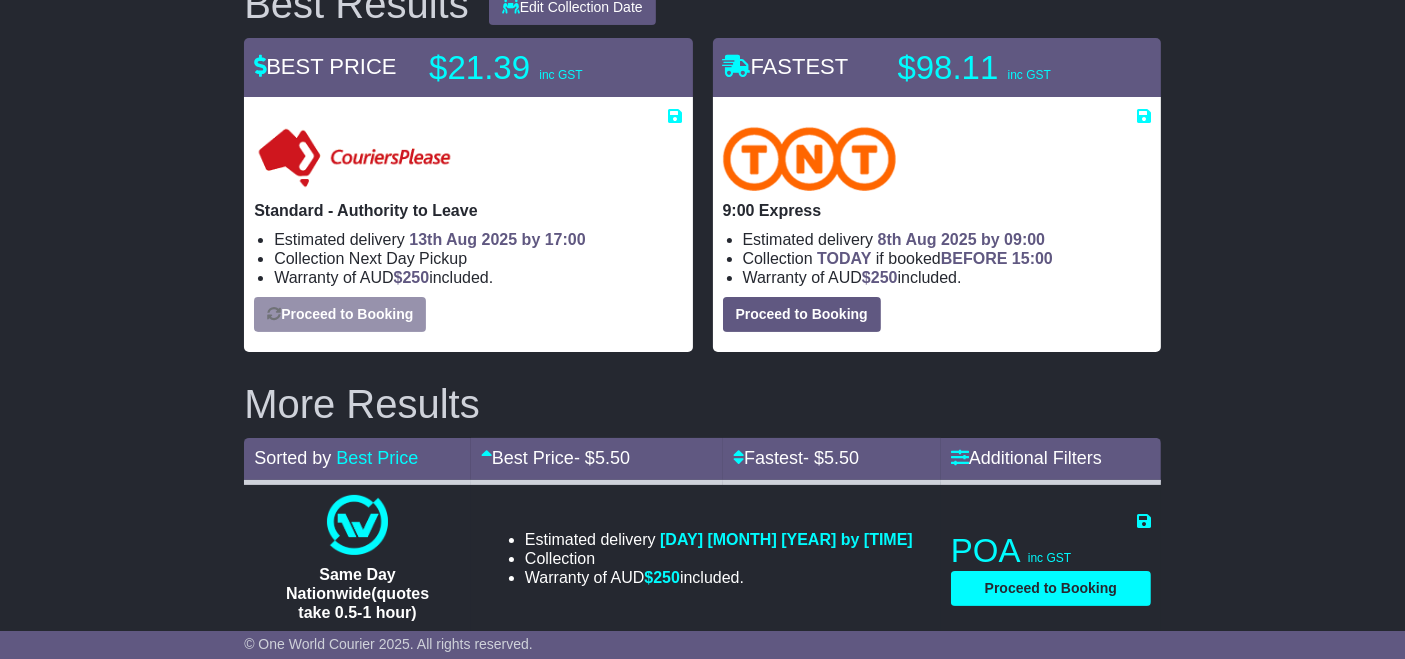 select on "**********" 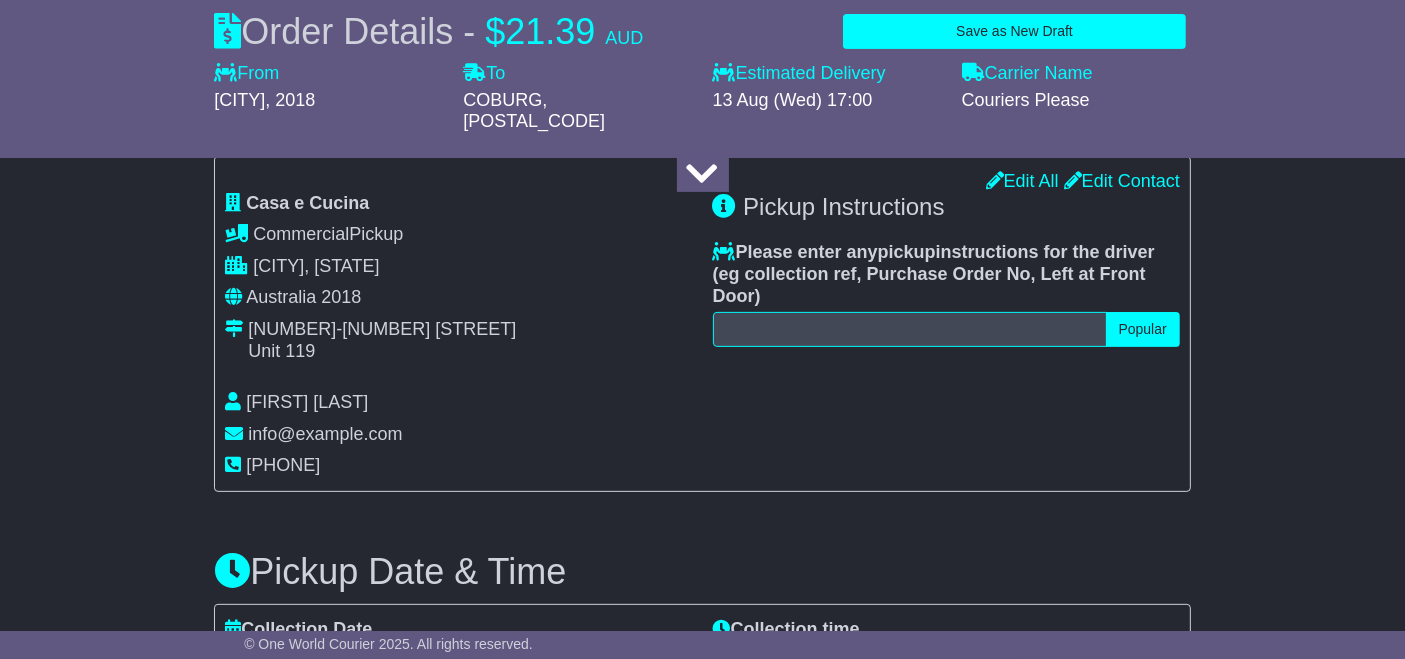 scroll, scrollTop: 0, scrollLeft: 0, axis: both 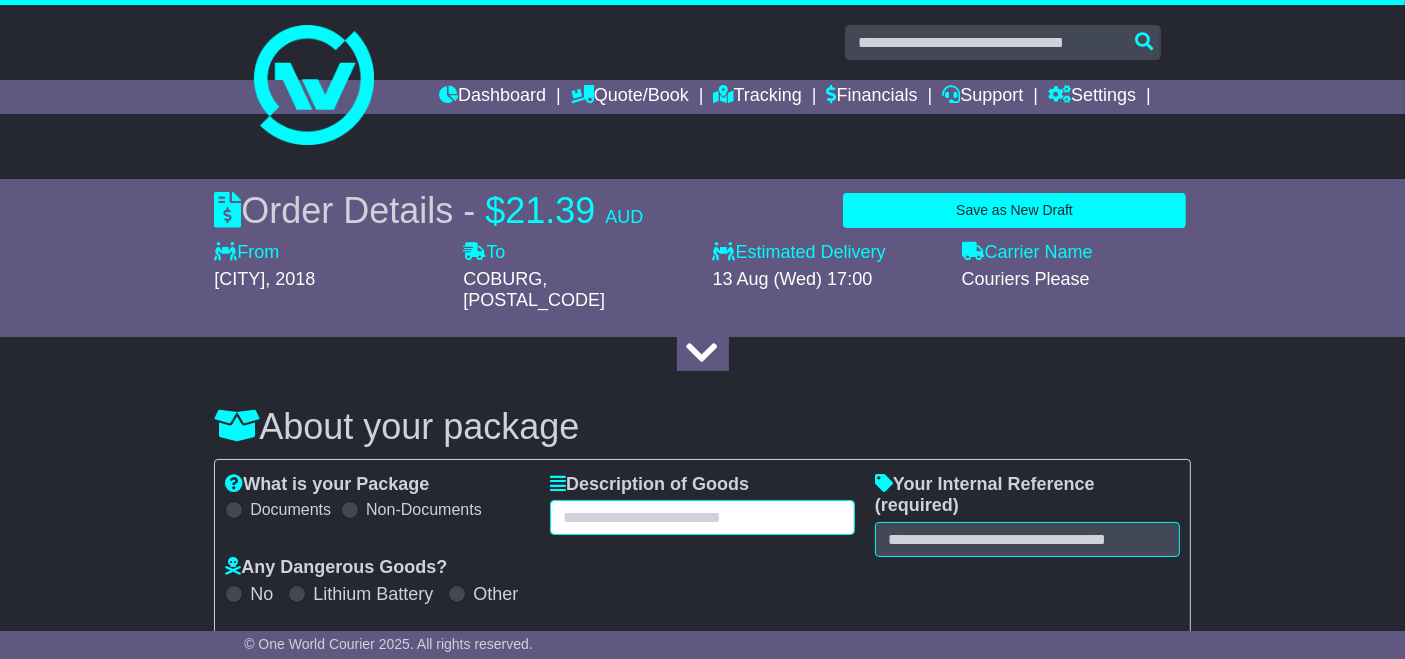 click at bounding box center (702, 517) 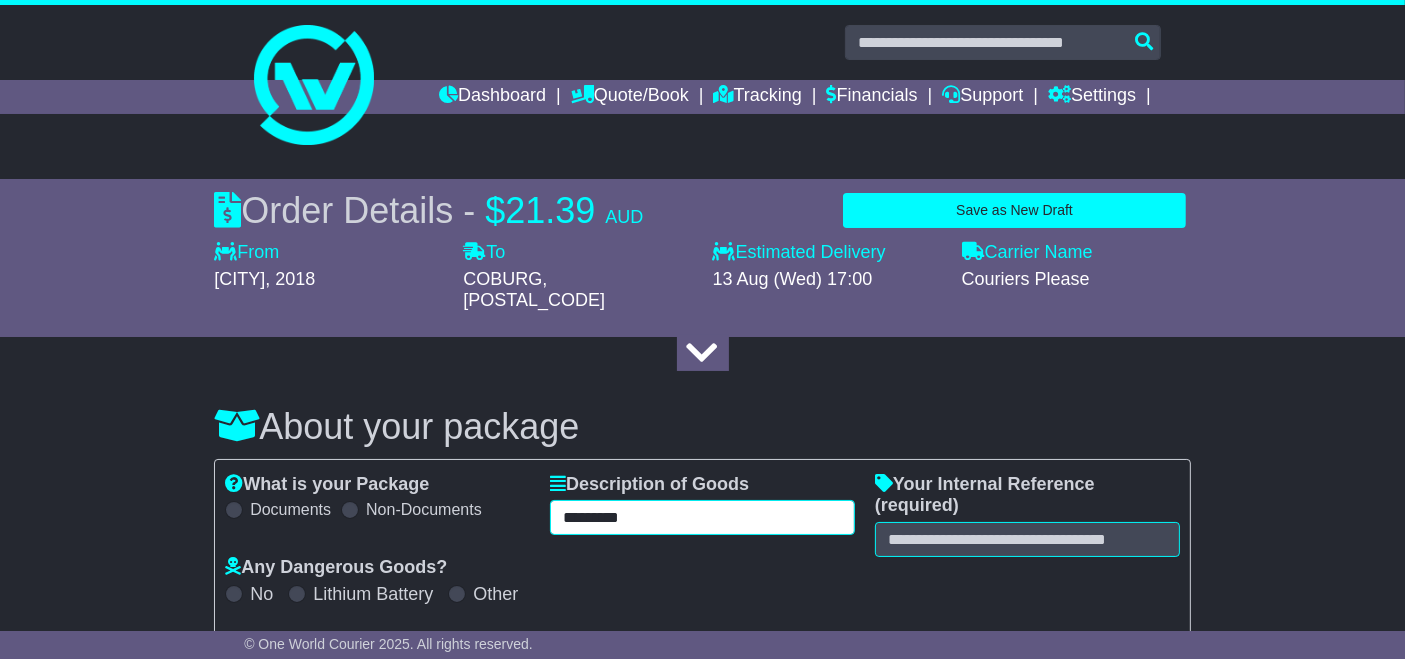 type on "*********" 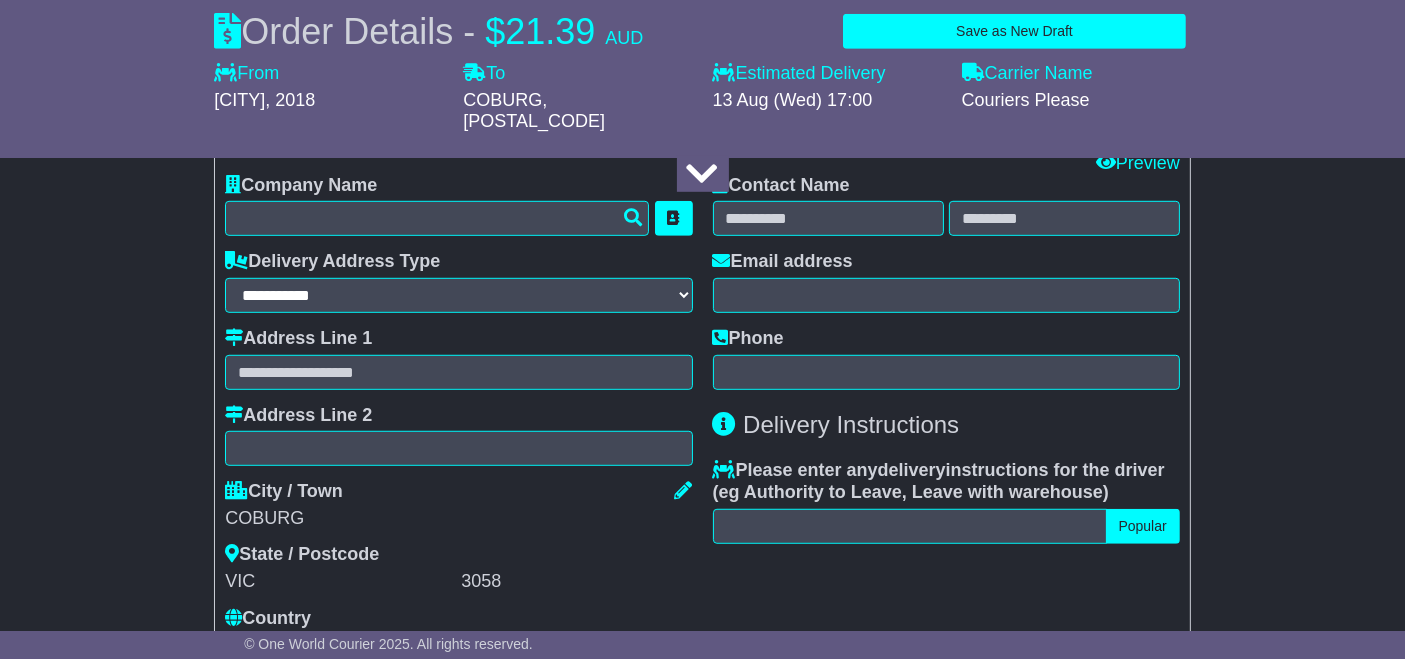 scroll, scrollTop: 1266, scrollLeft: 0, axis: vertical 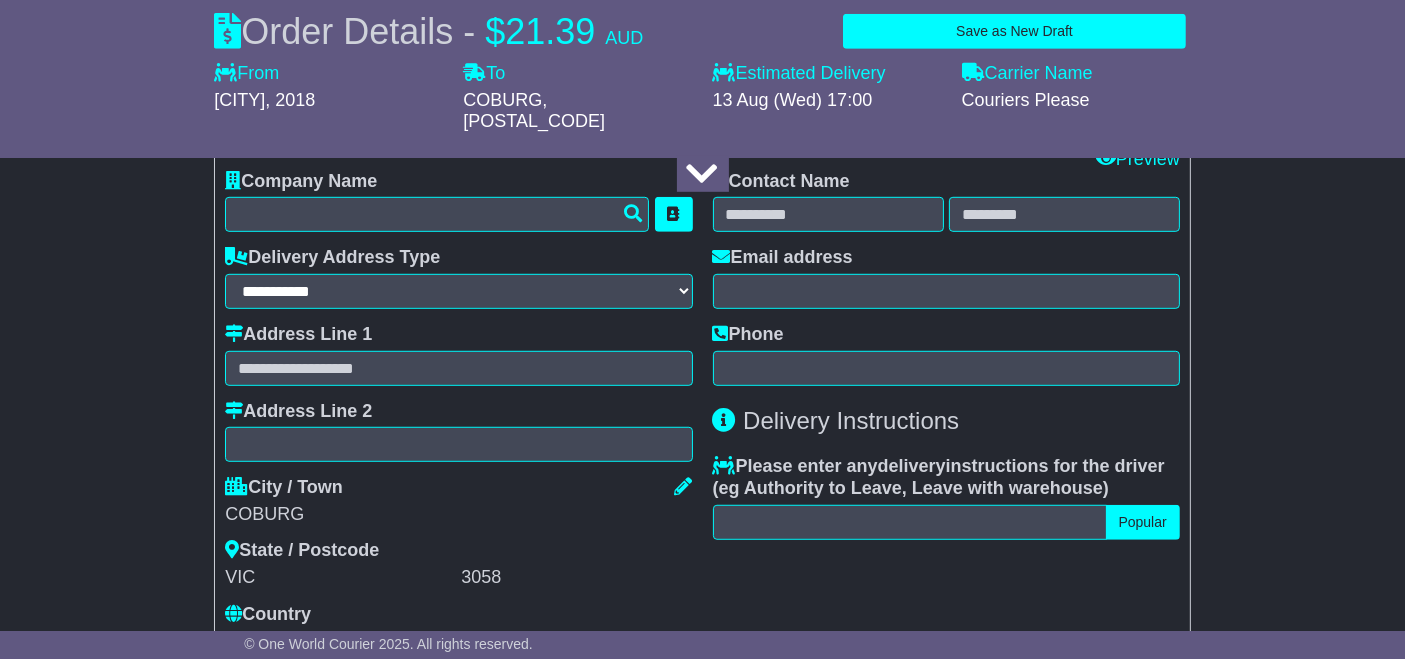 type on "*****" 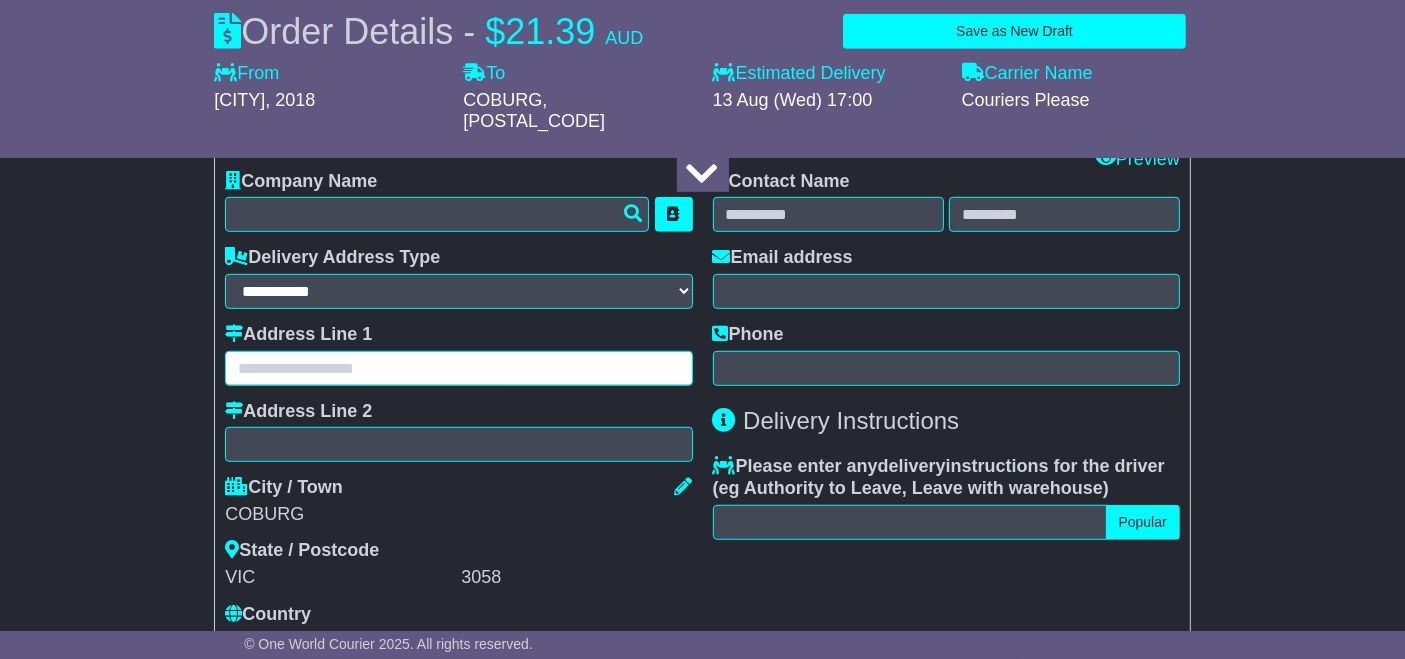 click at bounding box center (458, 368) 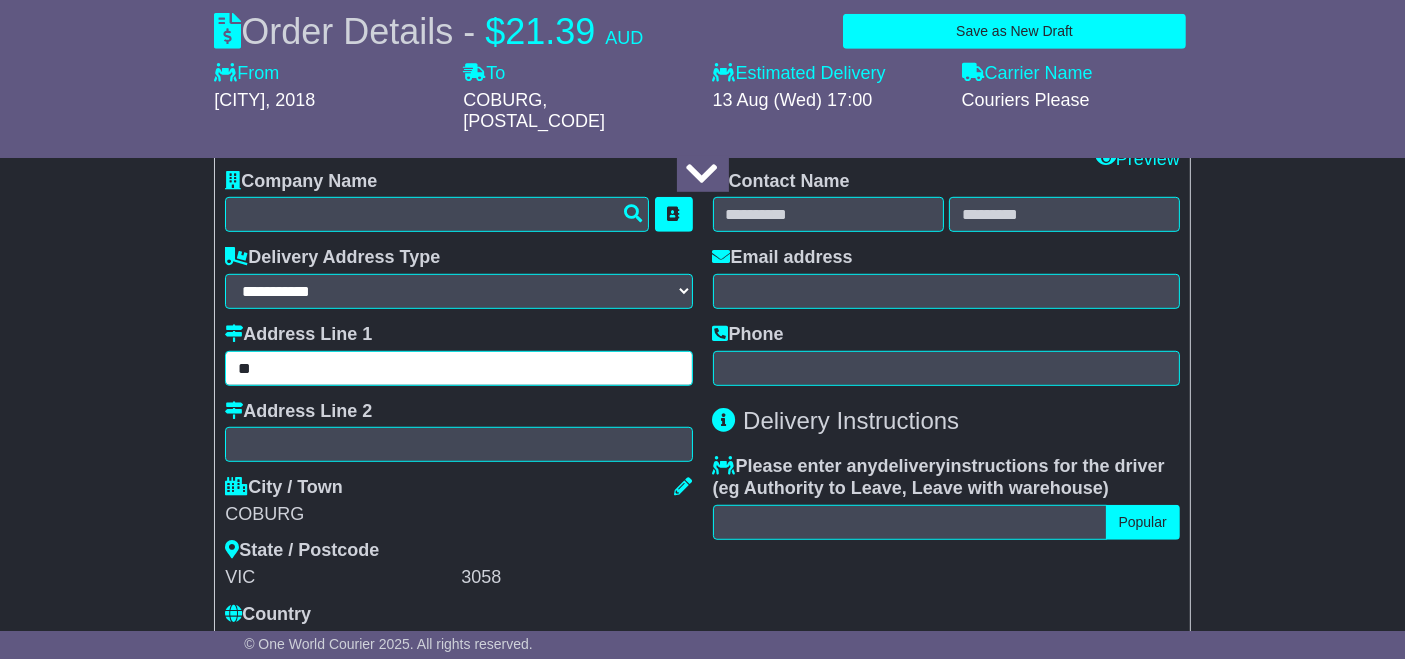 type on "*" 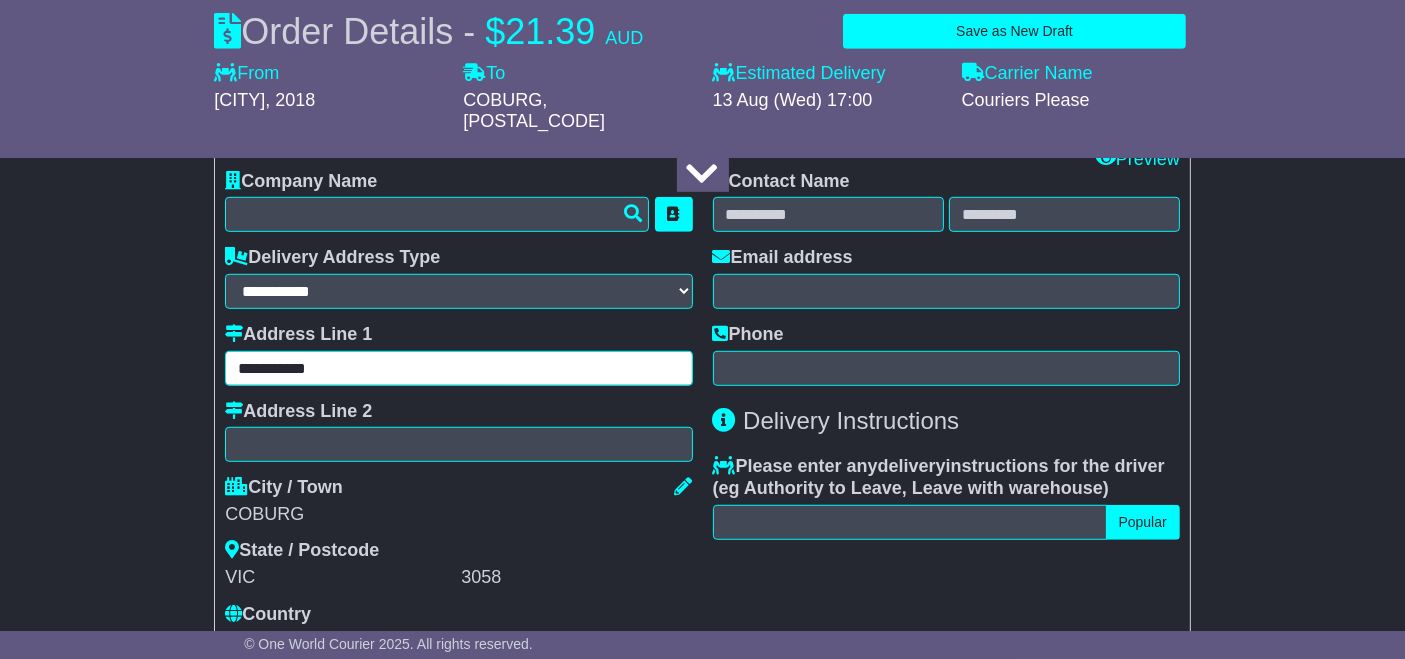 type on "**********" 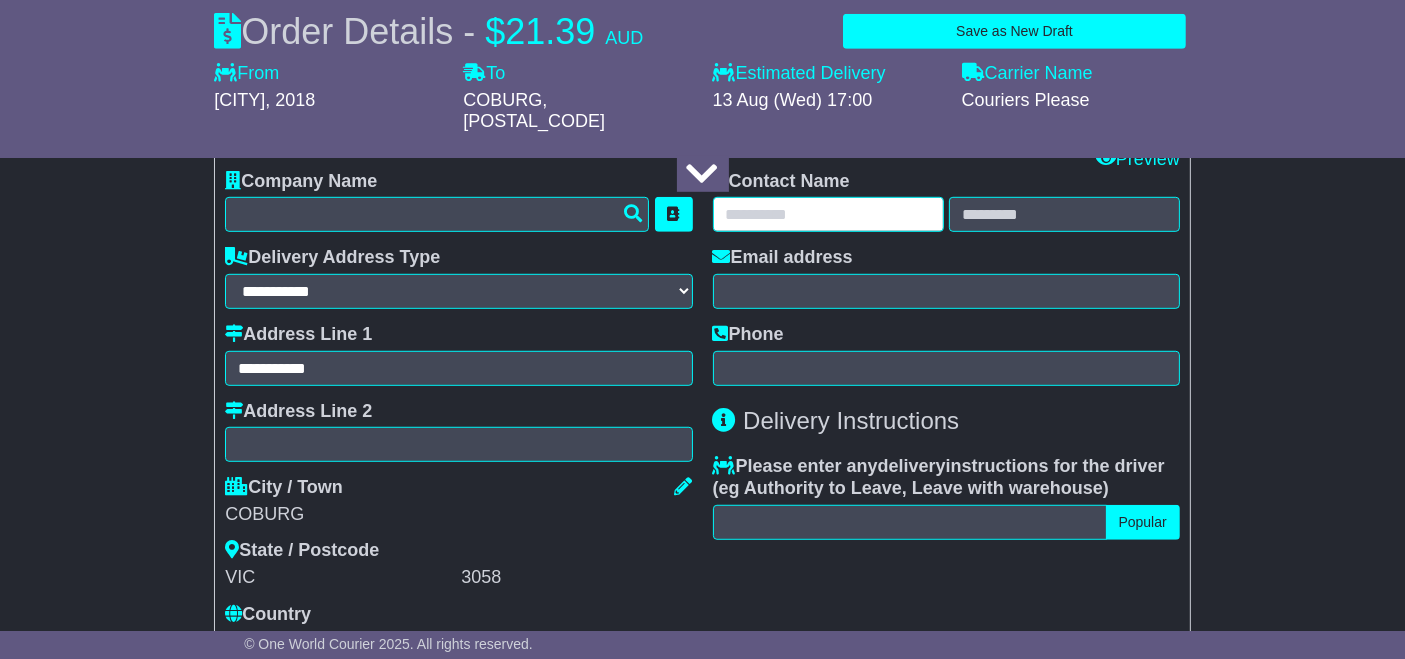 click at bounding box center [828, 214] 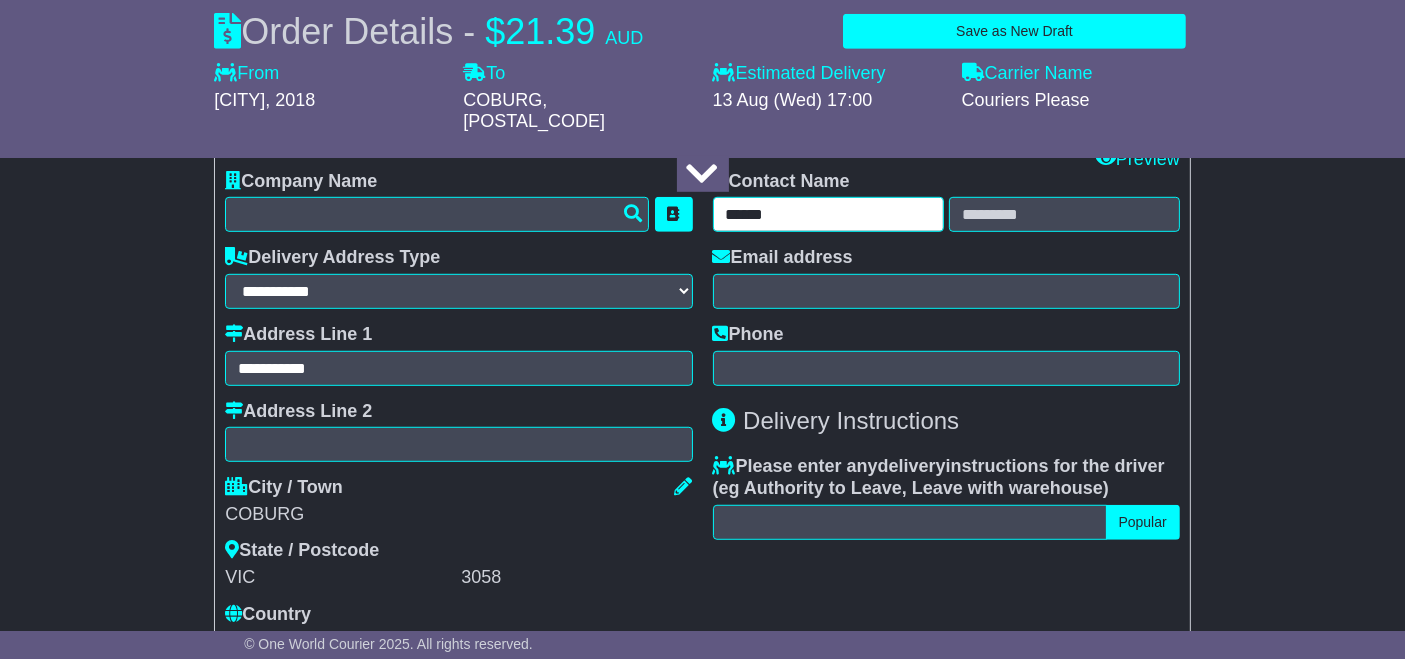 type on "******" 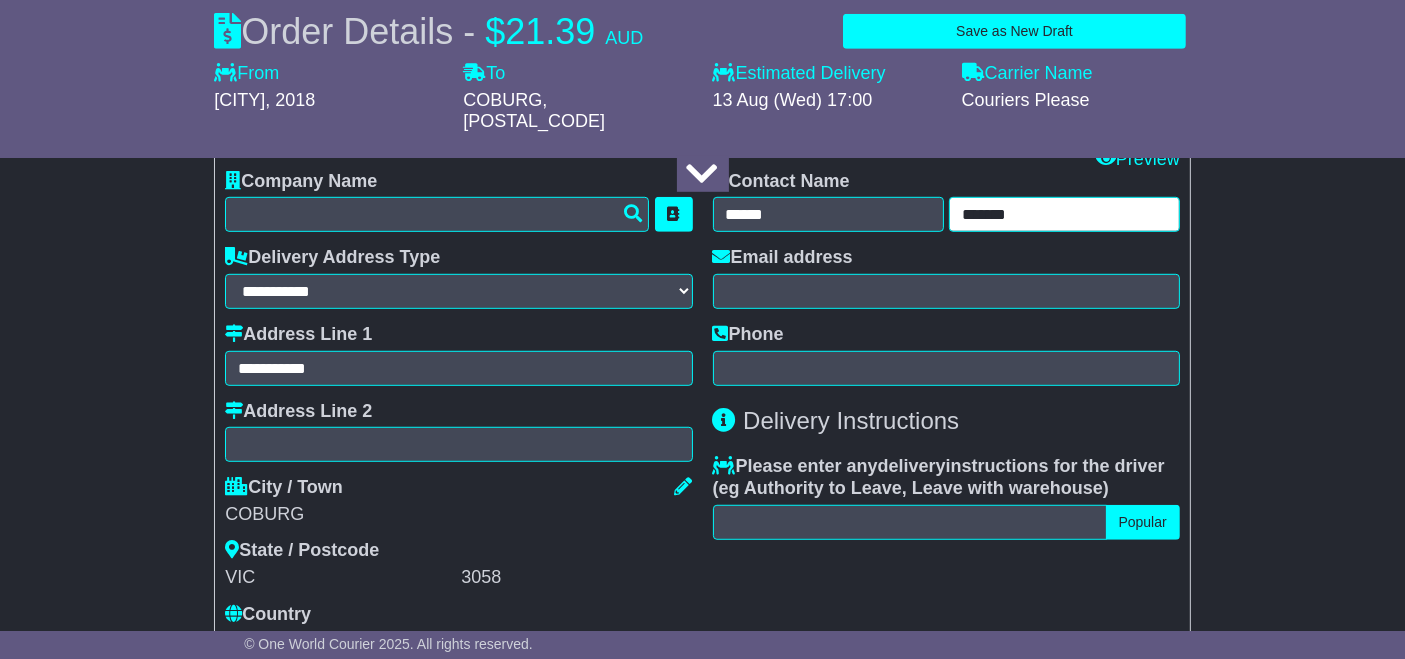 type on "*******" 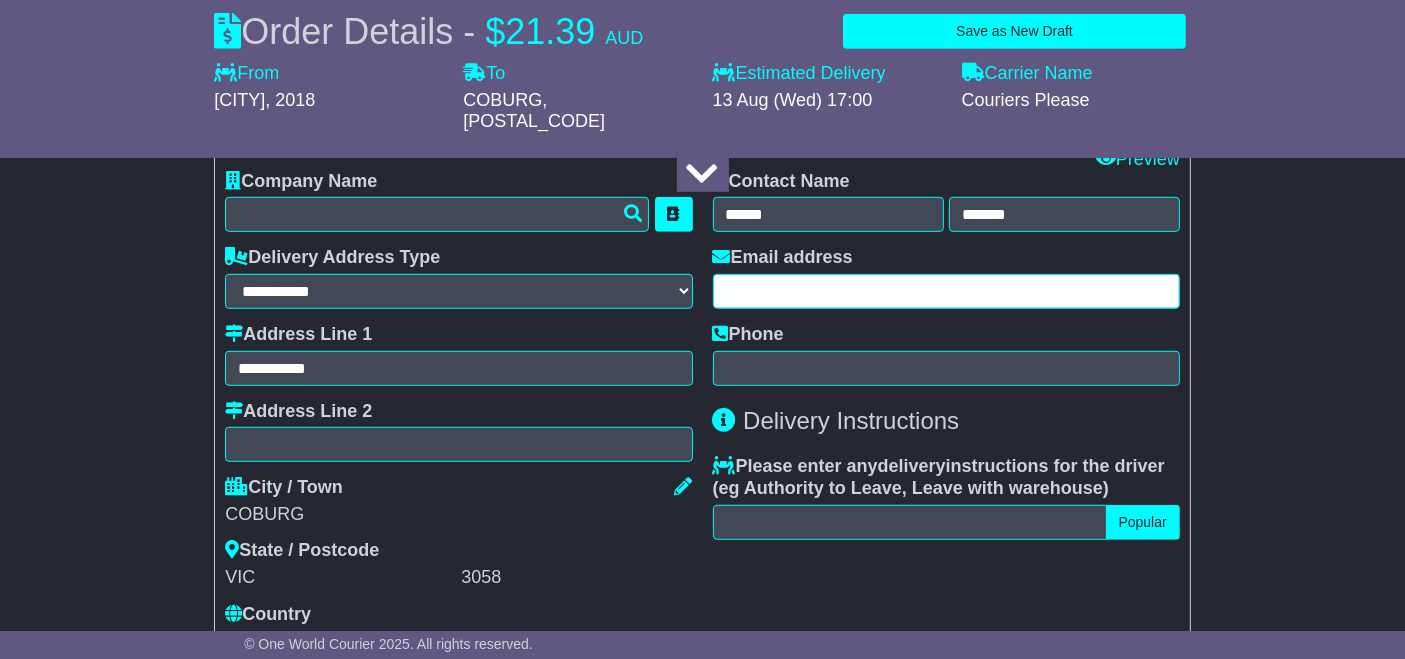 click at bounding box center [946, 291] 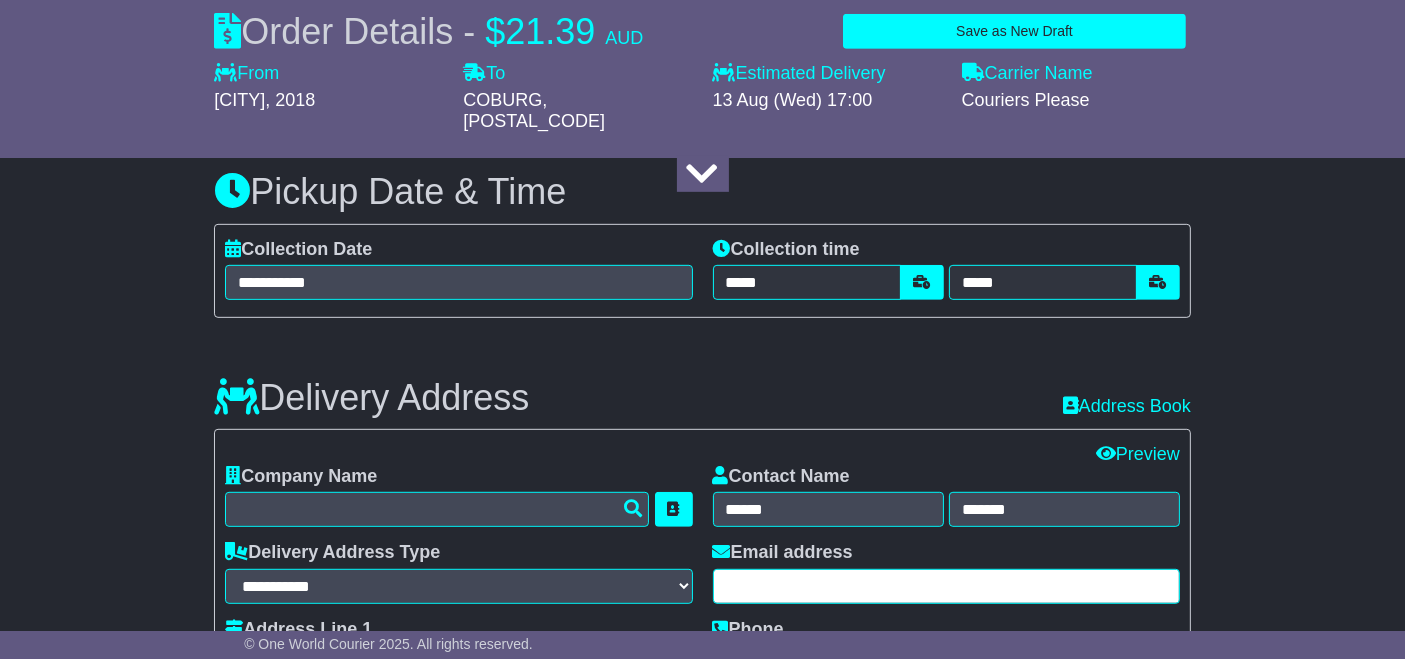 scroll, scrollTop: 968, scrollLeft: 0, axis: vertical 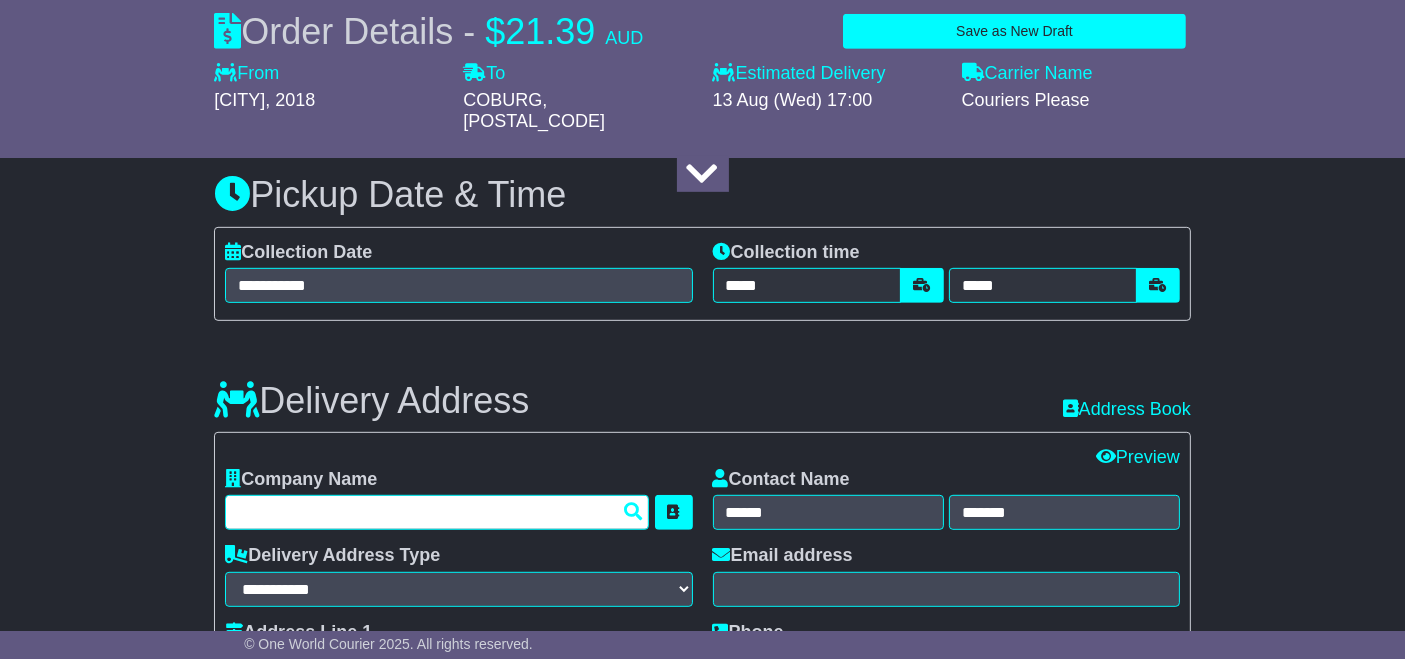 click at bounding box center (437, 512) 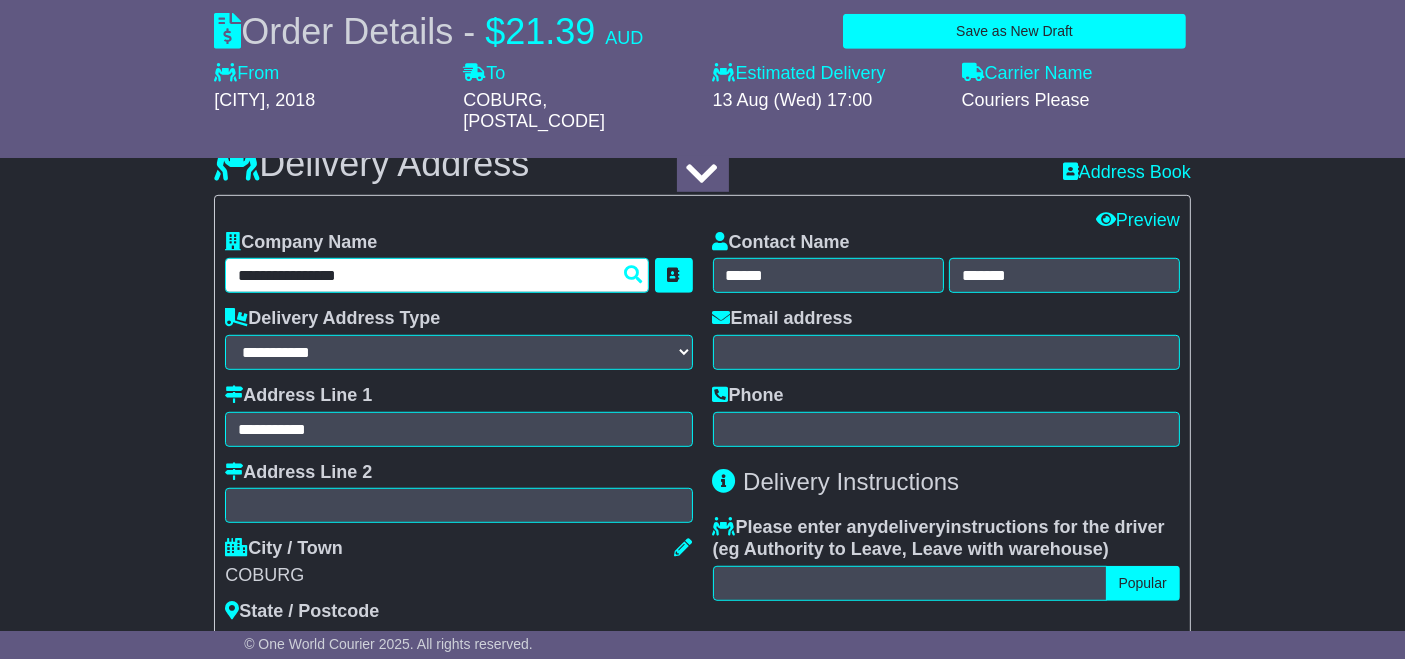 scroll, scrollTop: 1206, scrollLeft: 0, axis: vertical 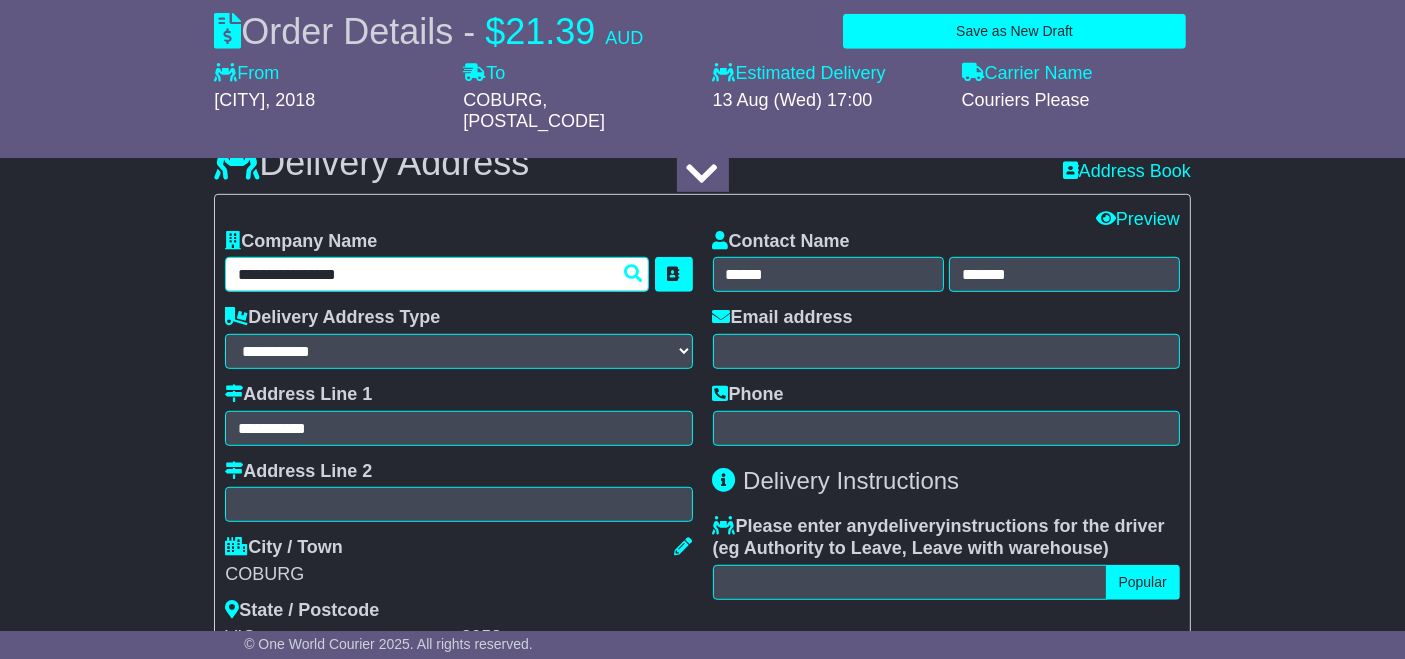 type on "**********" 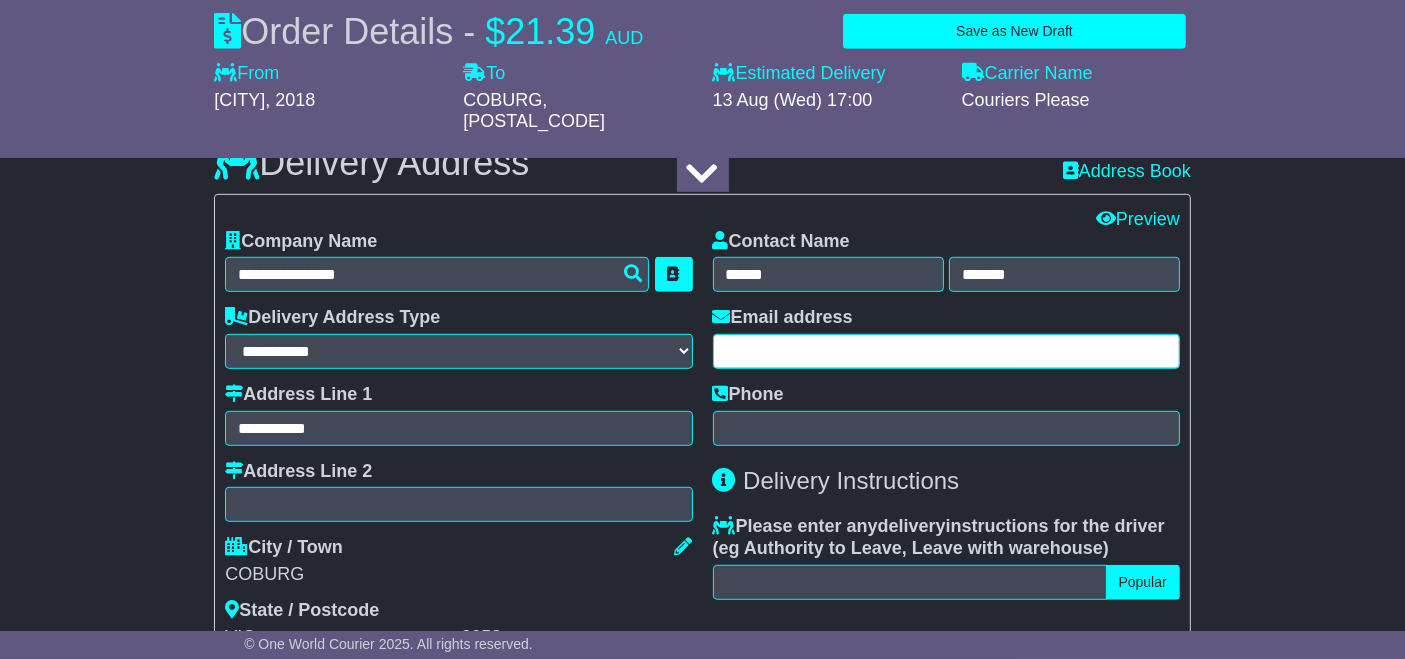 click at bounding box center [946, 351] 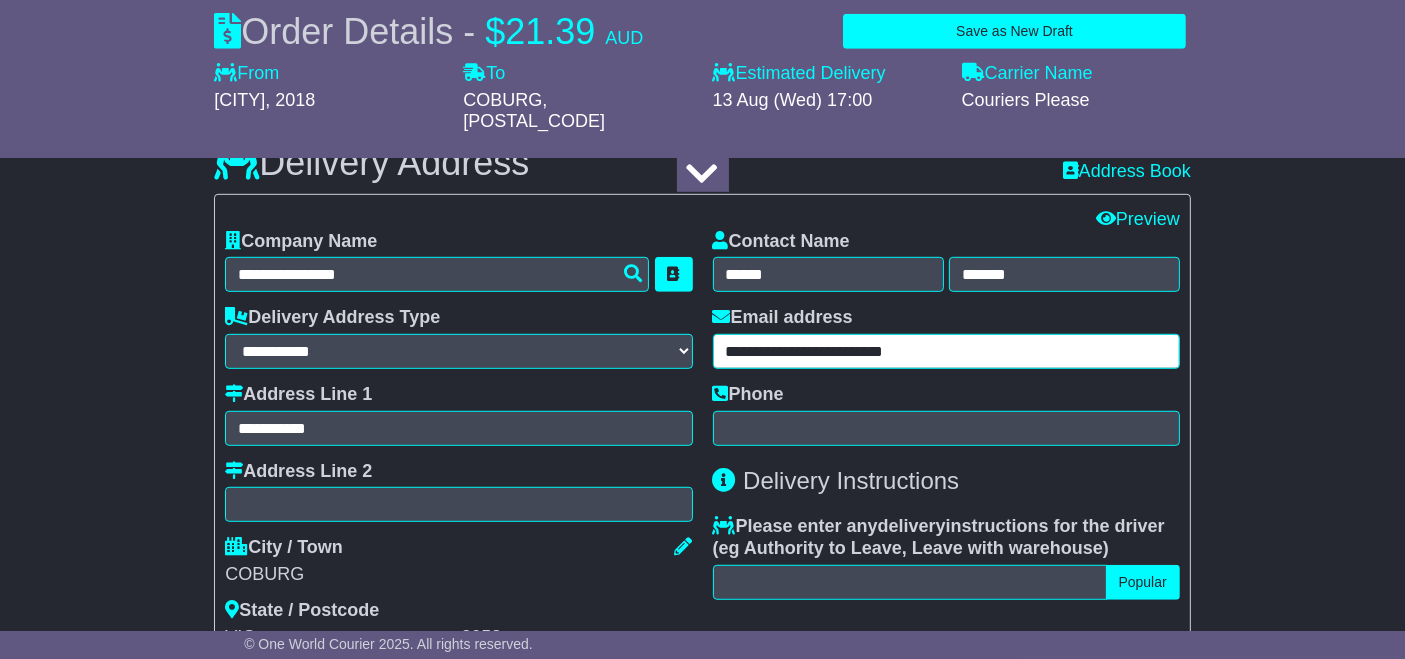 type on "**********" 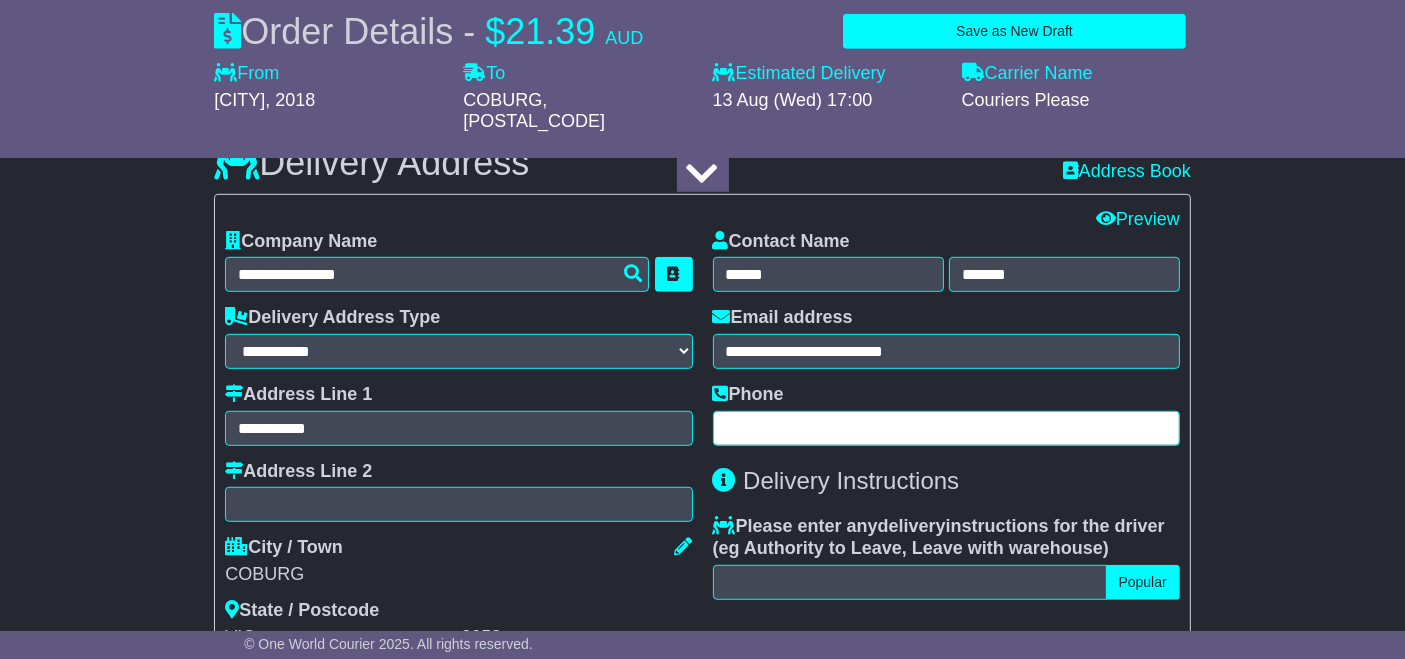 click at bounding box center [946, 428] 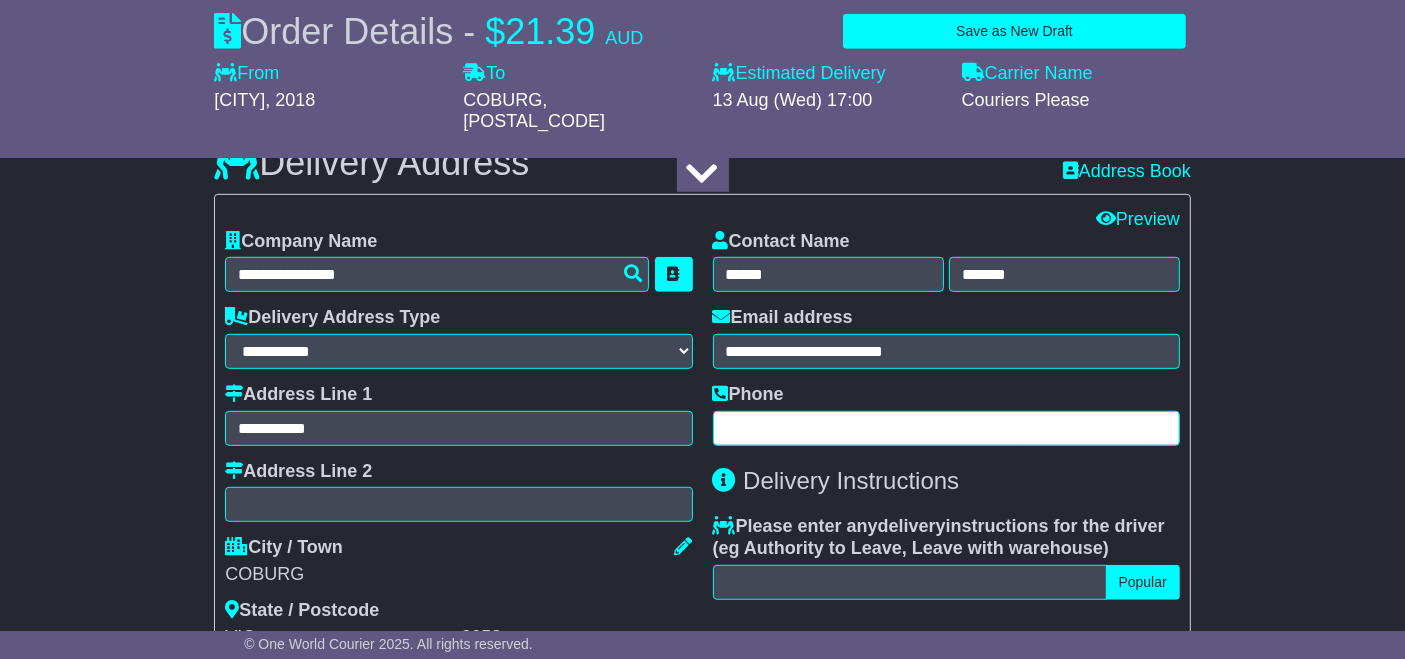 paste on "**********" 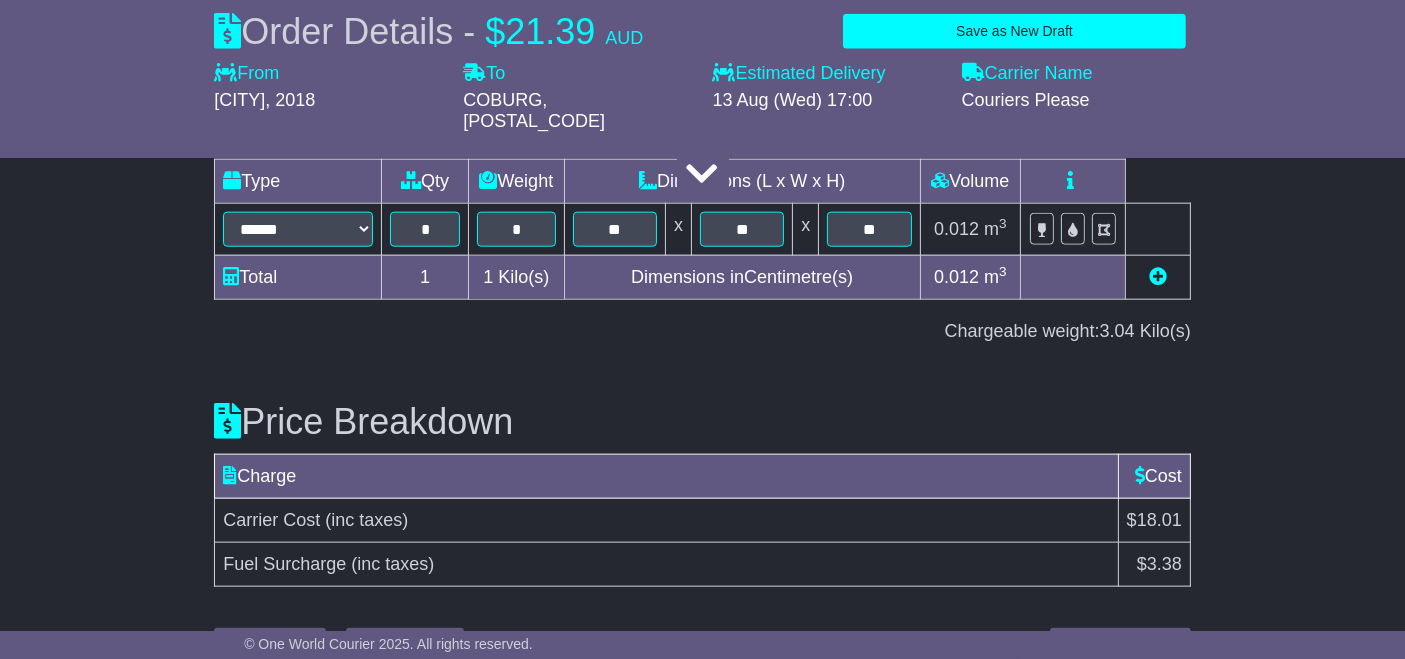 scroll, scrollTop: 2295, scrollLeft: 0, axis: vertical 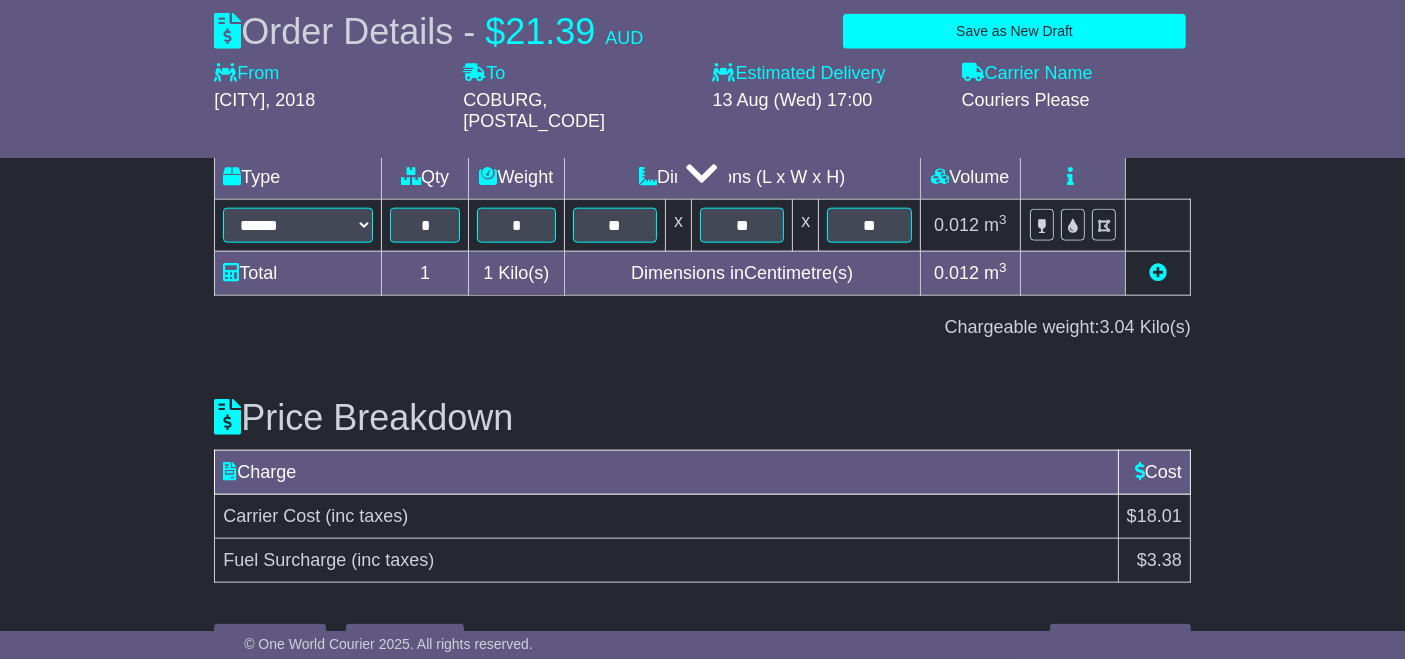 type on "**********" 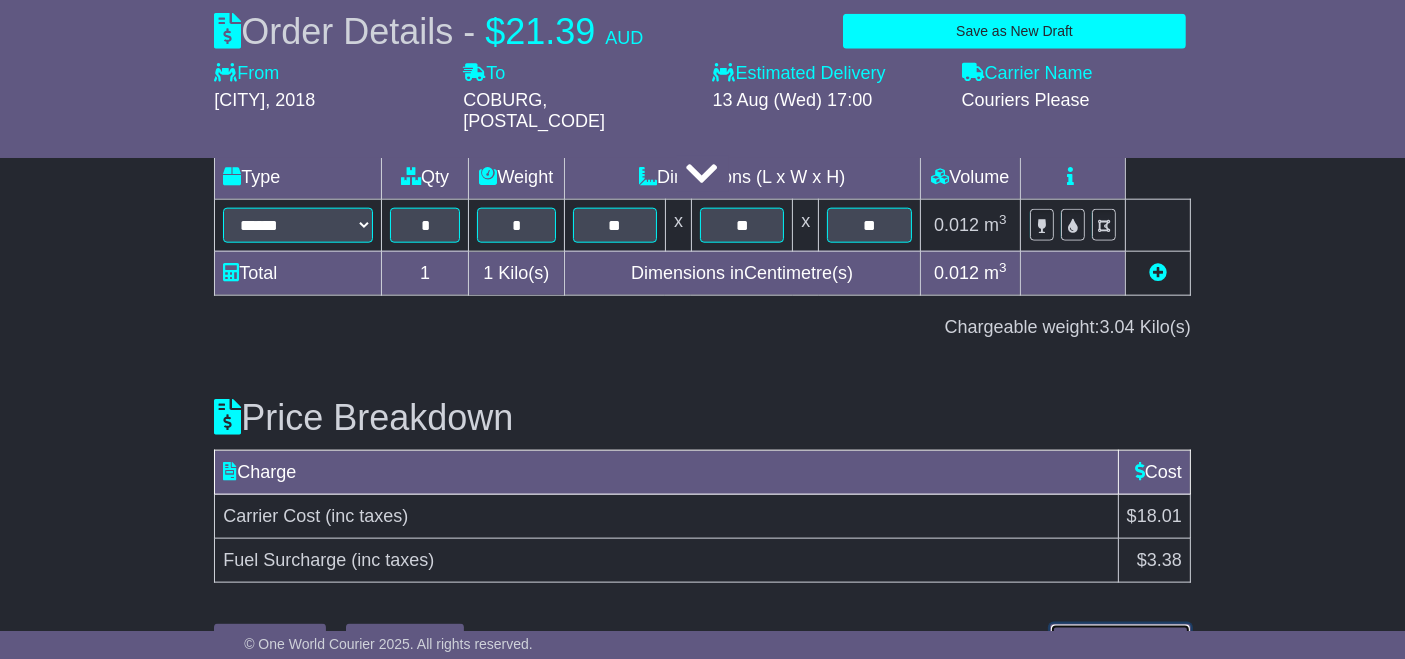 click on "Submit Your Order" at bounding box center (1120, 641) 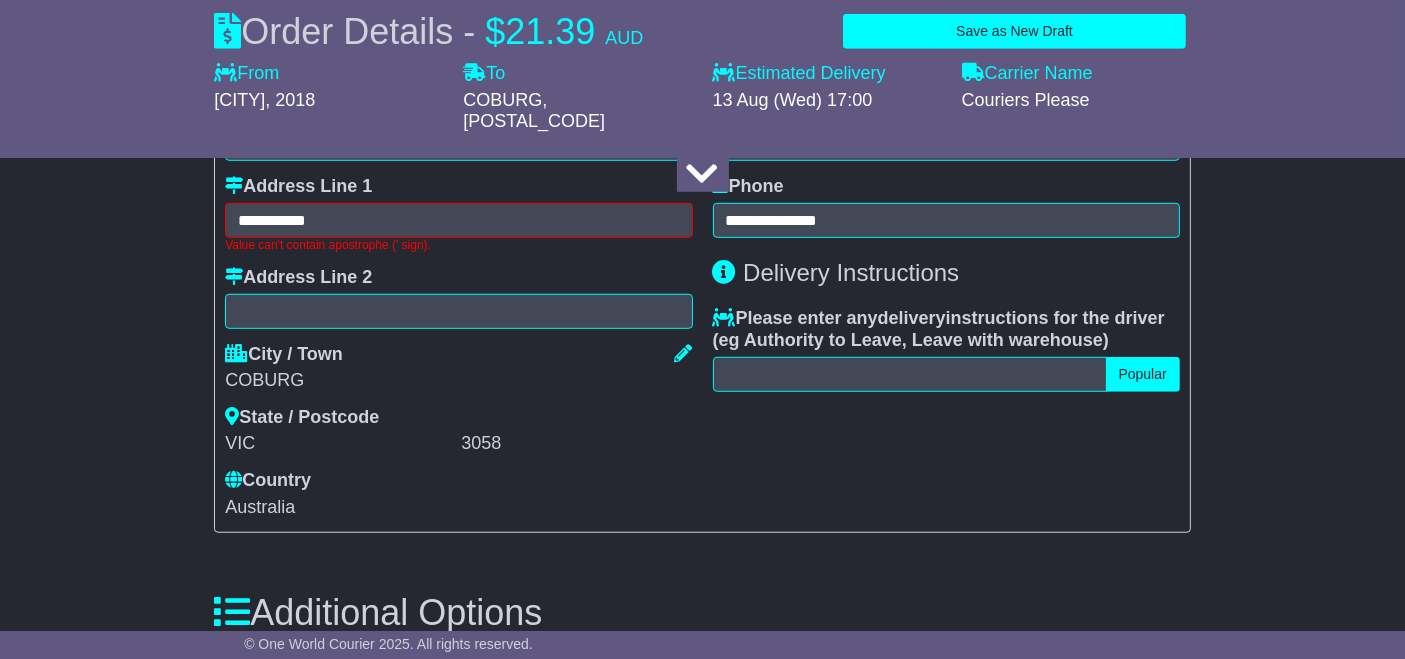 scroll, scrollTop: 1385, scrollLeft: 0, axis: vertical 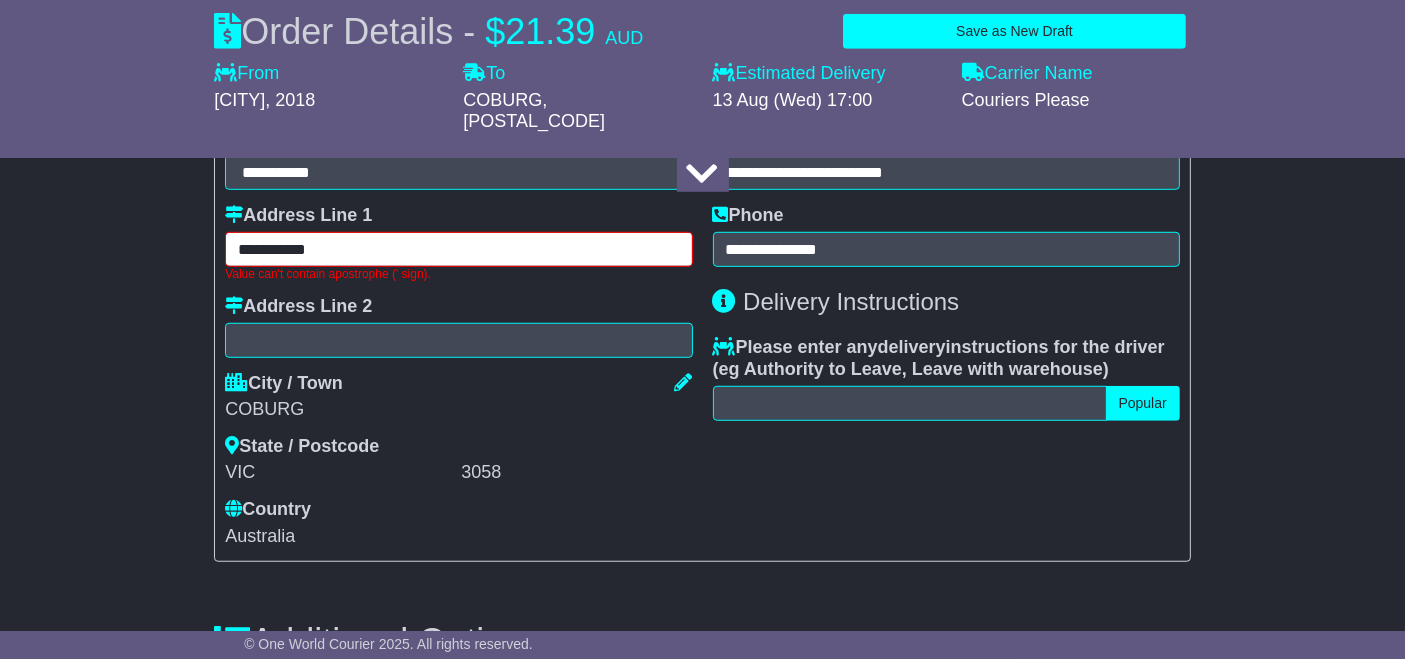 click on "**********" at bounding box center [458, 249] 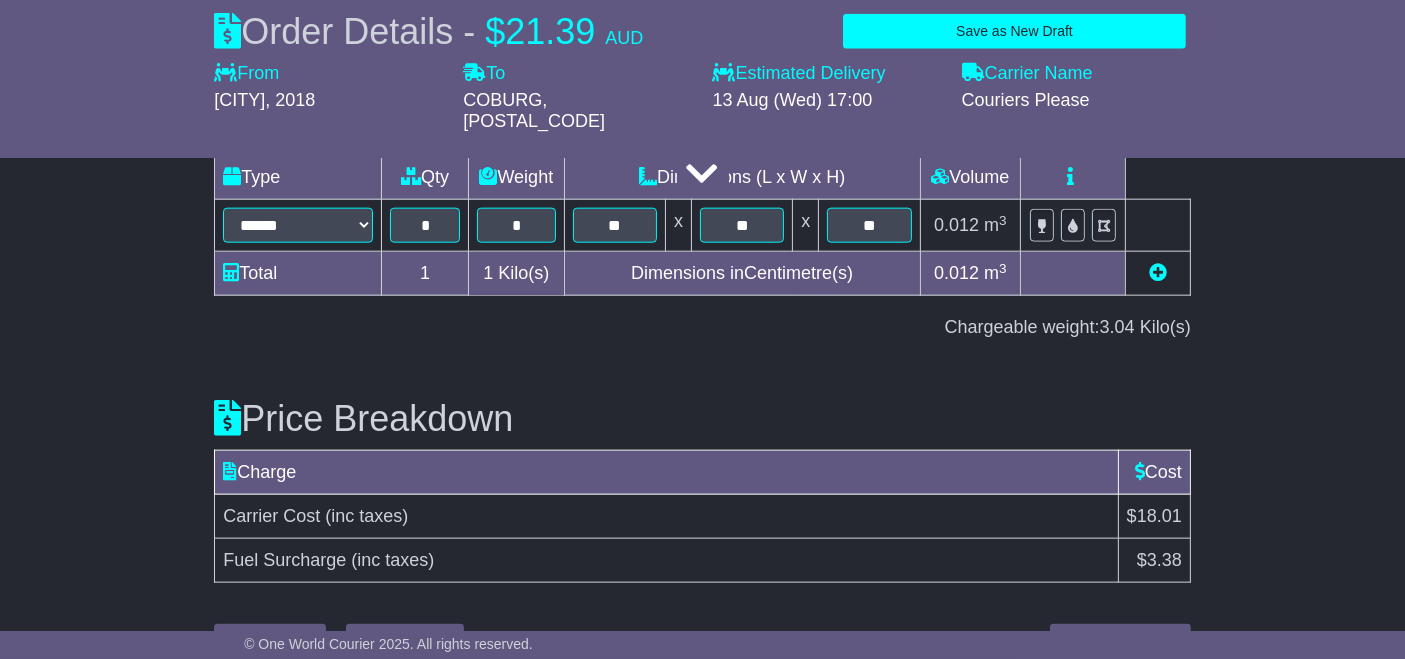 type on "**********" 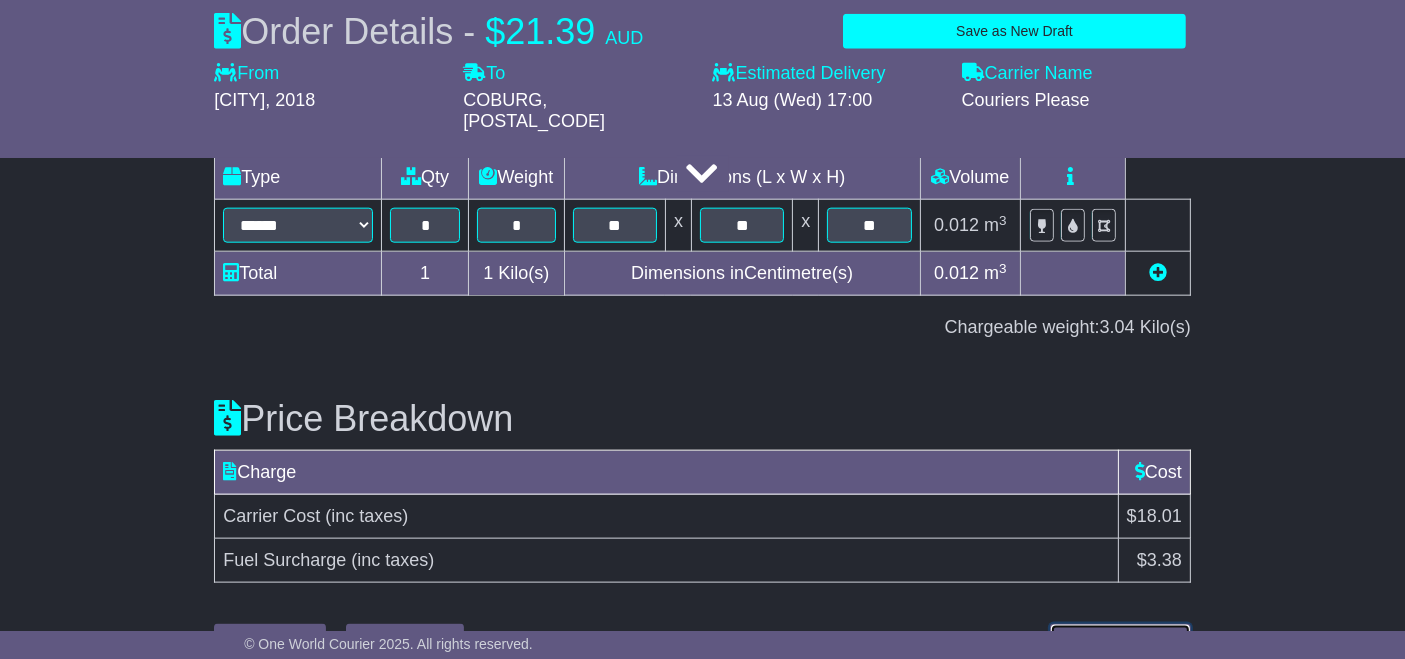 click on "Submit Your Order" at bounding box center [1120, 641] 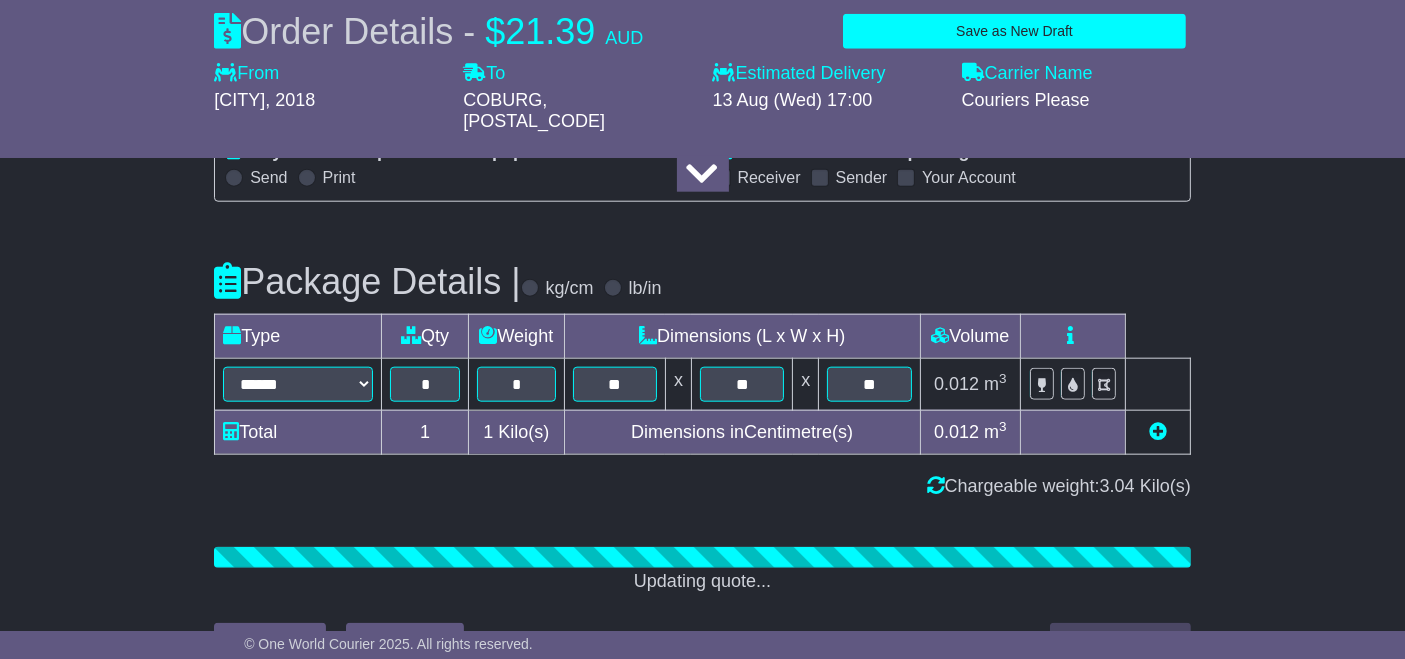 scroll, scrollTop: 2294, scrollLeft: 0, axis: vertical 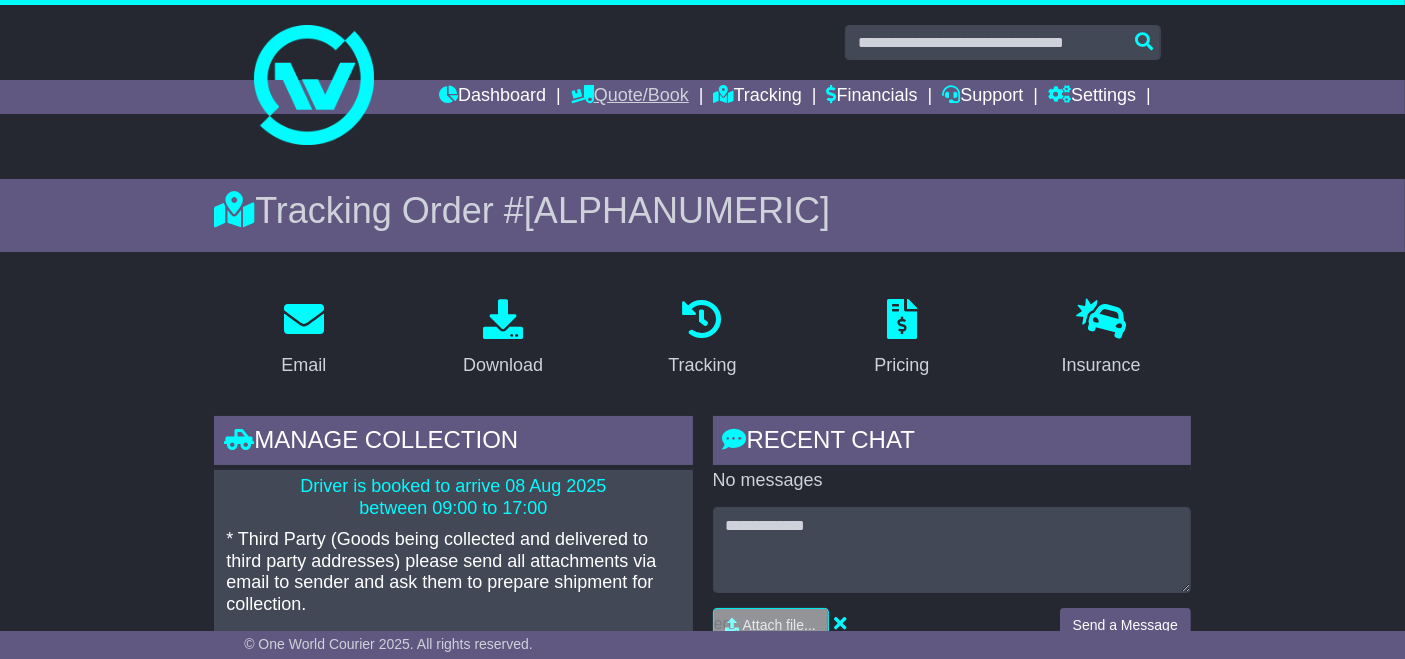 click on "Quote/Book" at bounding box center (630, 97) 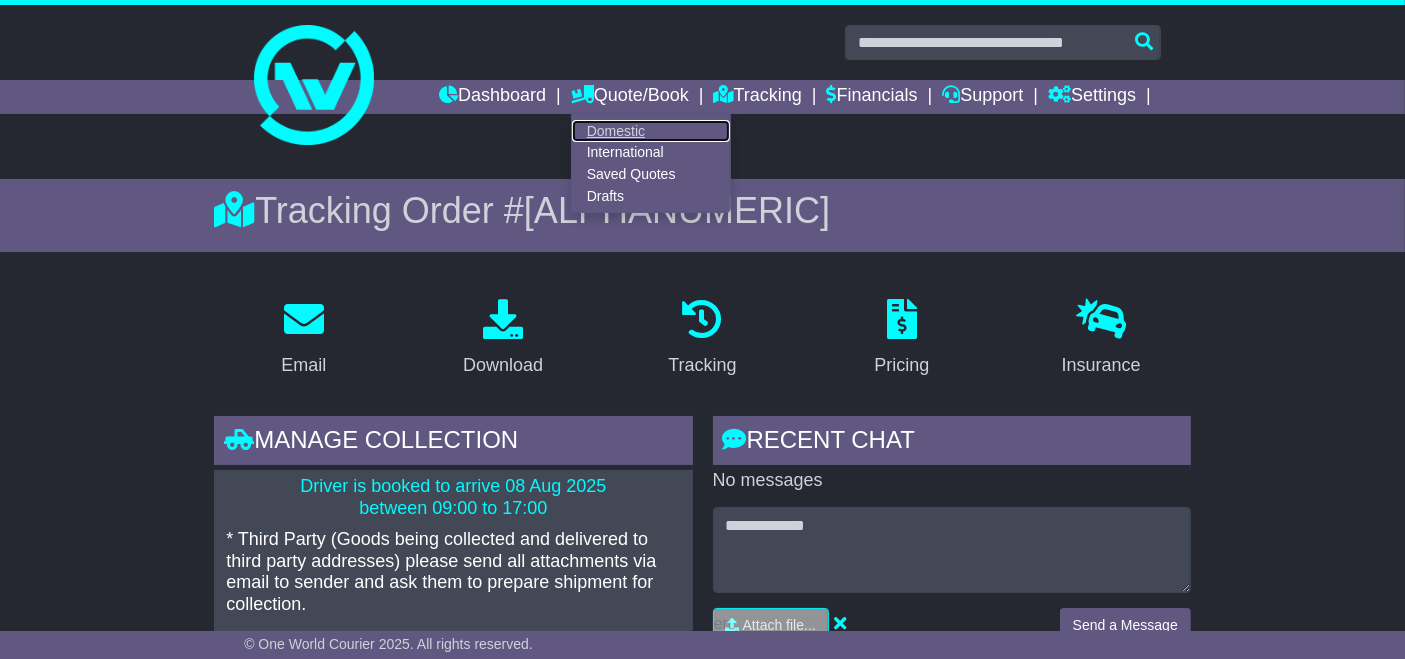 click on "Domestic" at bounding box center (651, 131) 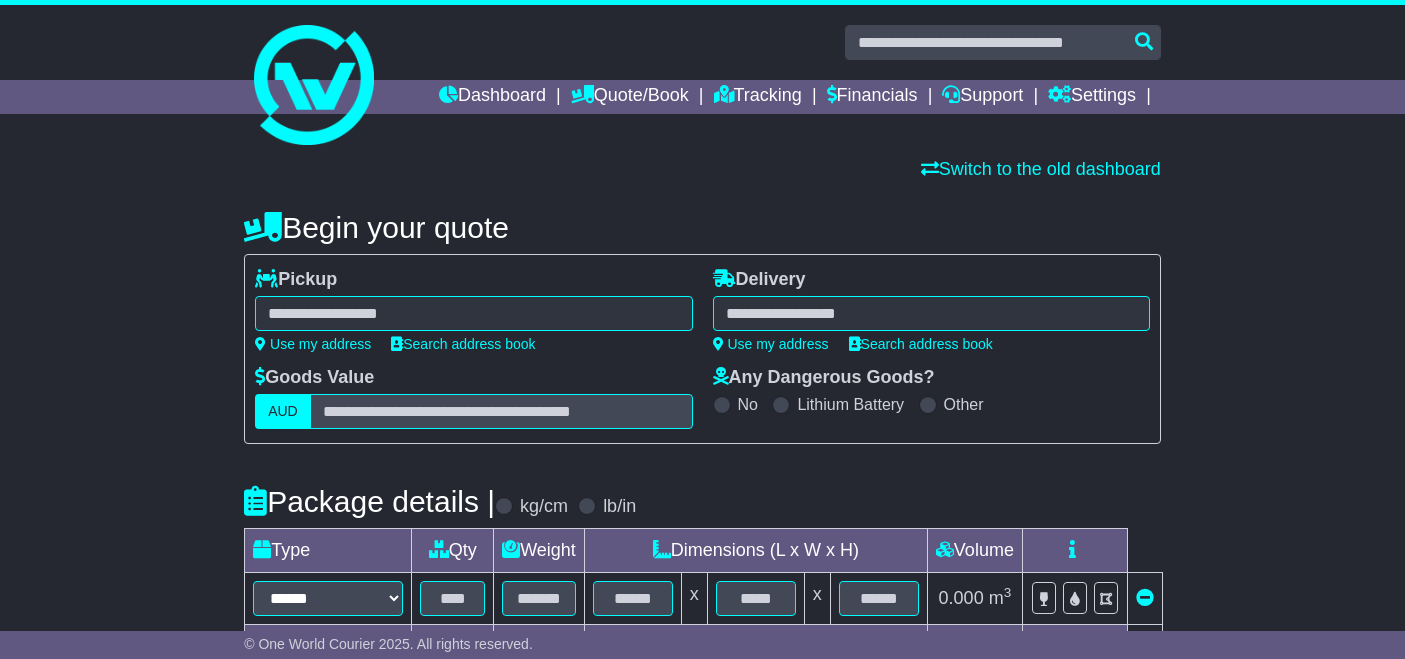 scroll, scrollTop: 0, scrollLeft: 0, axis: both 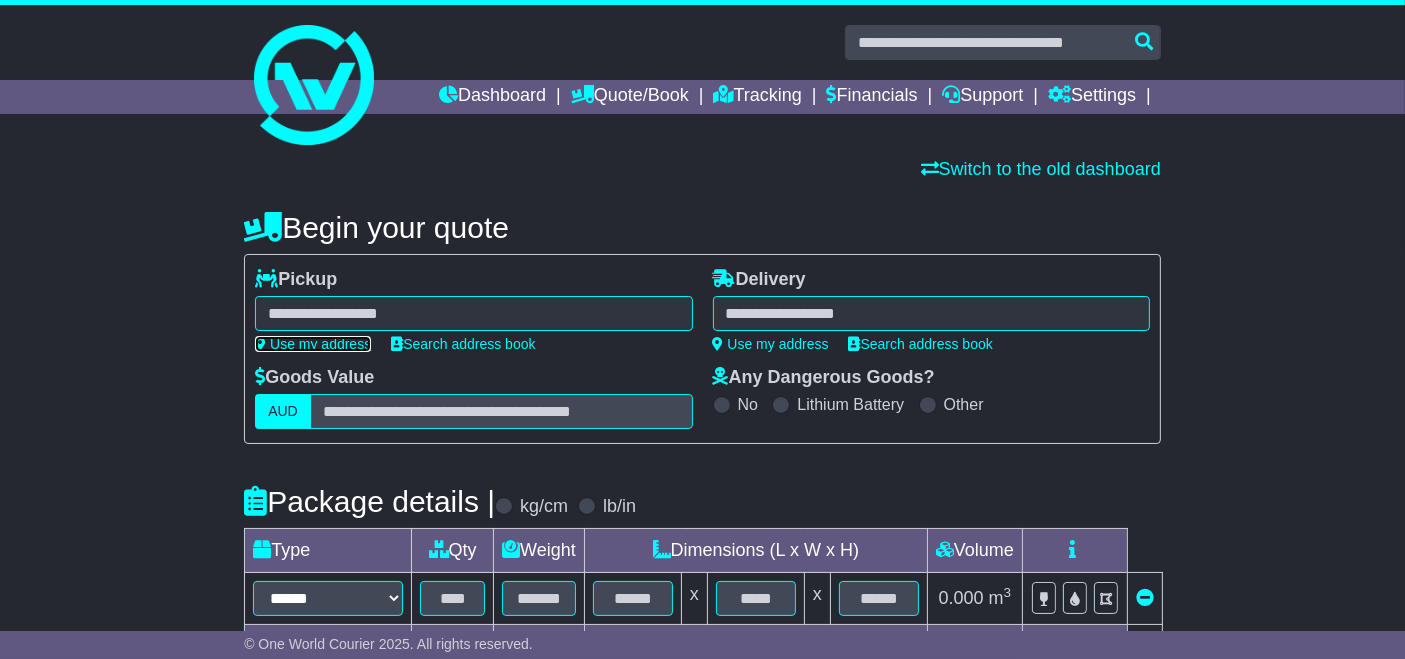 click on "Use my address" at bounding box center (313, 344) 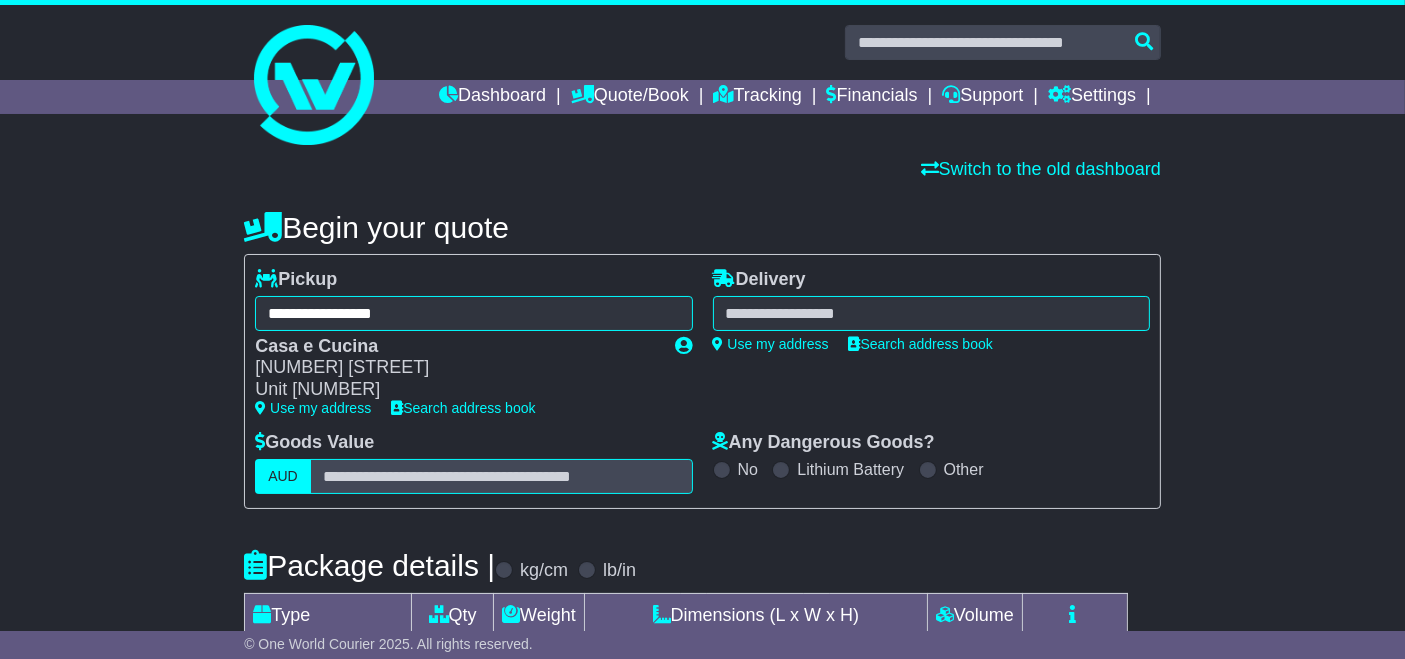 click at bounding box center [931, 313] 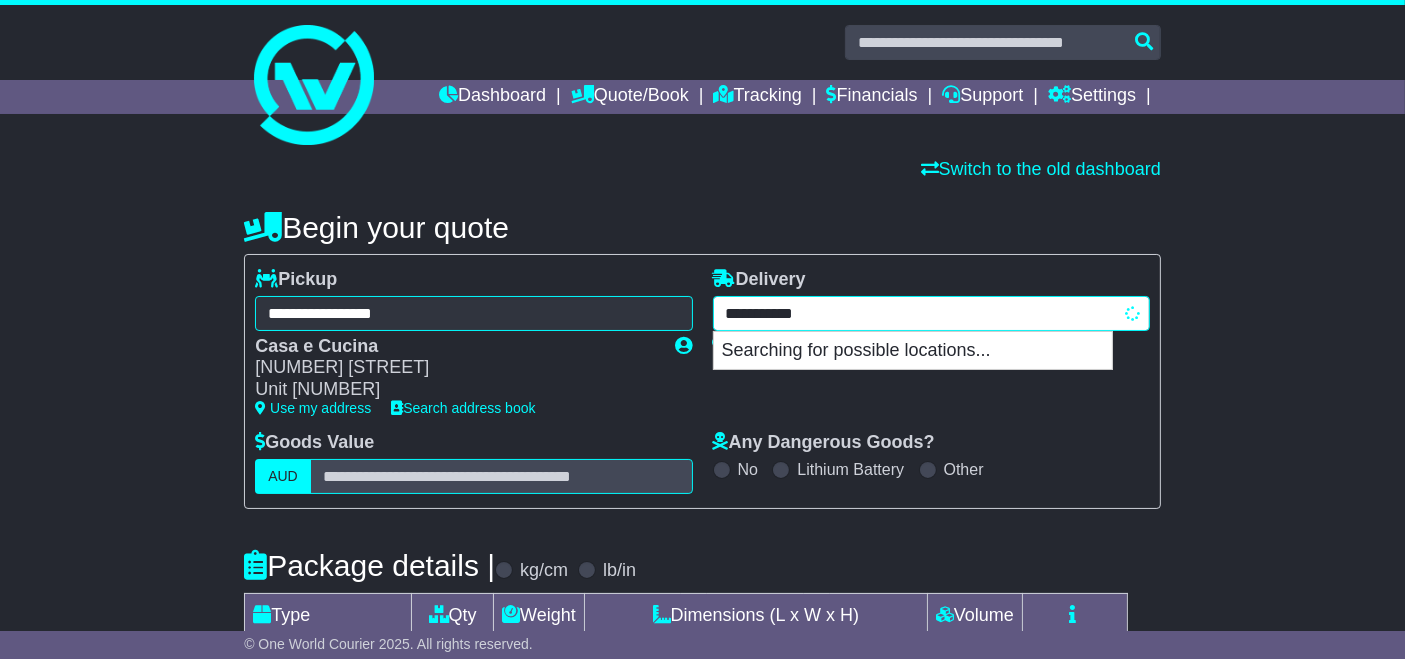 type on "**********" 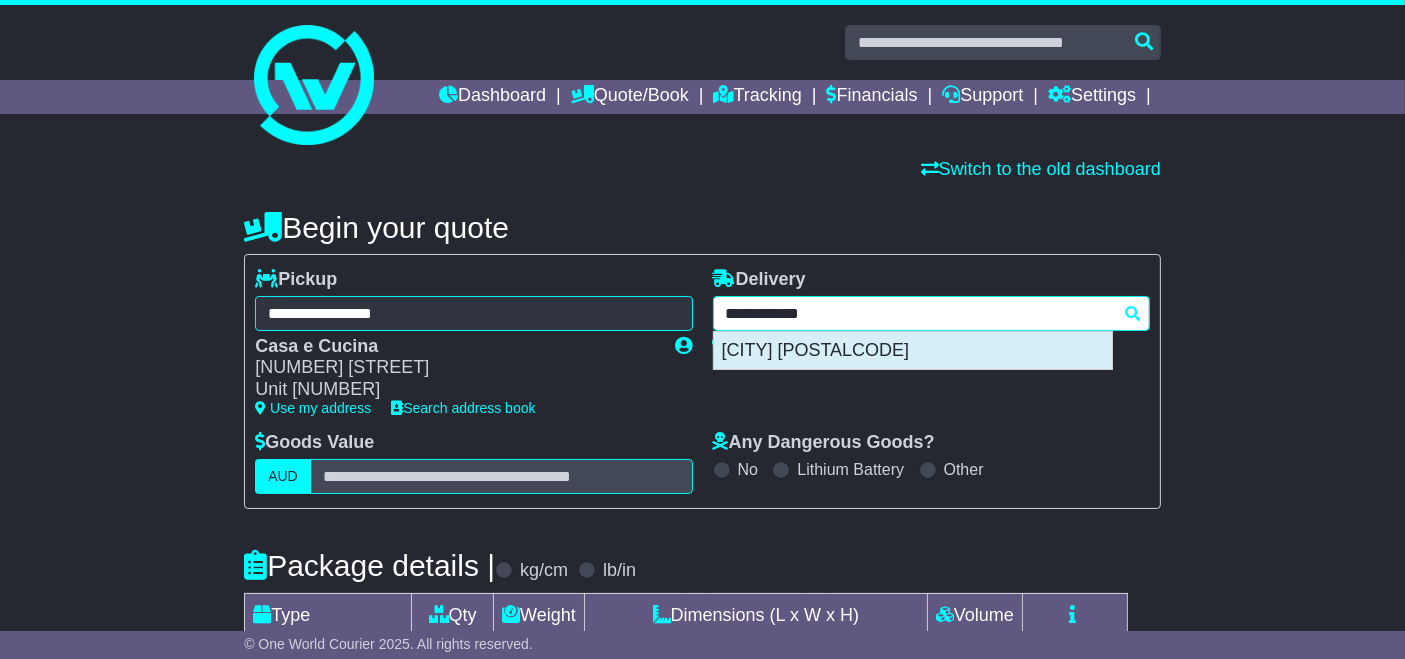 click on "MOUNT MARTHA 3934" at bounding box center [913, 351] 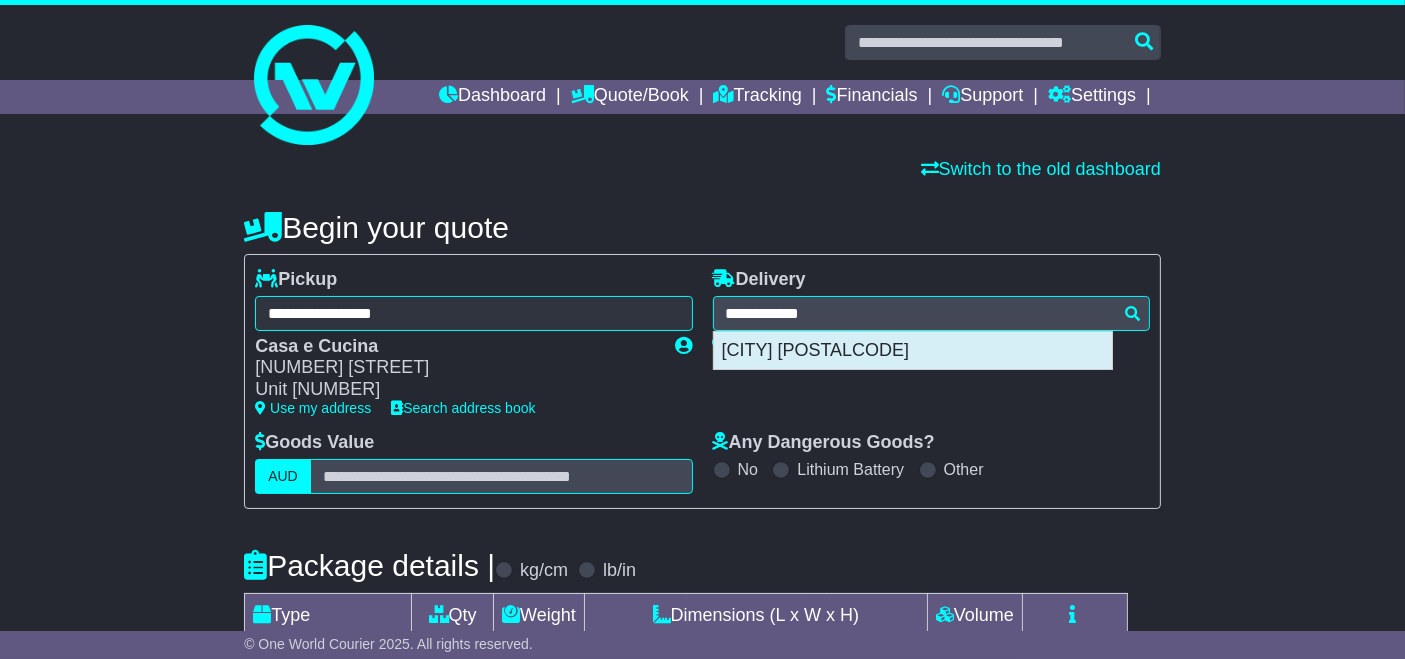 type on "**********" 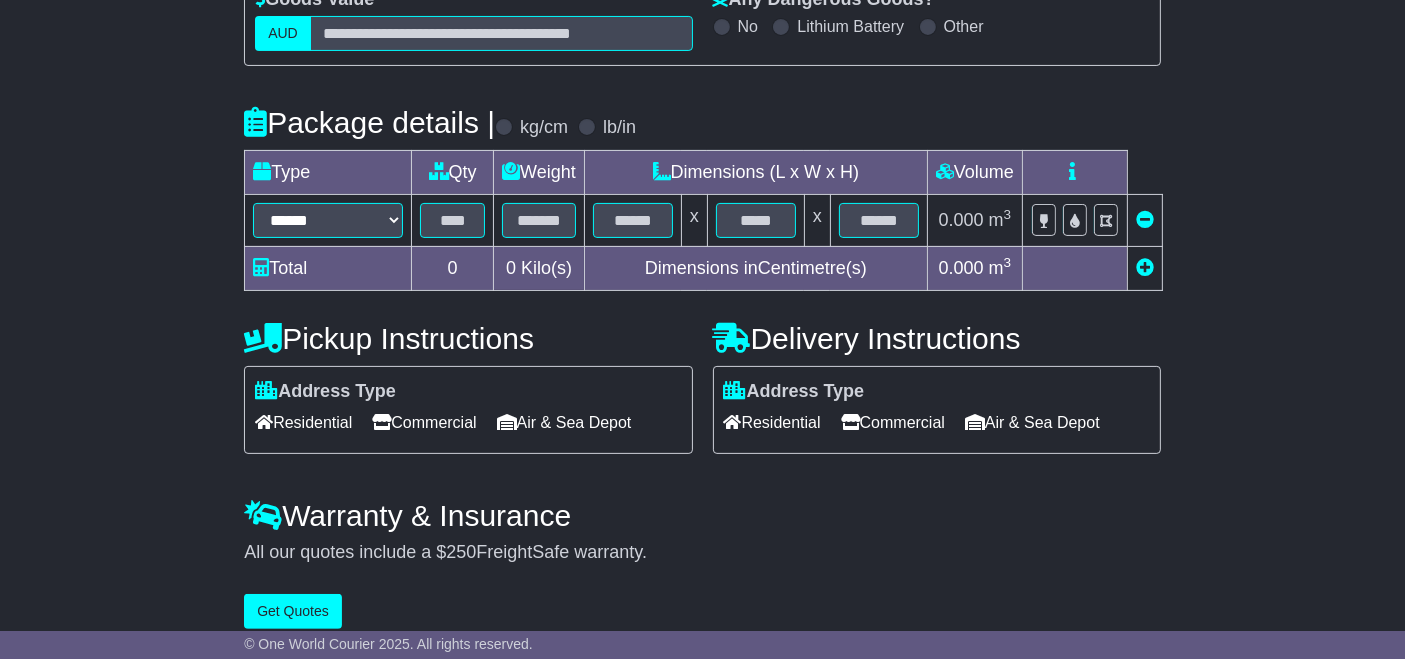 scroll, scrollTop: 459, scrollLeft: 0, axis: vertical 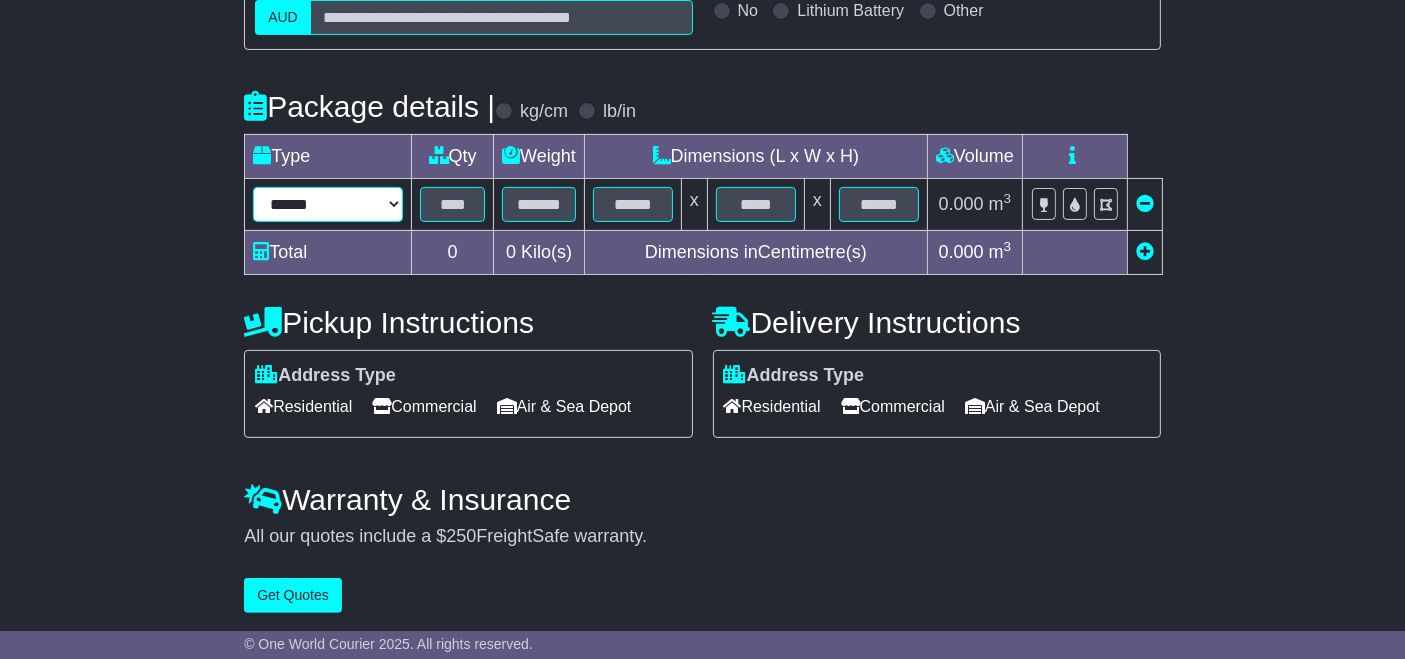 click on "****** ****** ****** *******" at bounding box center (328, 204) 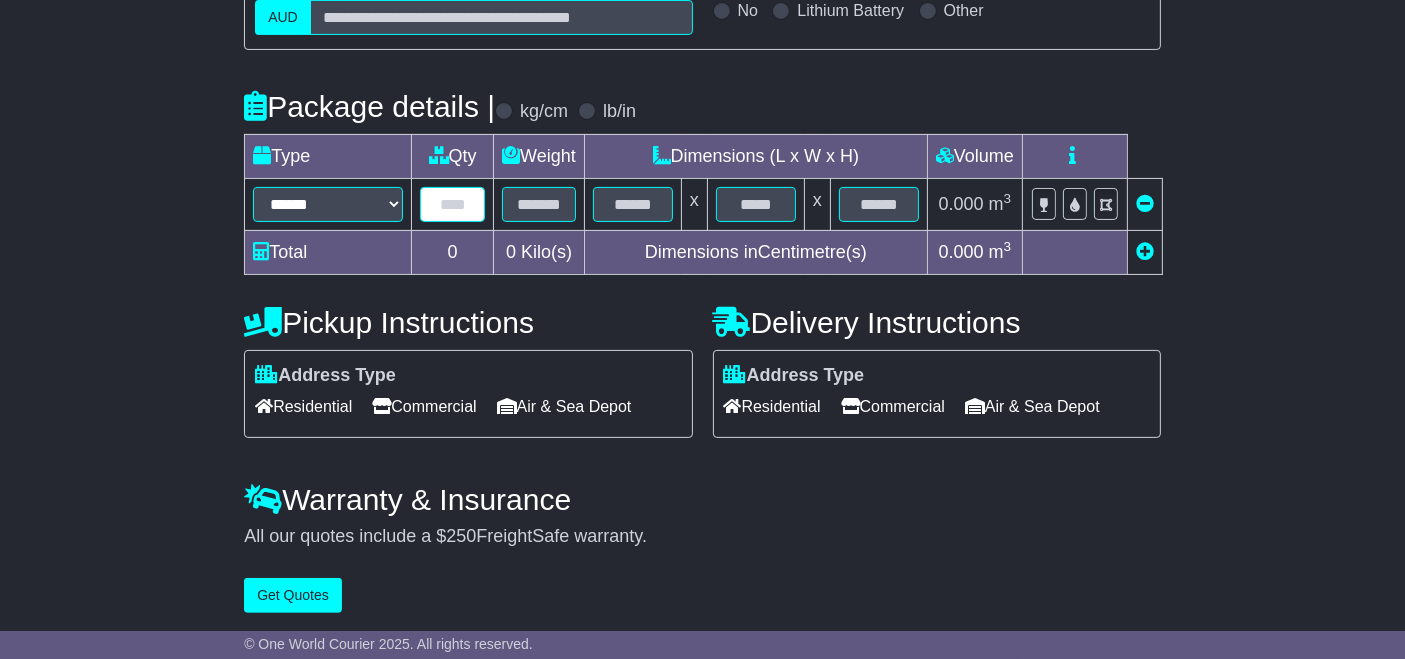 click at bounding box center (452, 204) 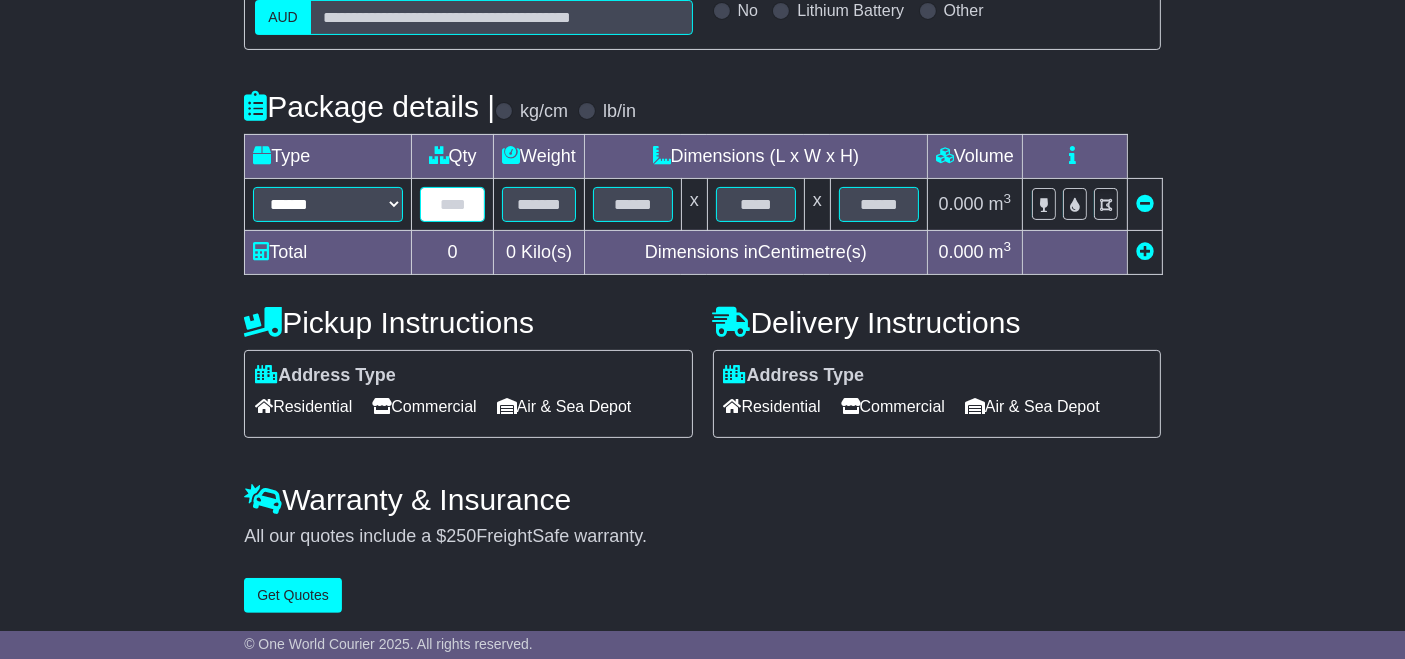 click at bounding box center [452, 204] 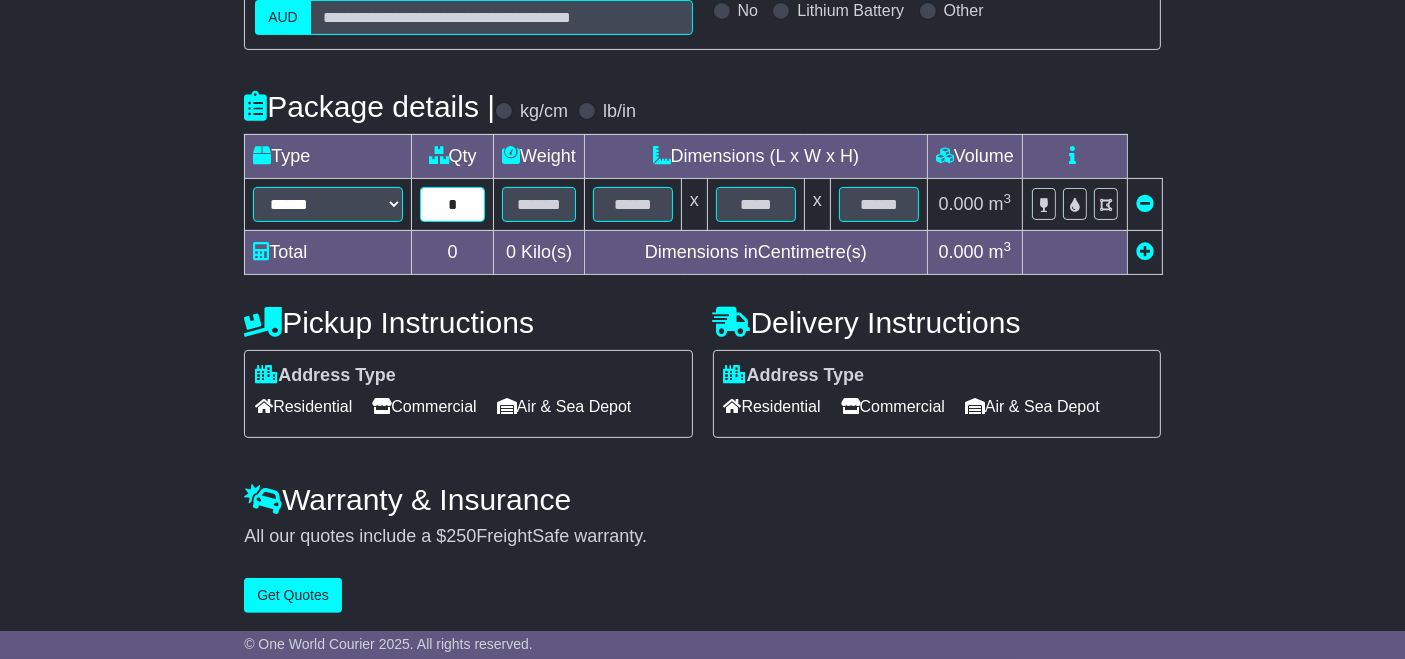 type on "*" 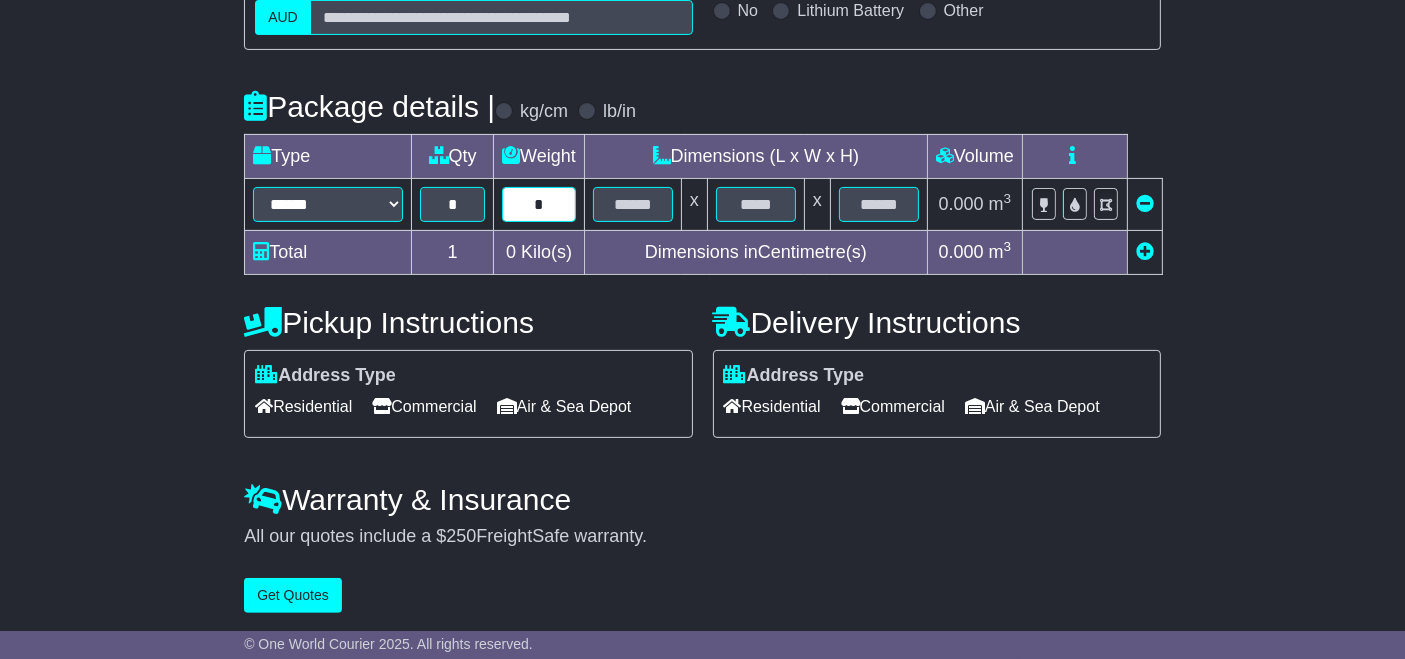 type on "*" 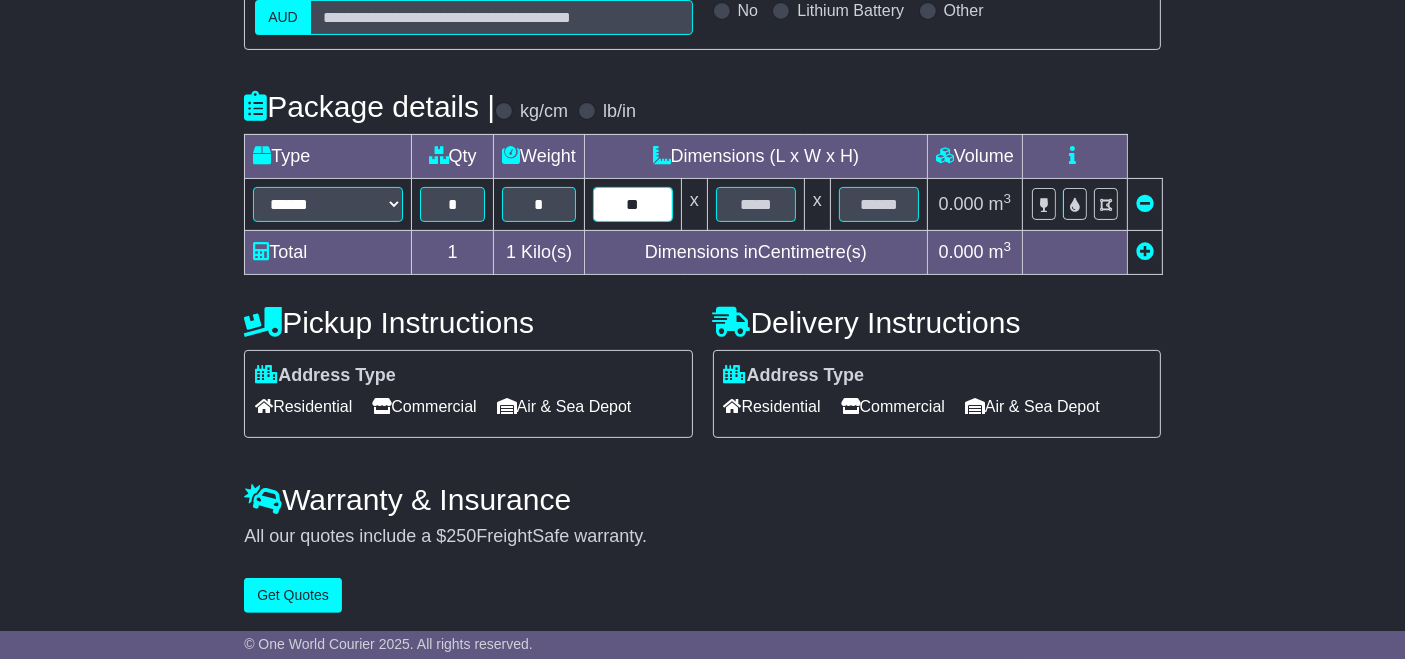 type on "**" 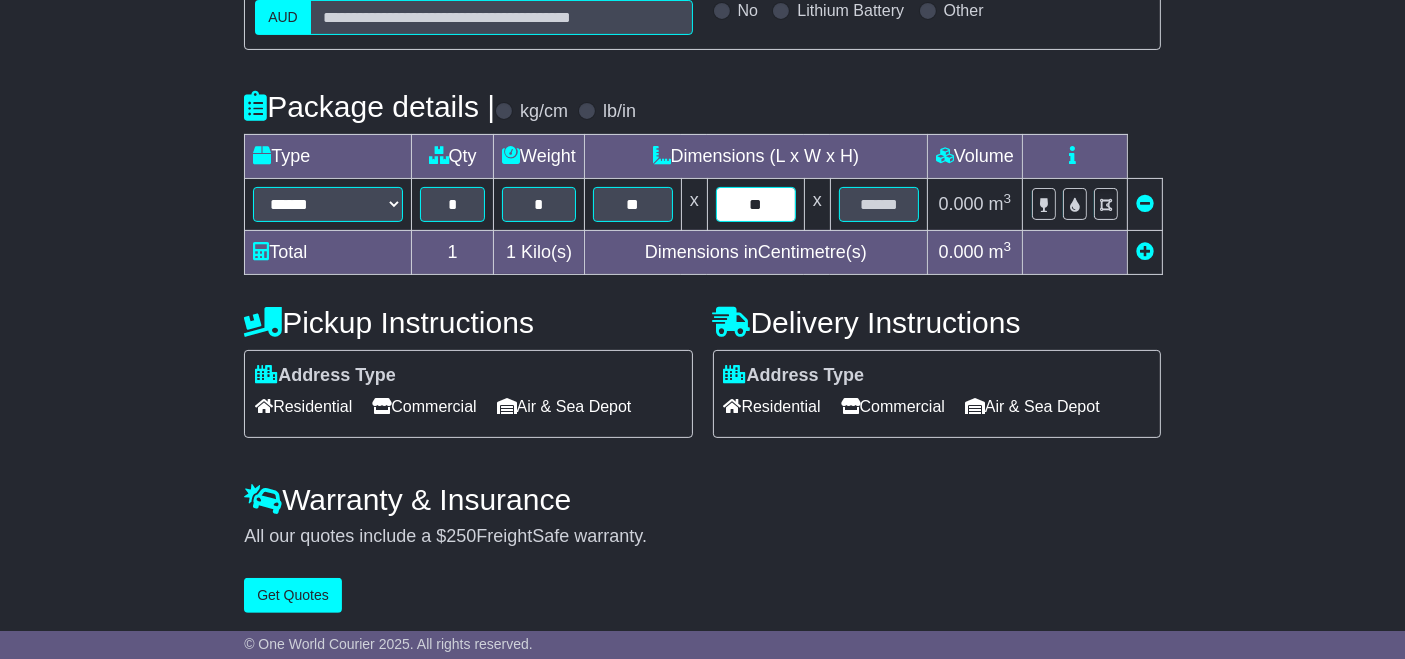 type on "**" 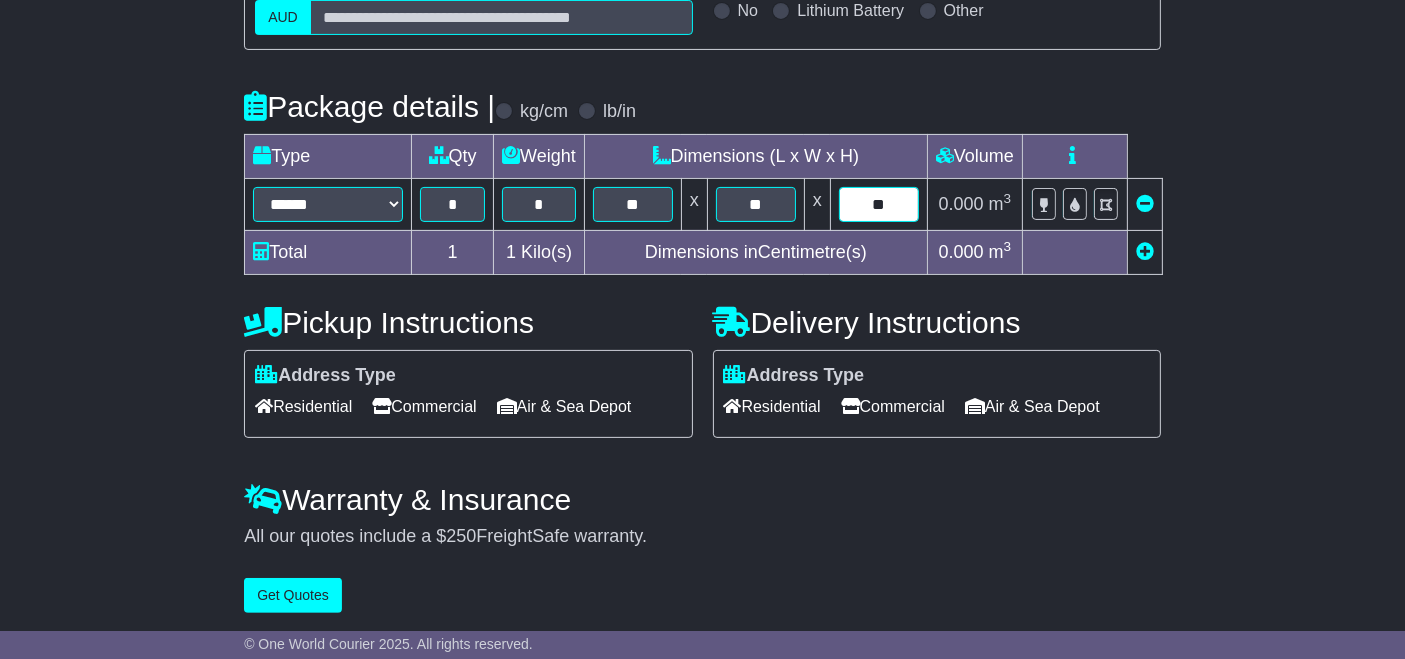 type on "**" 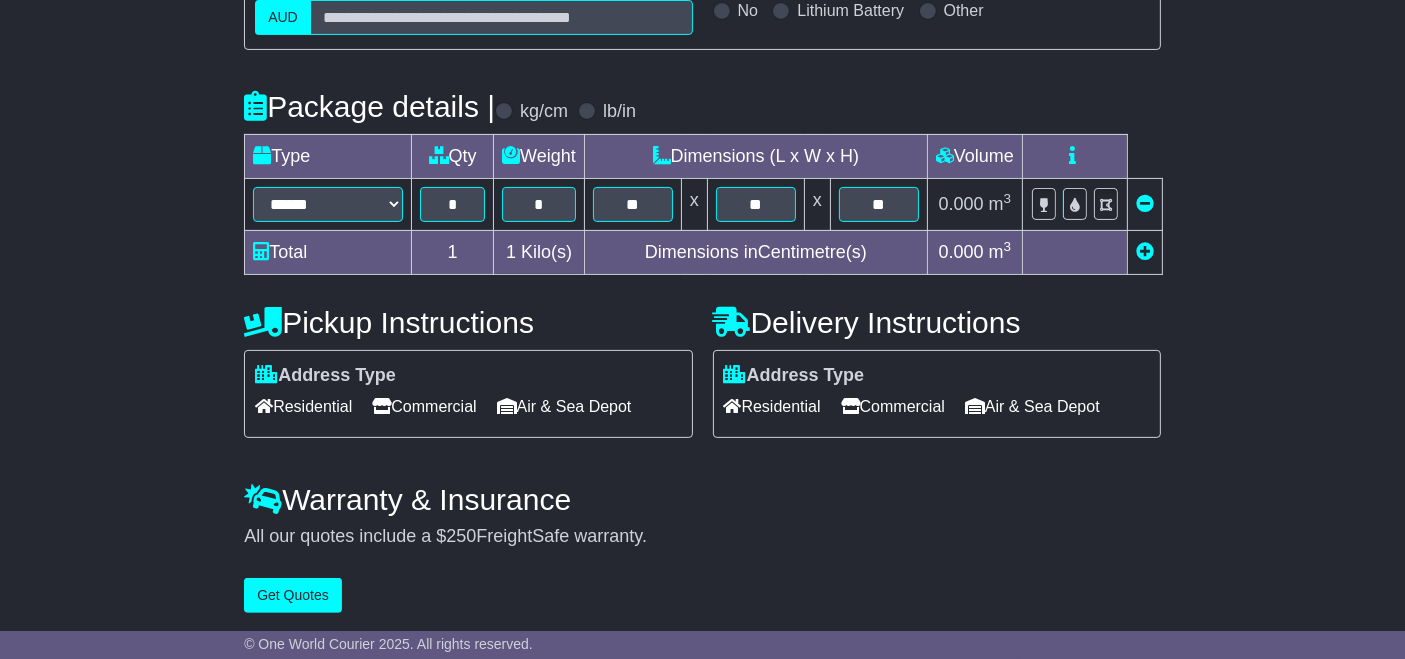click on "Residential" at bounding box center [772, 406] 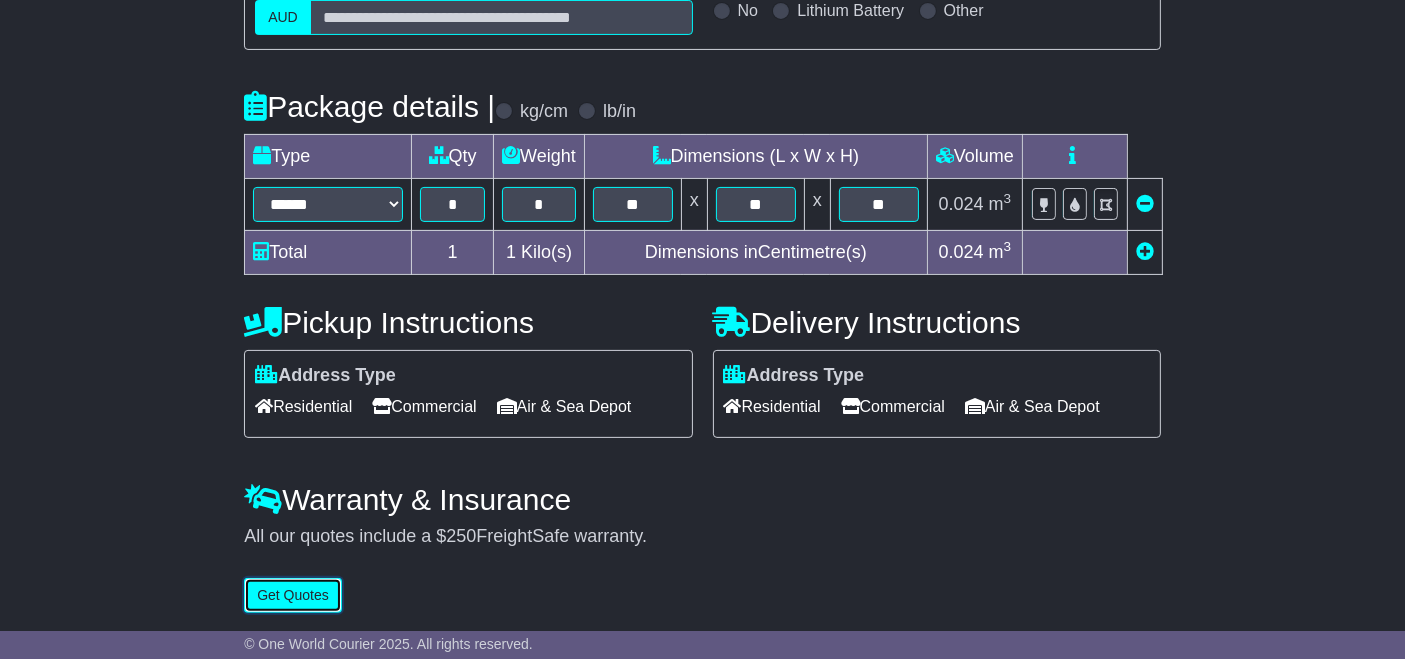 click on "Get Quotes" at bounding box center (293, 595) 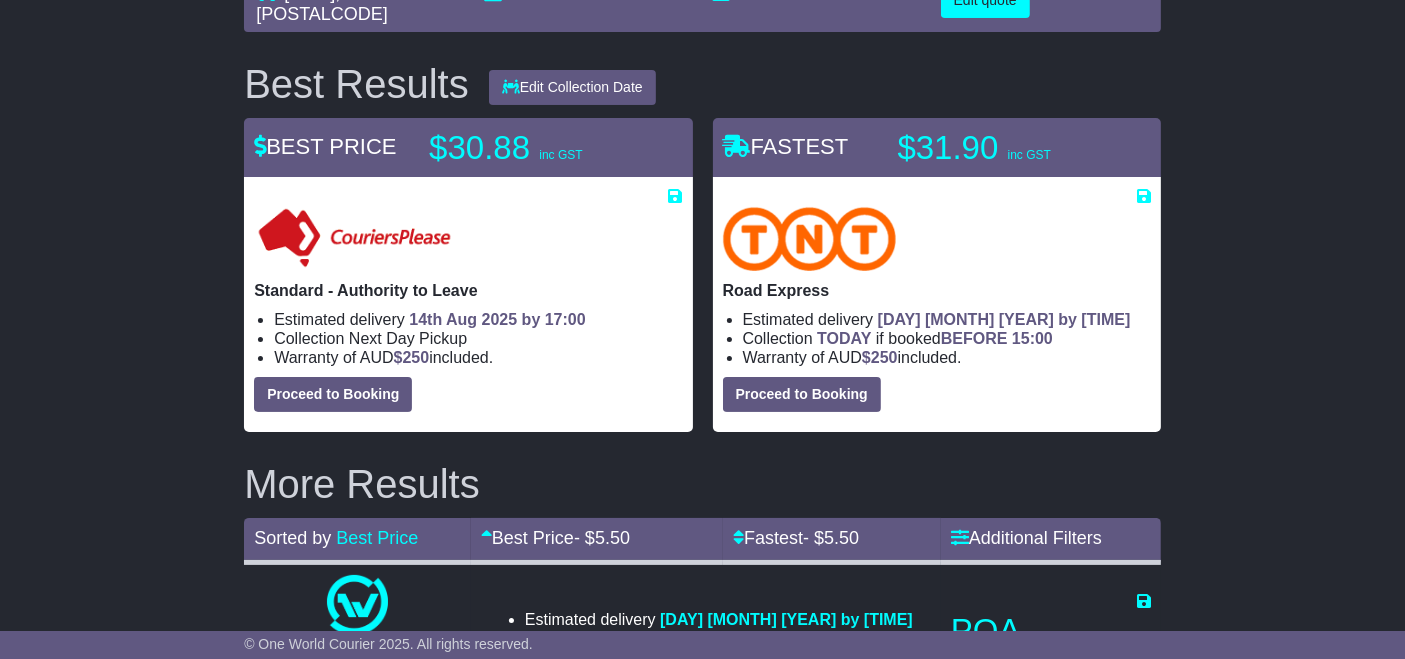 scroll, scrollTop: 210, scrollLeft: 0, axis: vertical 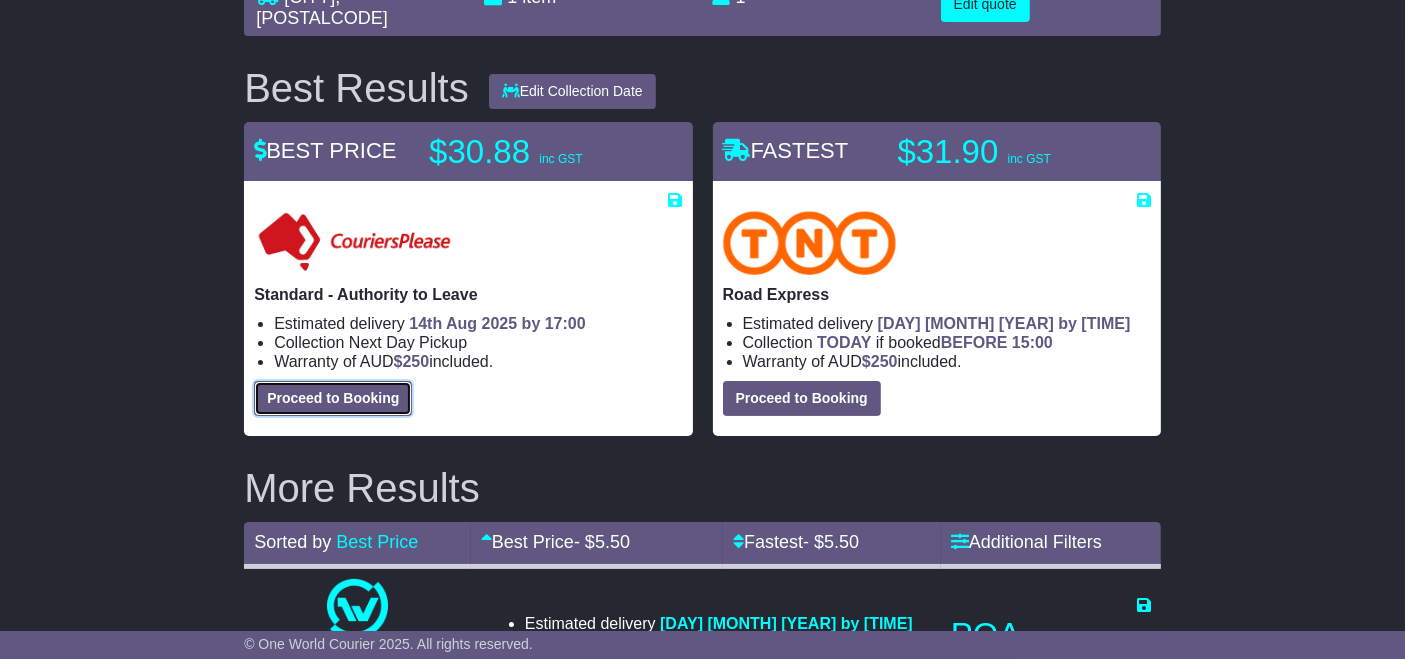 click on "Proceed to Booking" at bounding box center (333, 398) 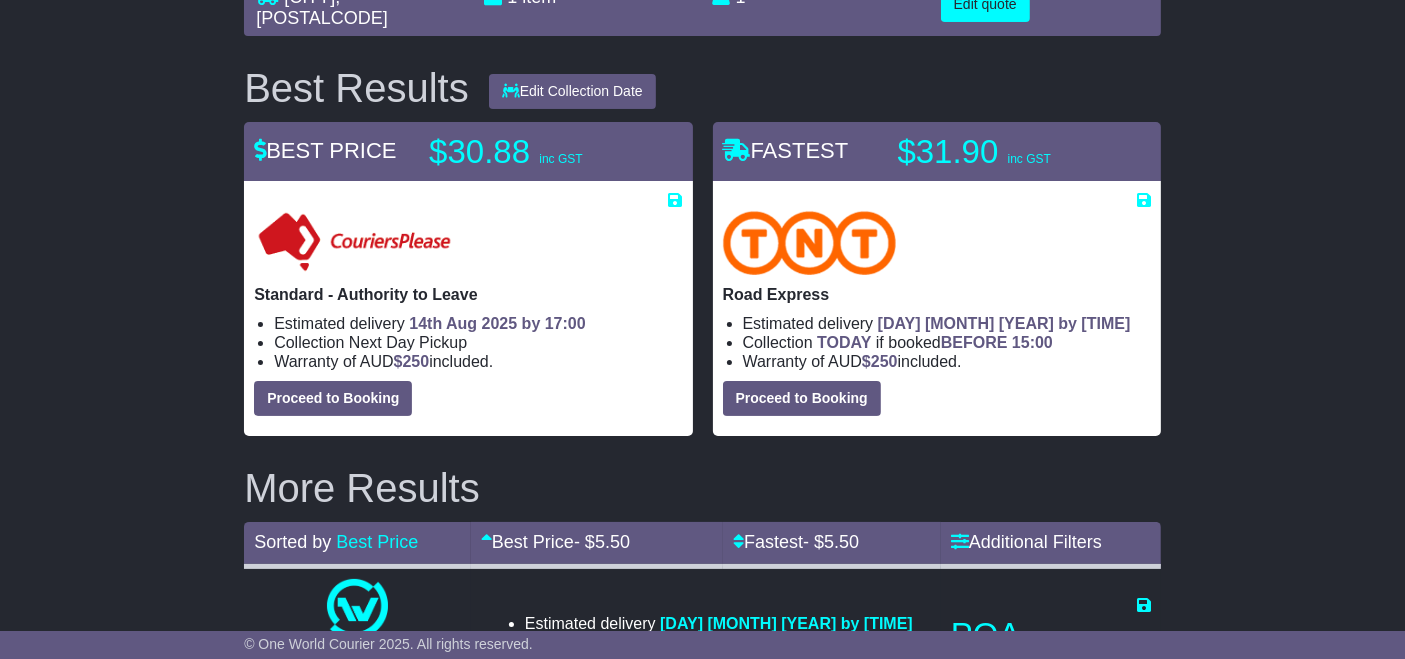 select on "**********" 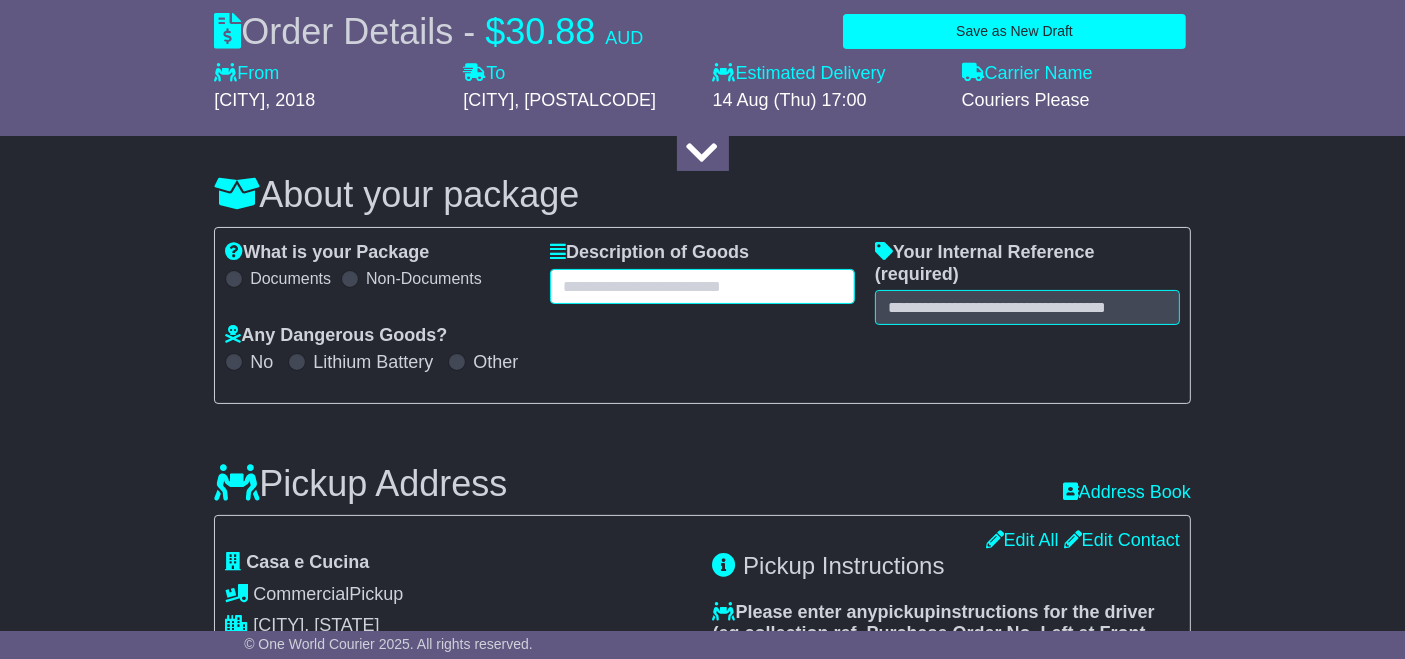 click at bounding box center [702, 286] 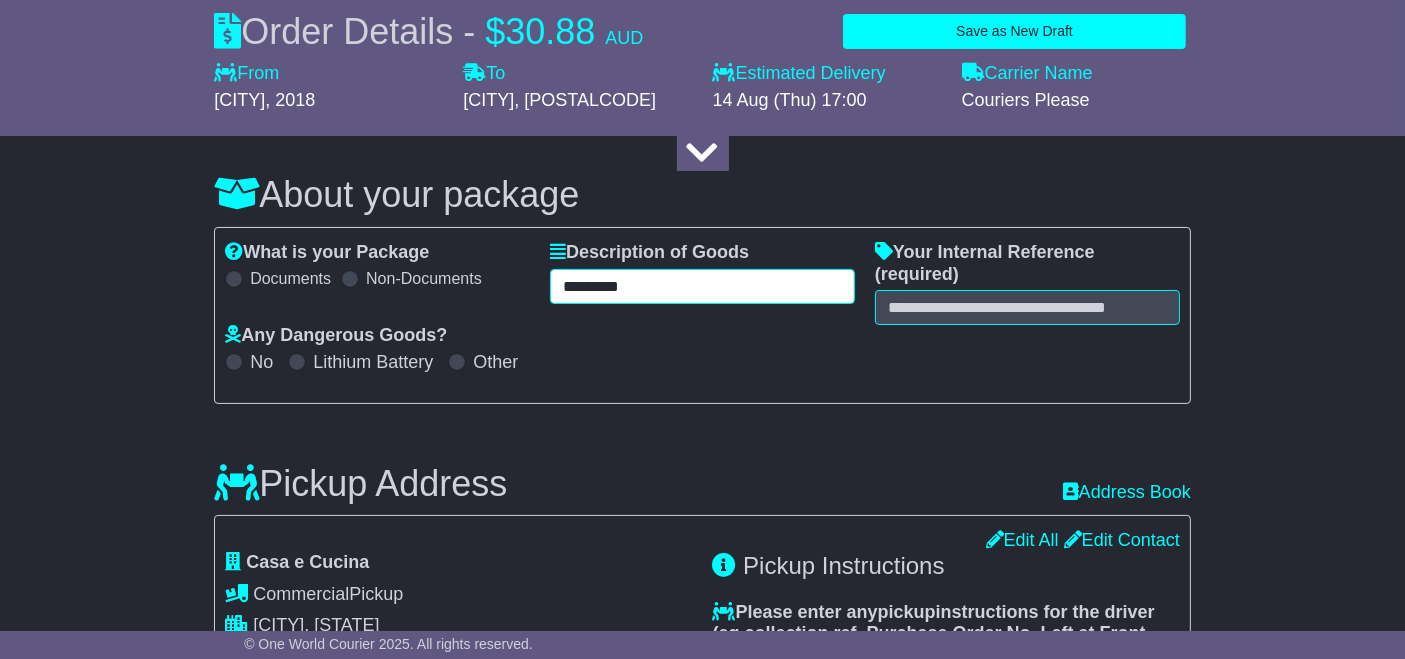 type on "*********" 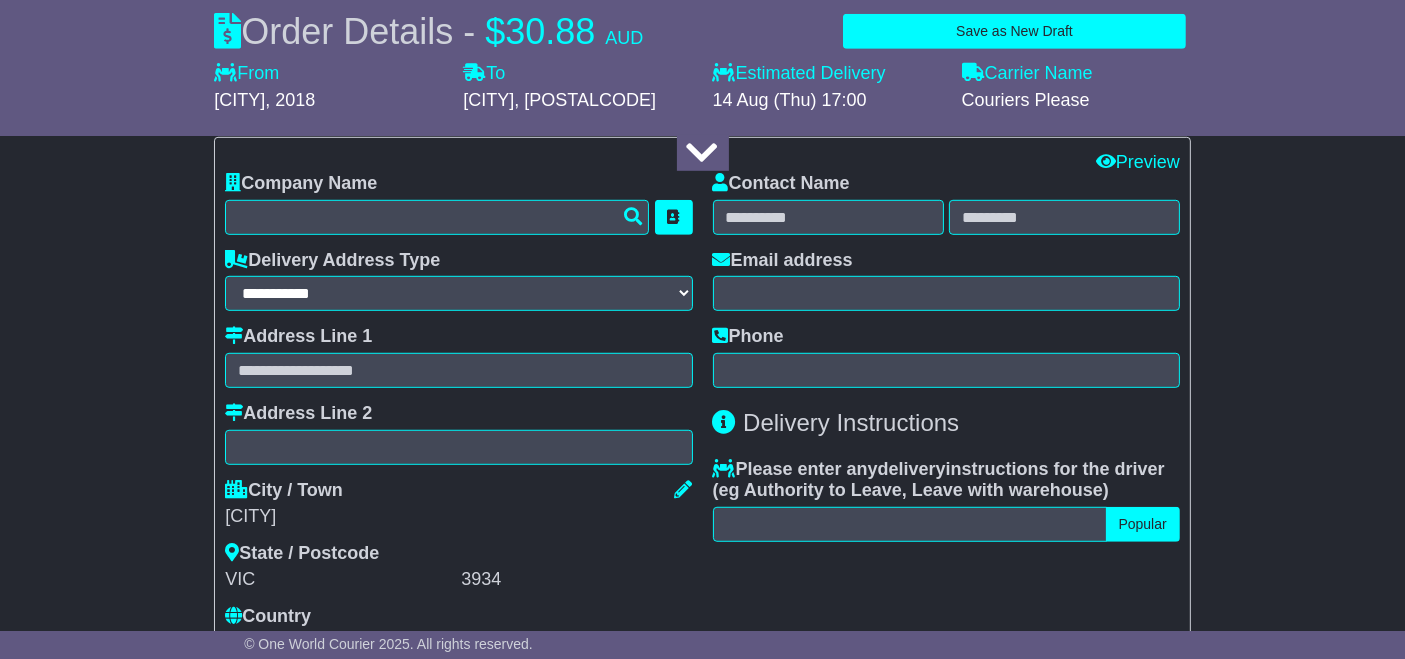 scroll, scrollTop: 1263, scrollLeft: 0, axis: vertical 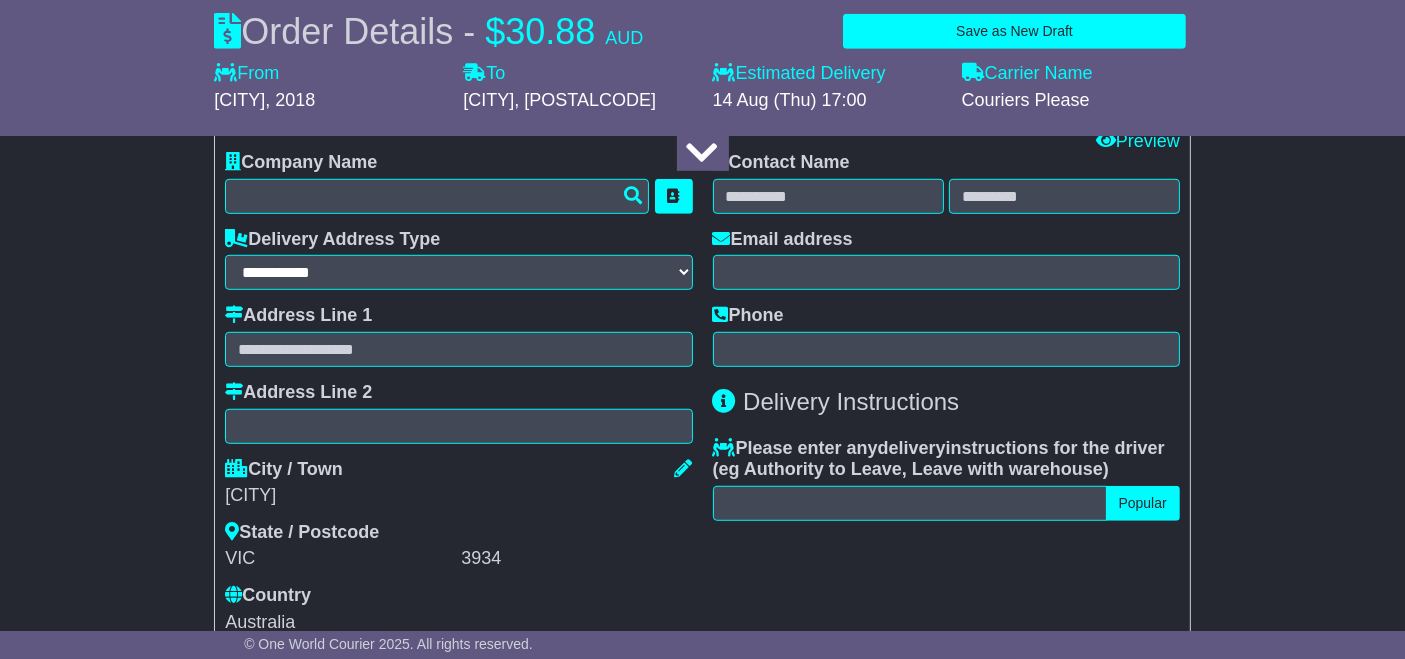 type on "*****" 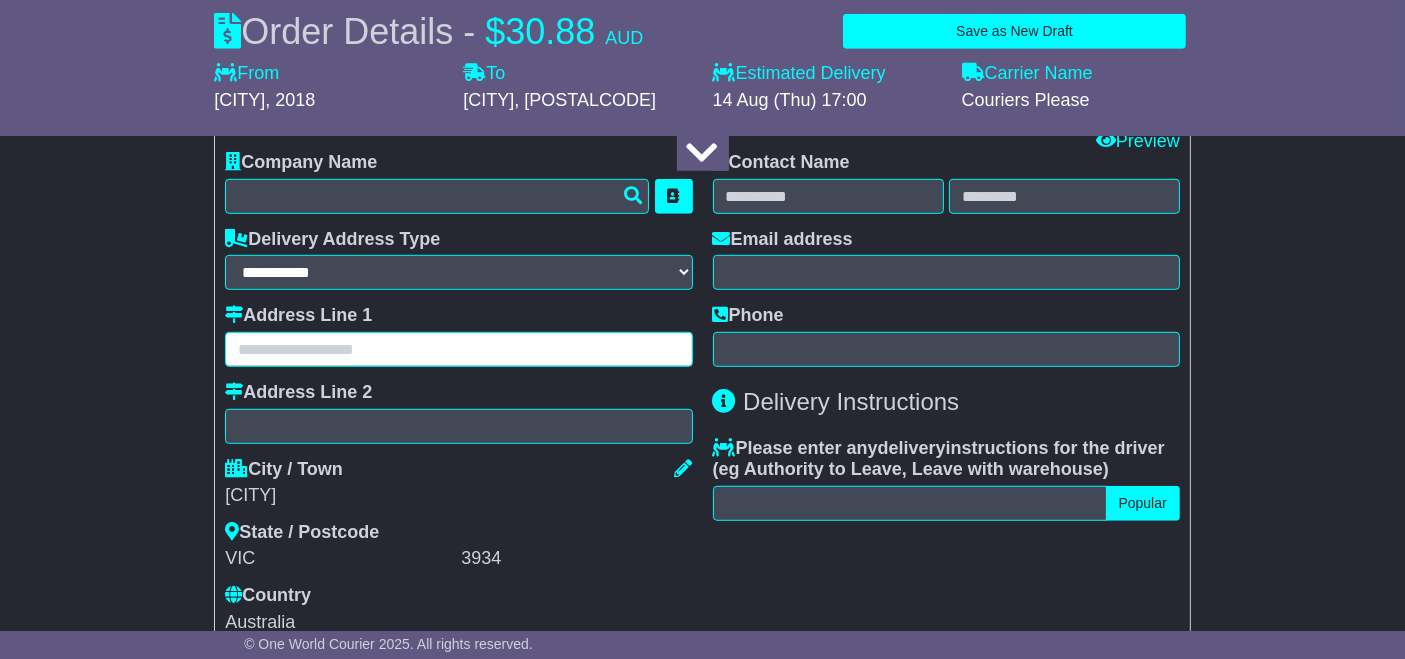 click at bounding box center (458, 349) 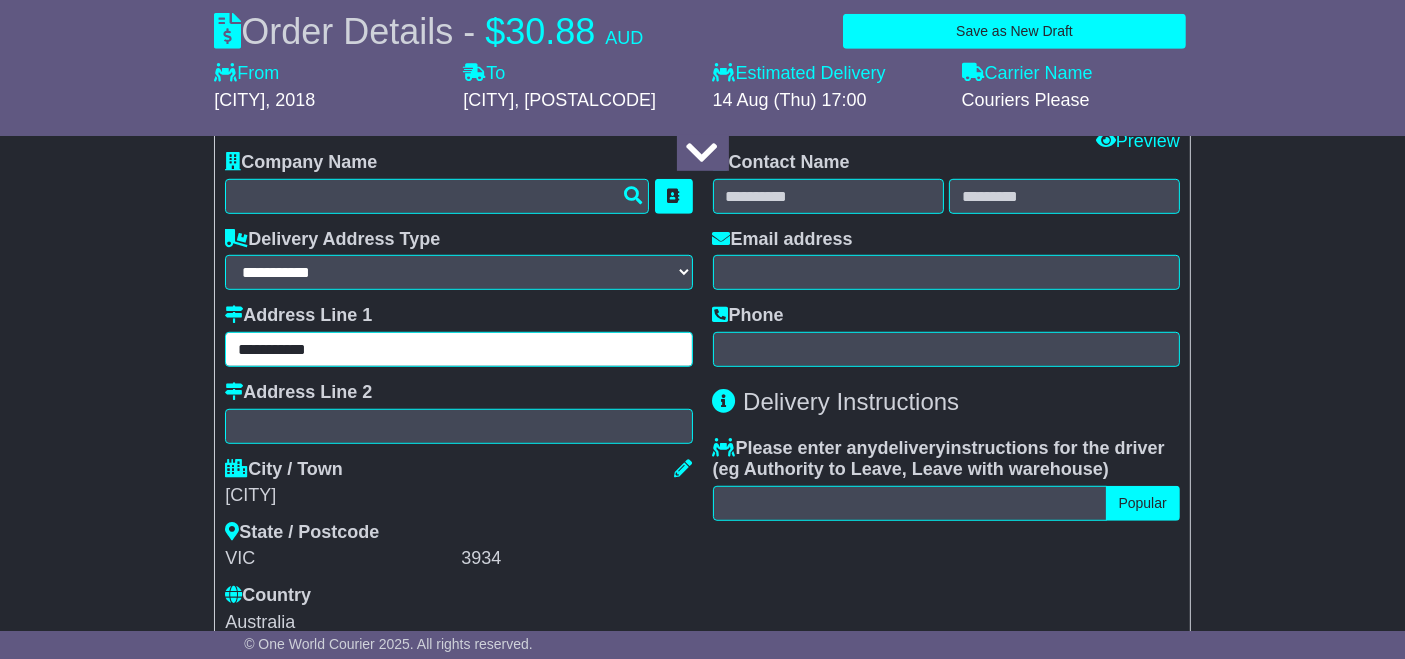type on "**********" 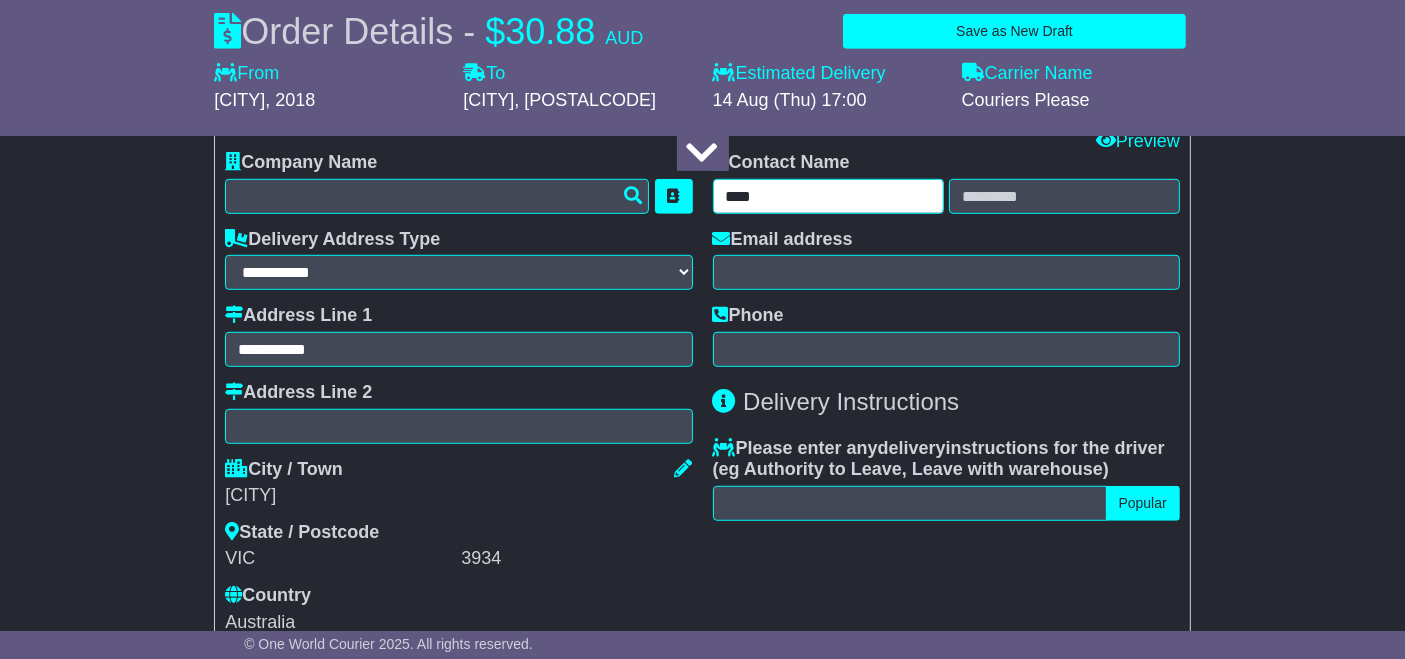 type on "****" 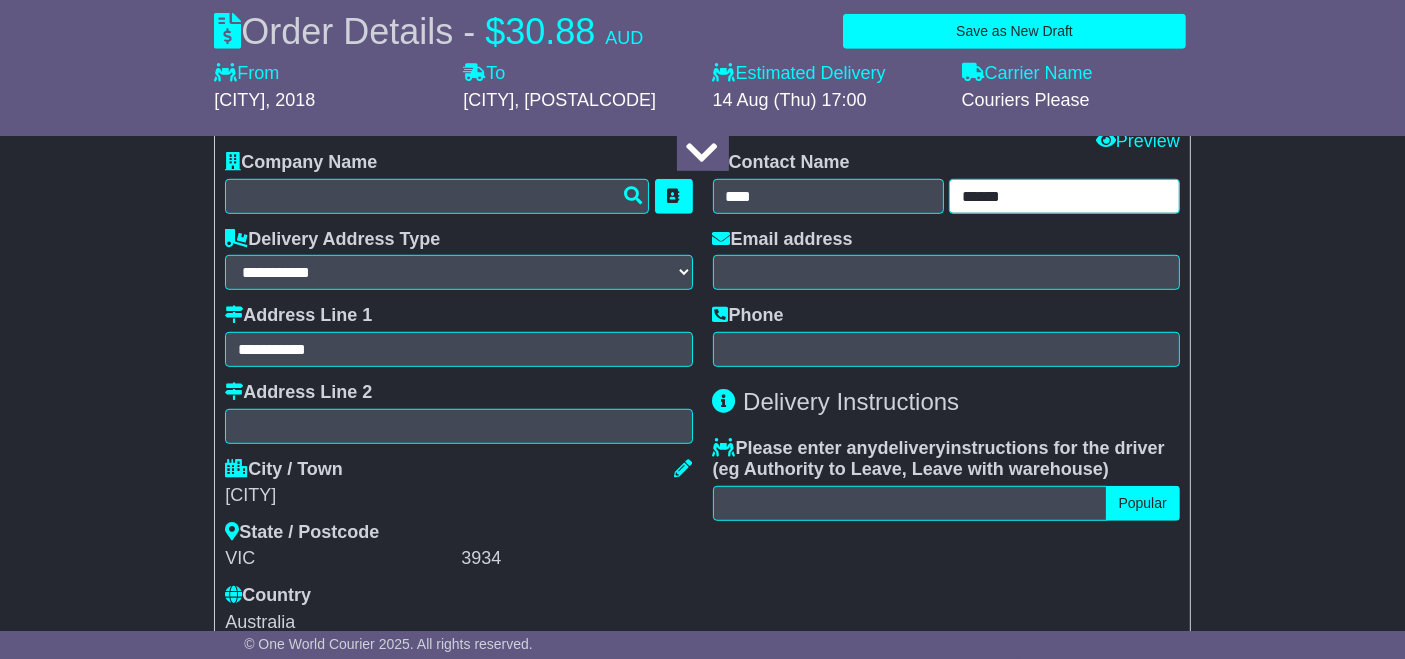 type on "******" 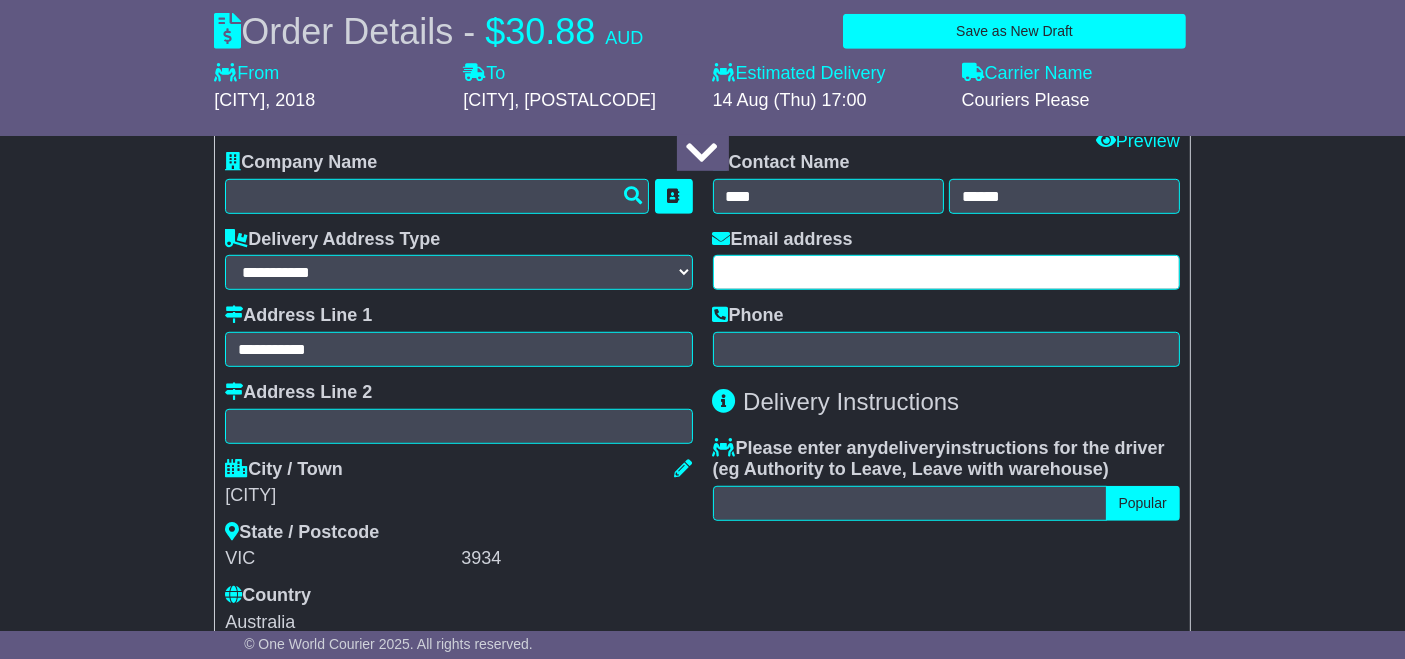 paste on "**********" 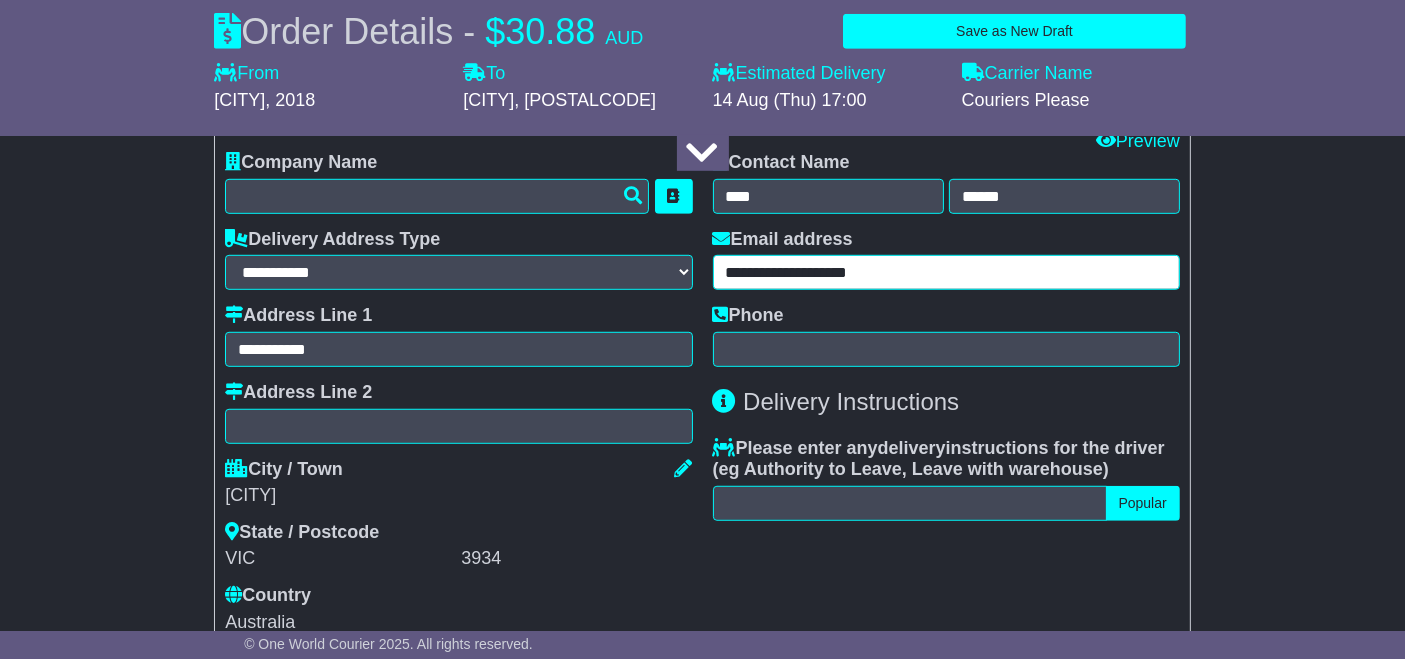 type on "**********" 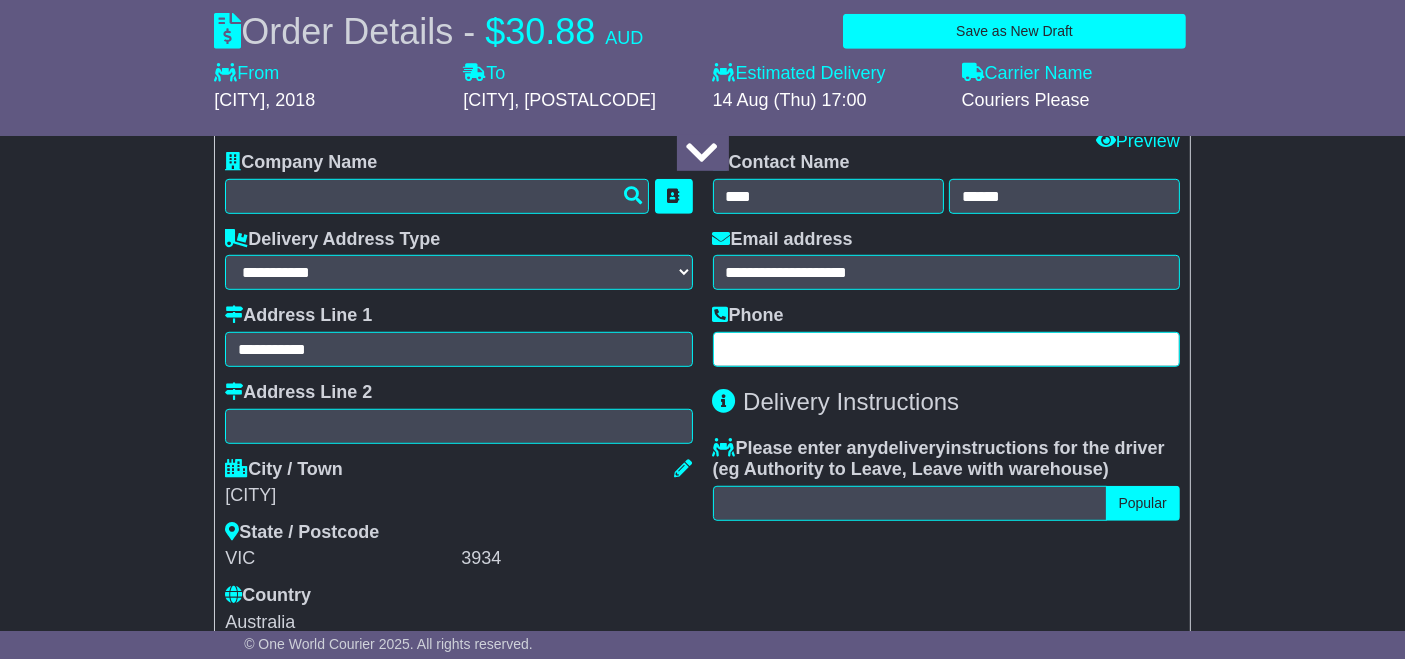 click at bounding box center (946, 349) 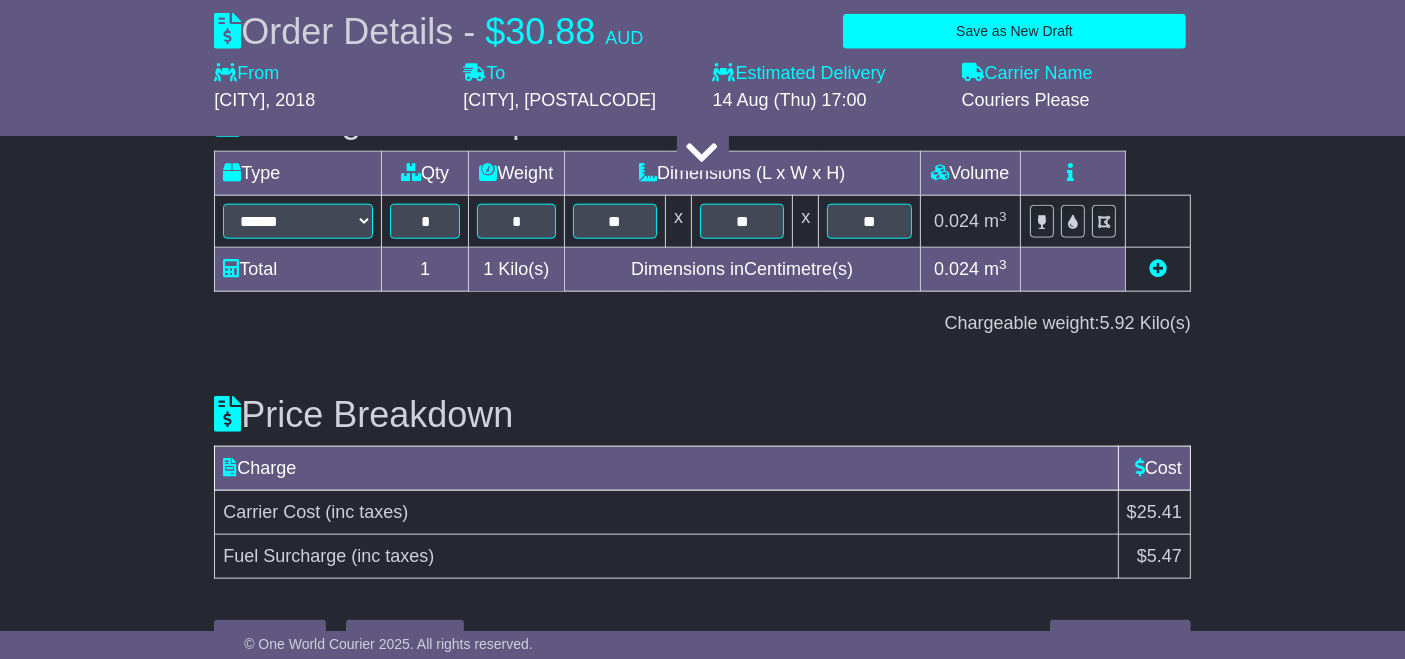 scroll, scrollTop: 2295, scrollLeft: 0, axis: vertical 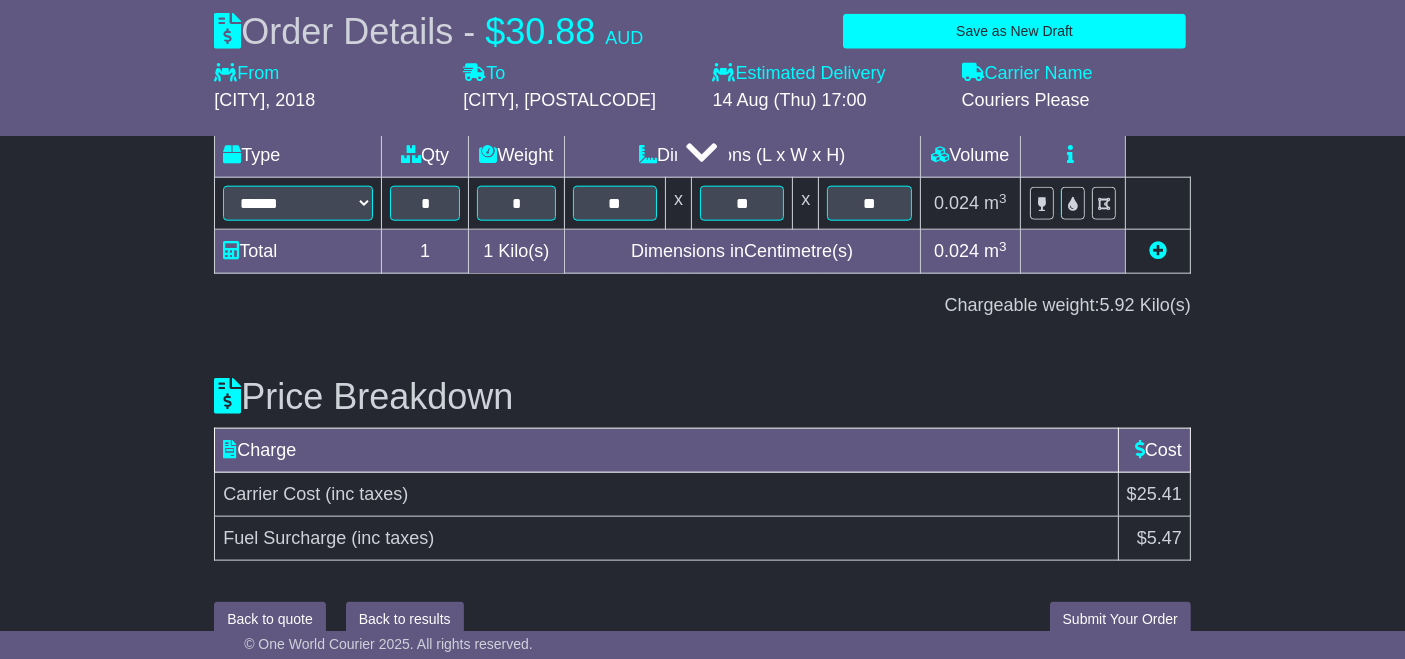 type on "**********" 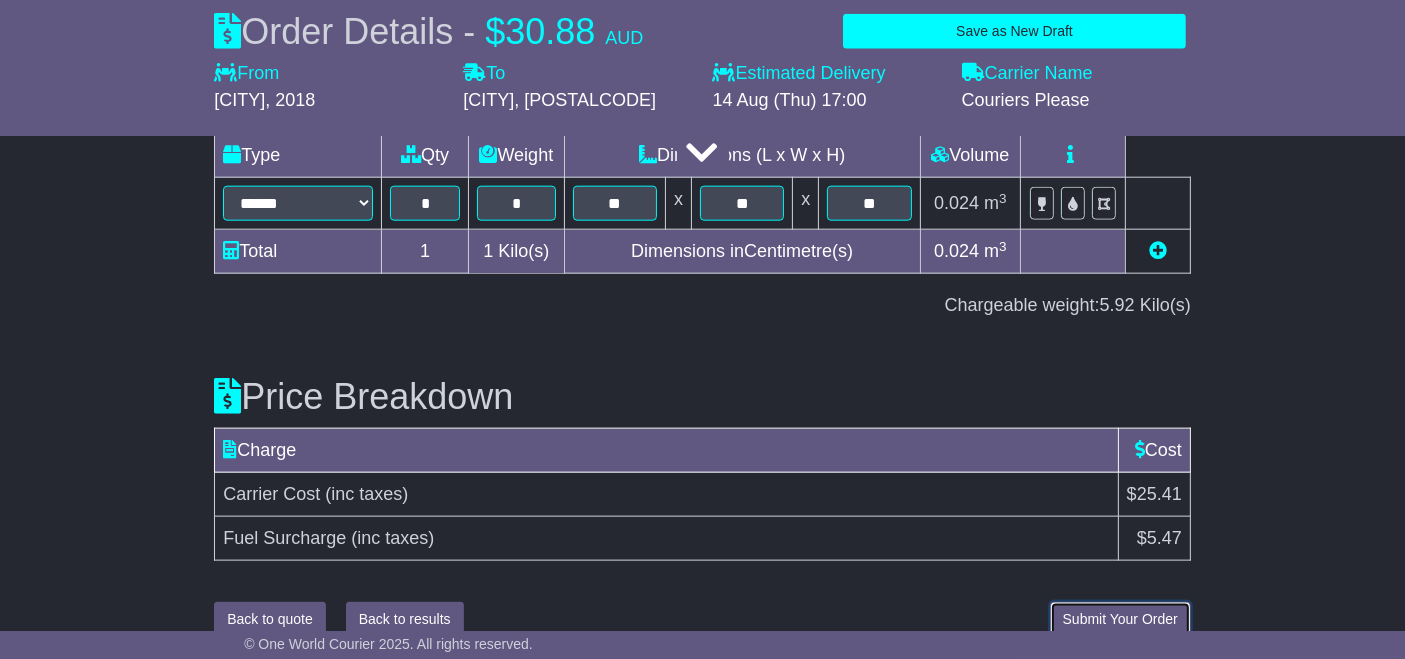 click on "Submit Your Order" at bounding box center (1120, 619) 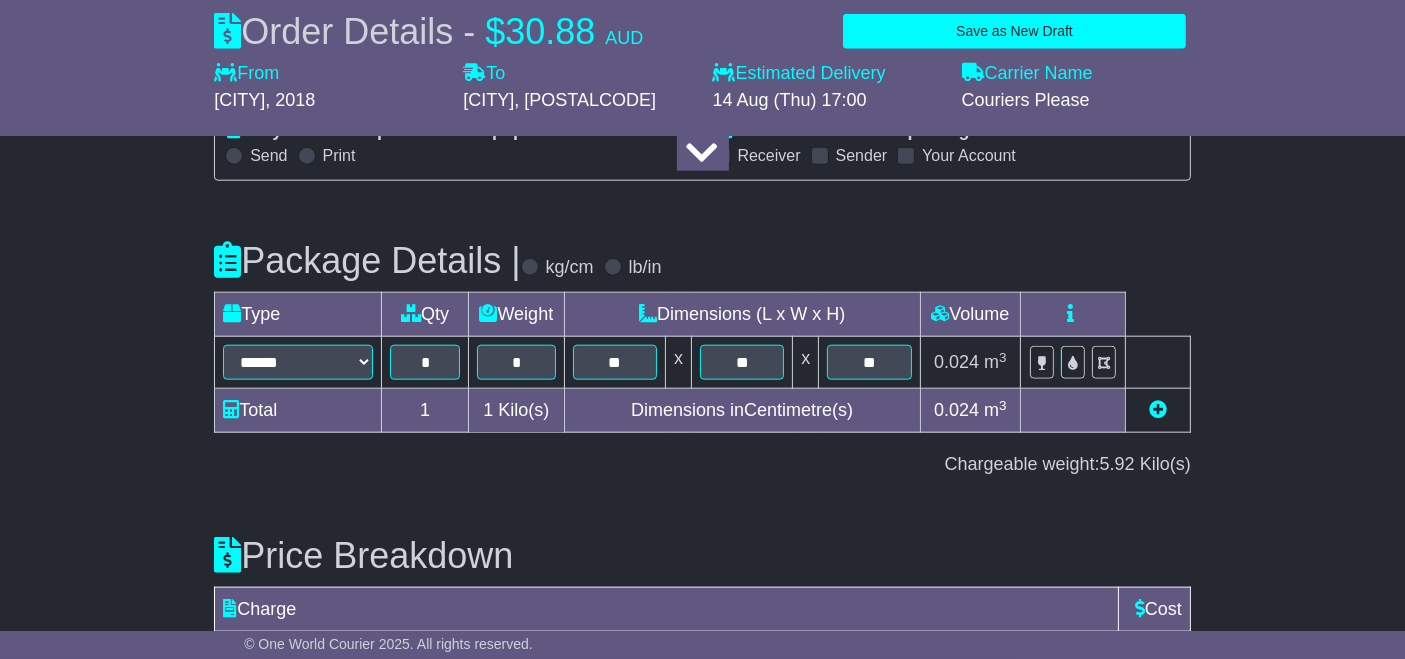 scroll, scrollTop: 2295, scrollLeft: 0, axis: vertical 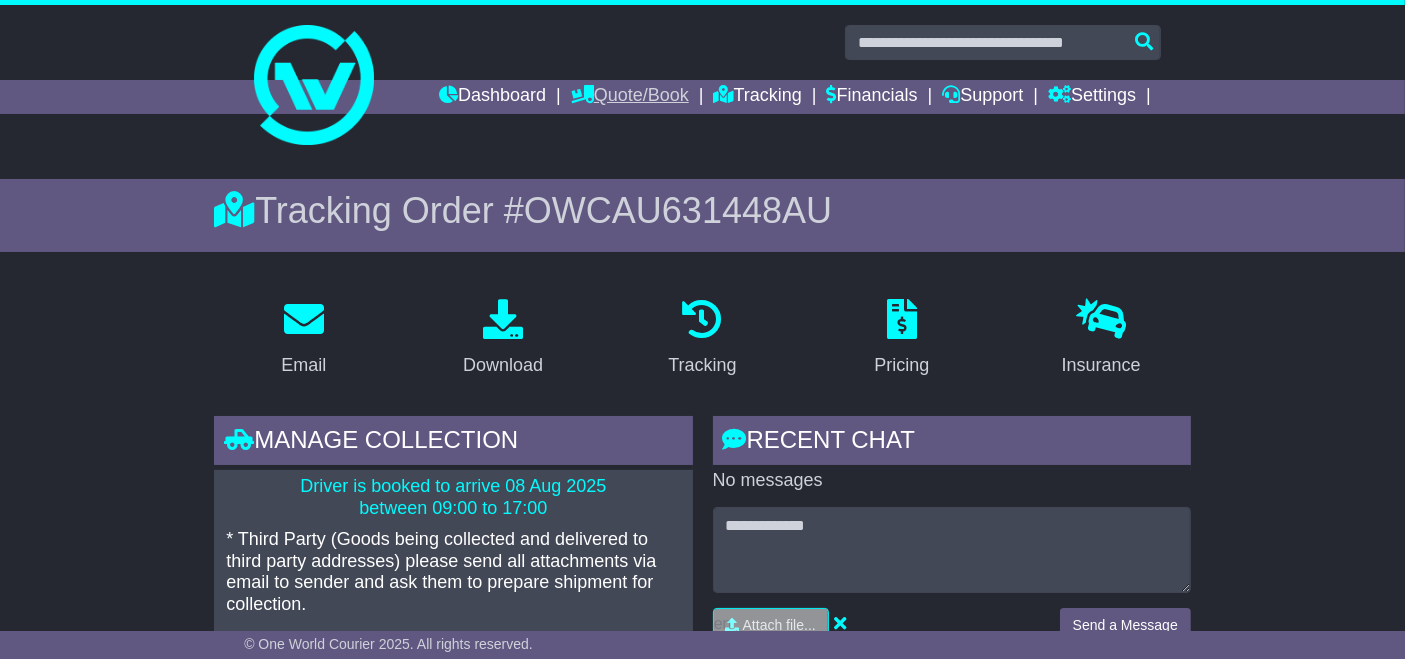 click on "Quote/Book" at bounding box center (630, 97) 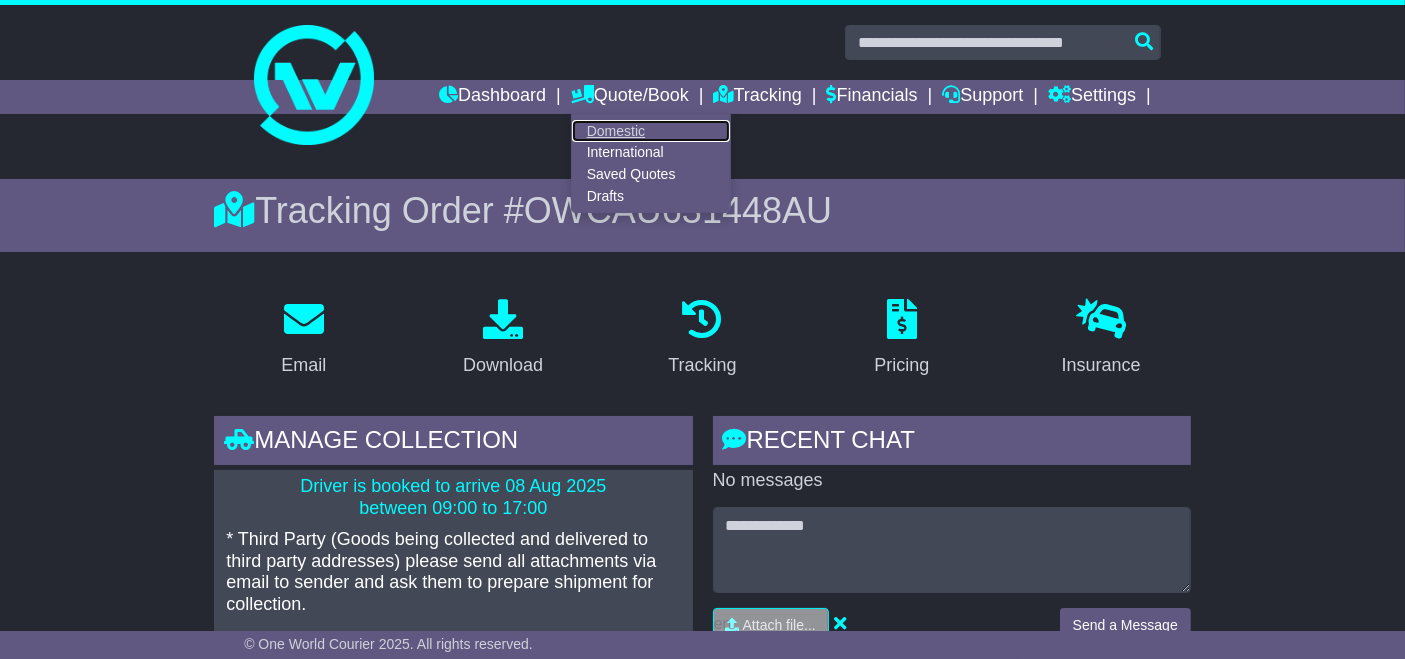 click on "Domestic" at bounding box center [651, 131] 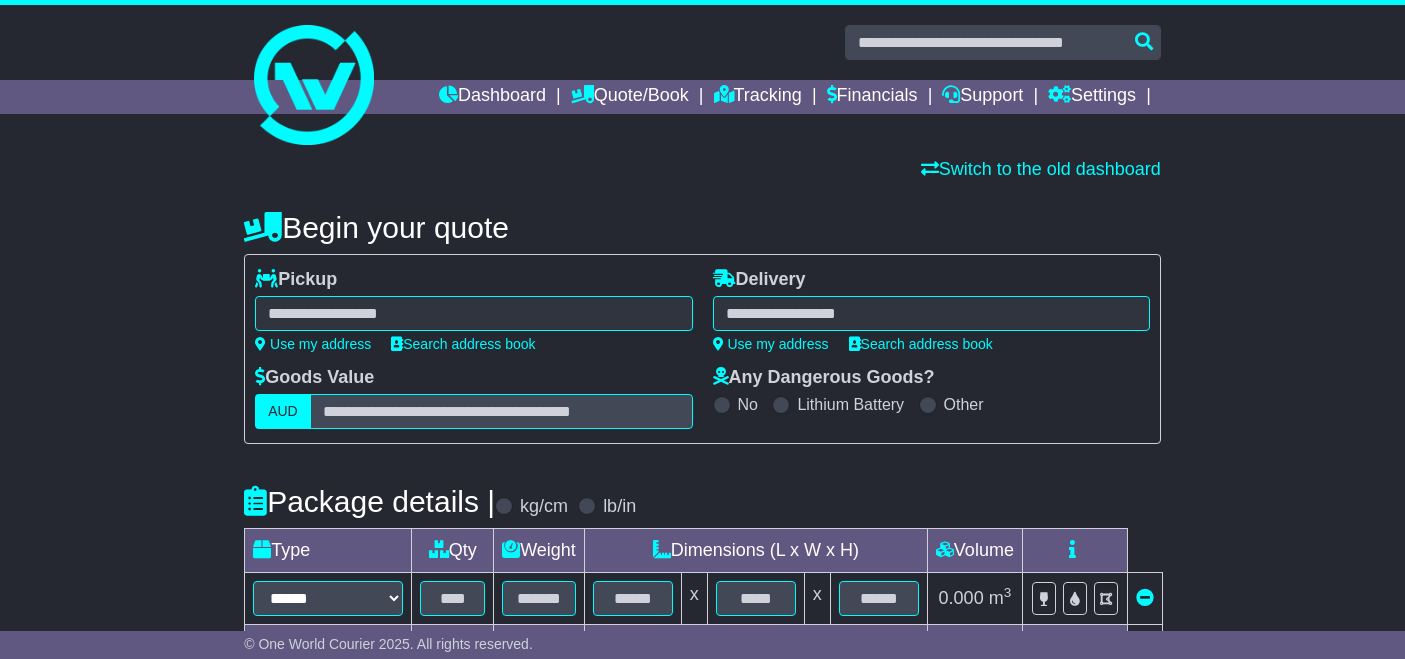 scroll, scrollTop: 0, scrollLeft: 0, axis: both 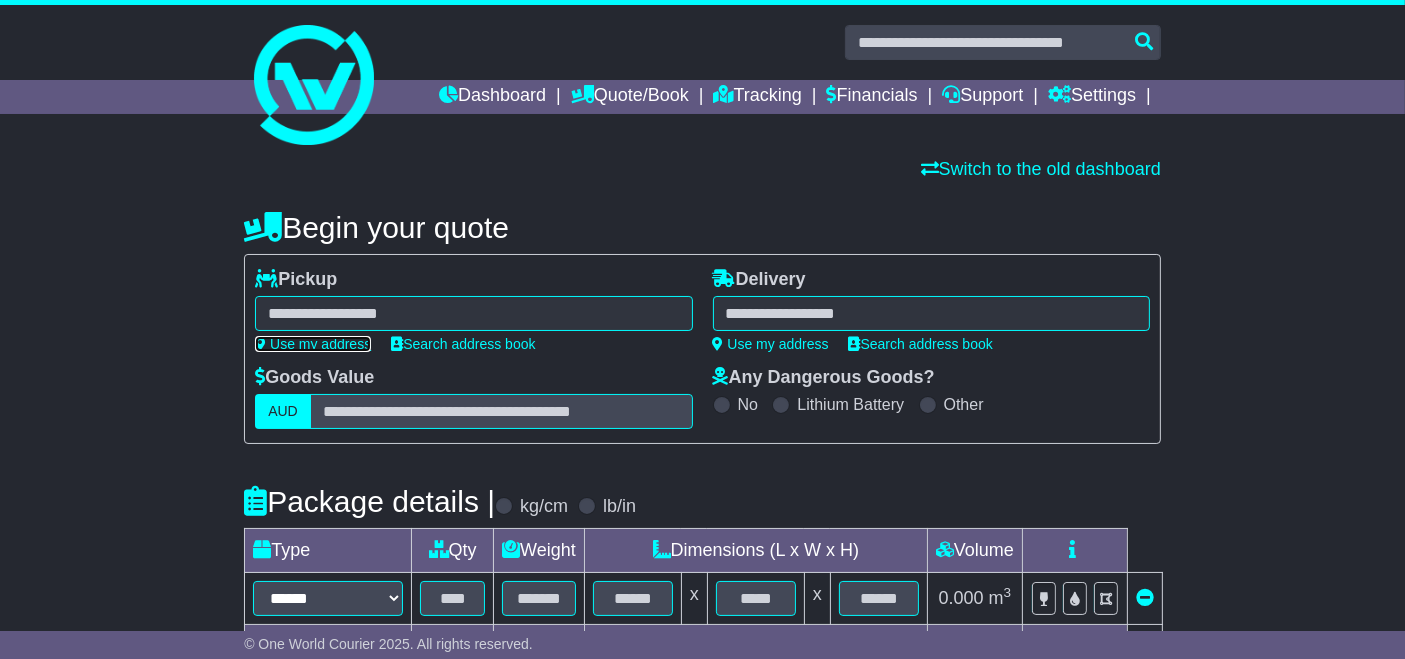 click on "Use my address" at bounding box center (313, 344) 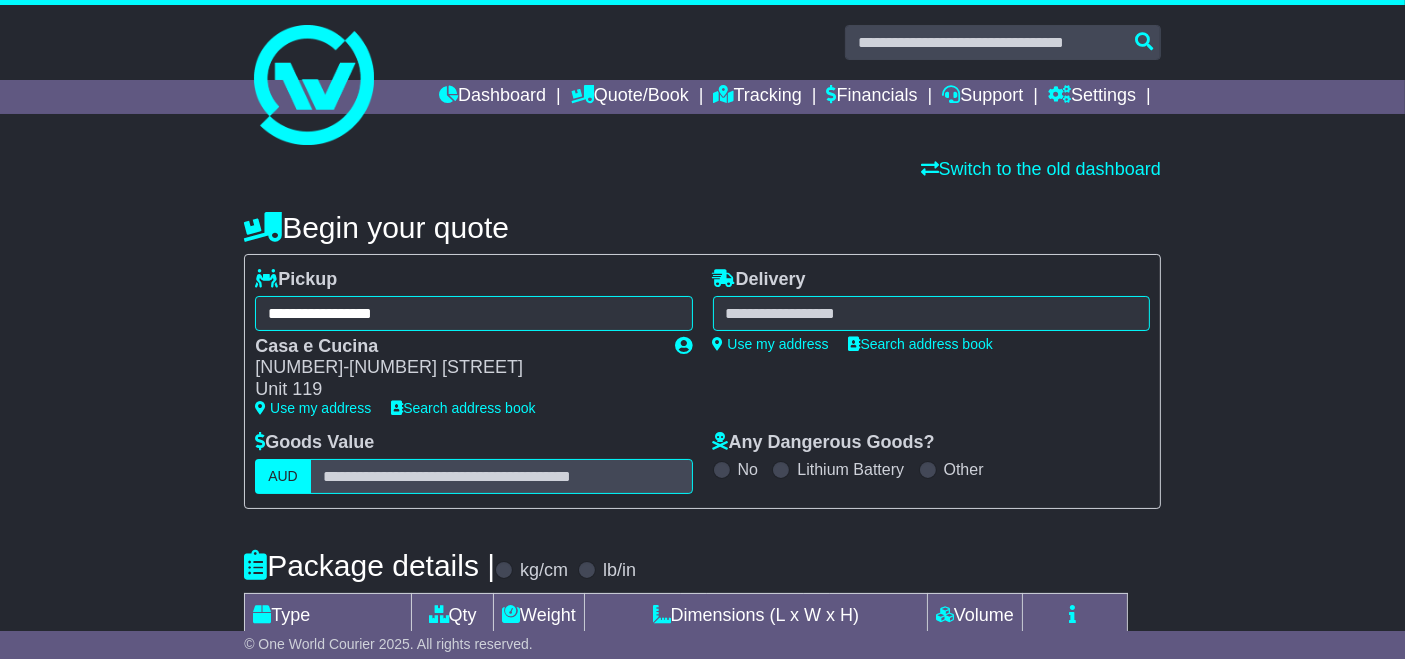 click at bounding box center (931, 313) 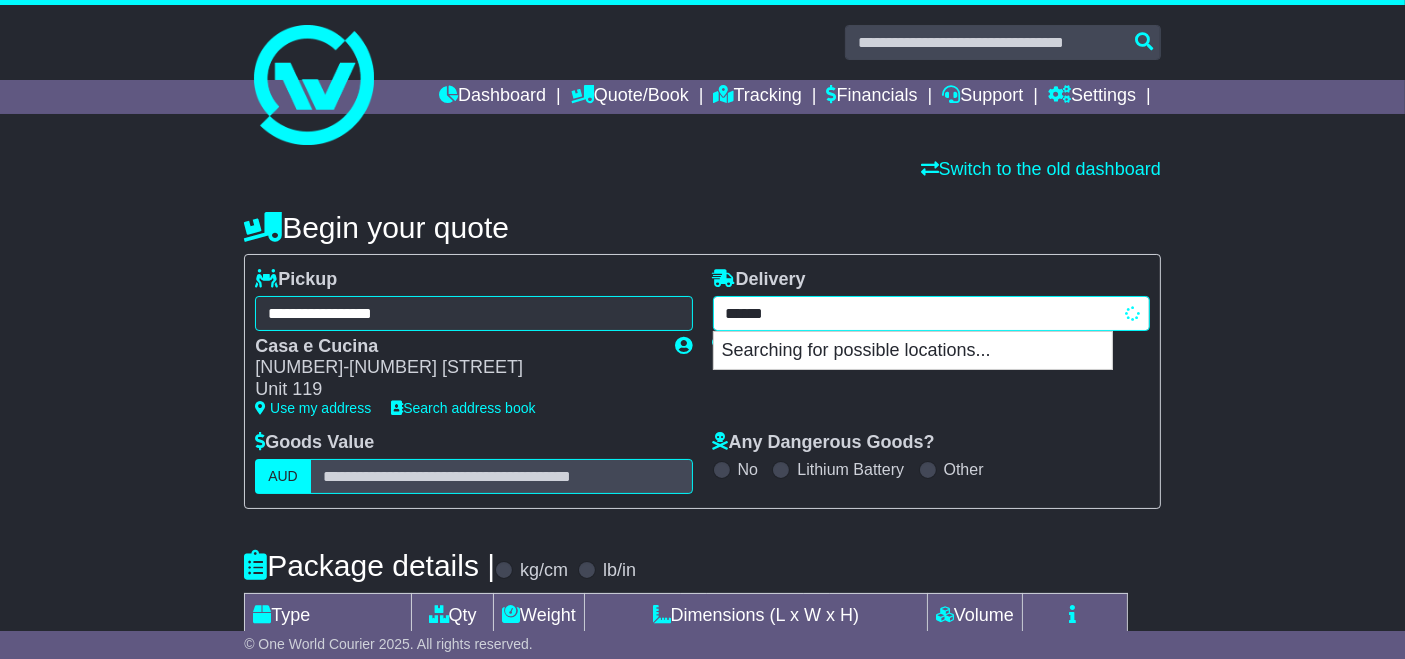 type on "*******" 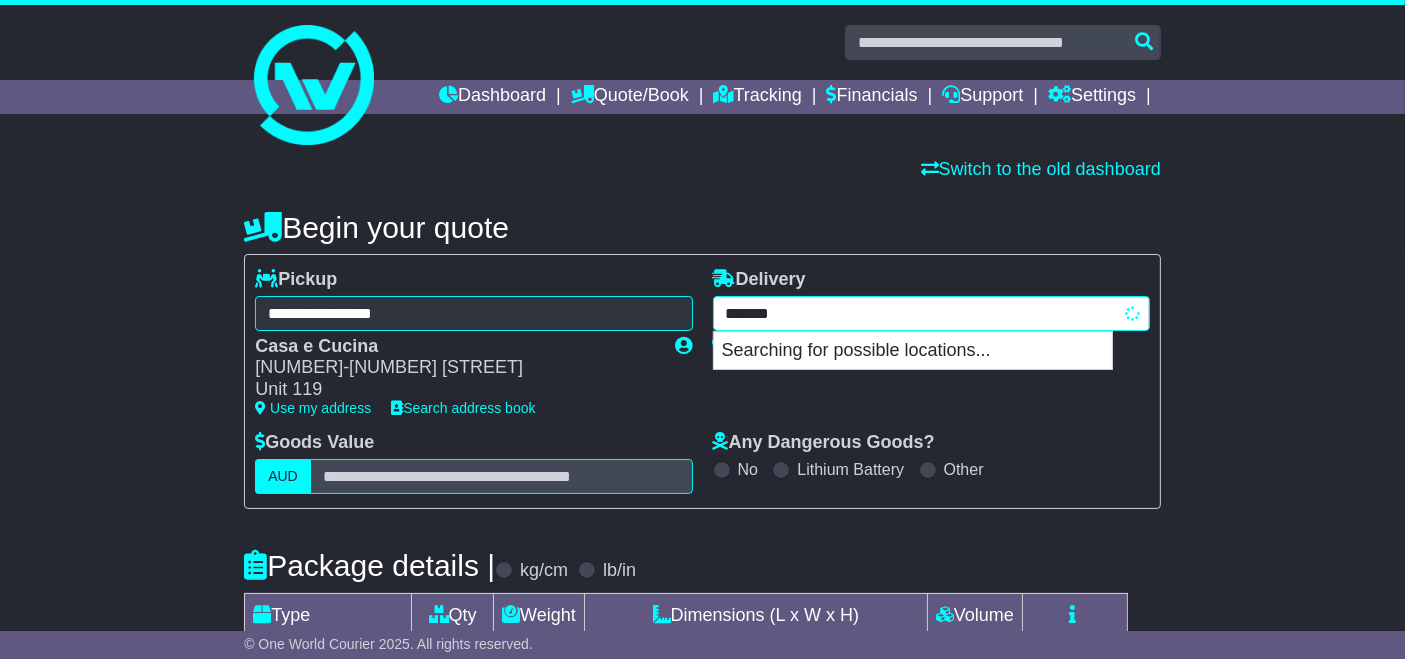 type on "*********" 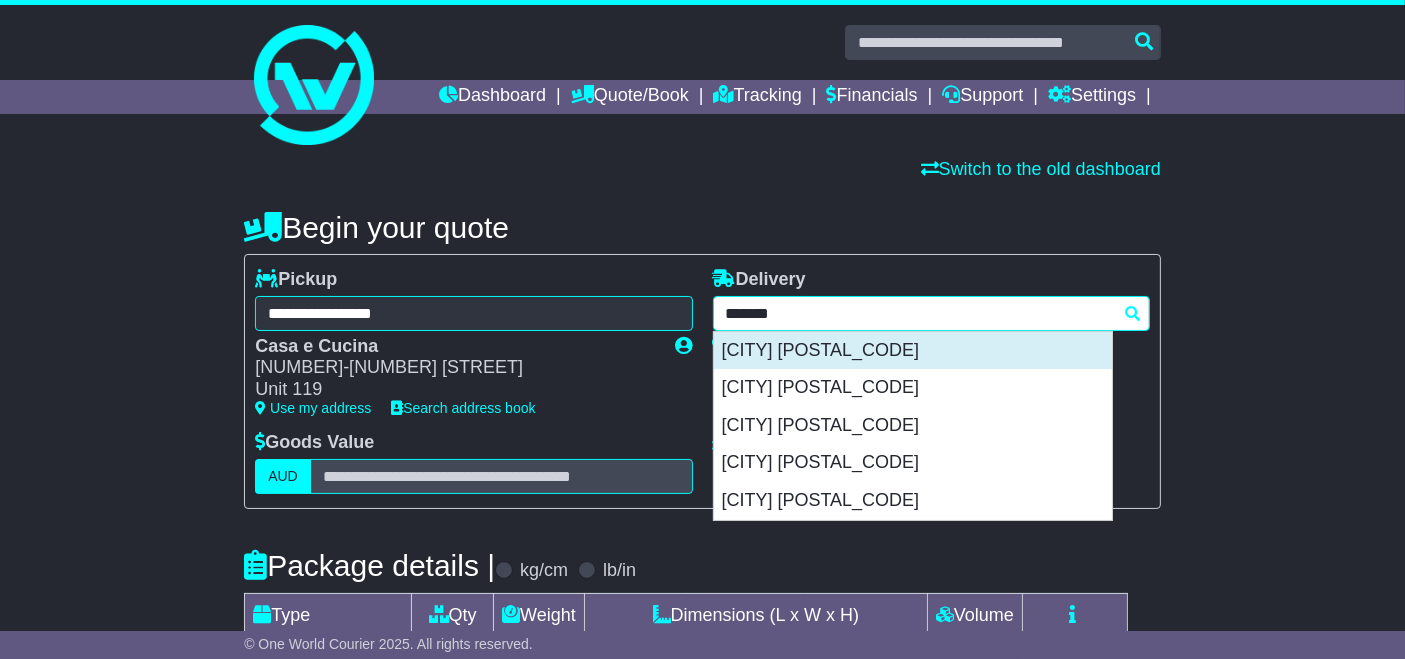 click on "SINGLETON 2330" at bounding box center (913, 351) 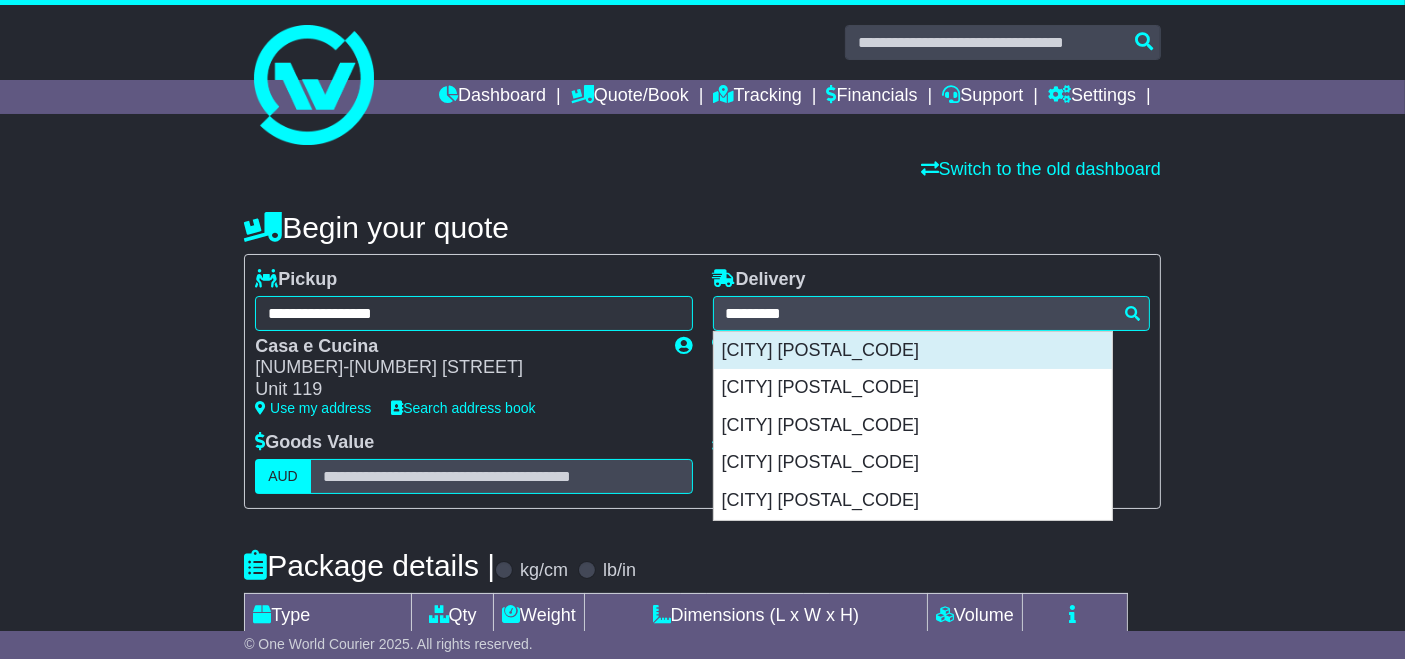 type on "**********" 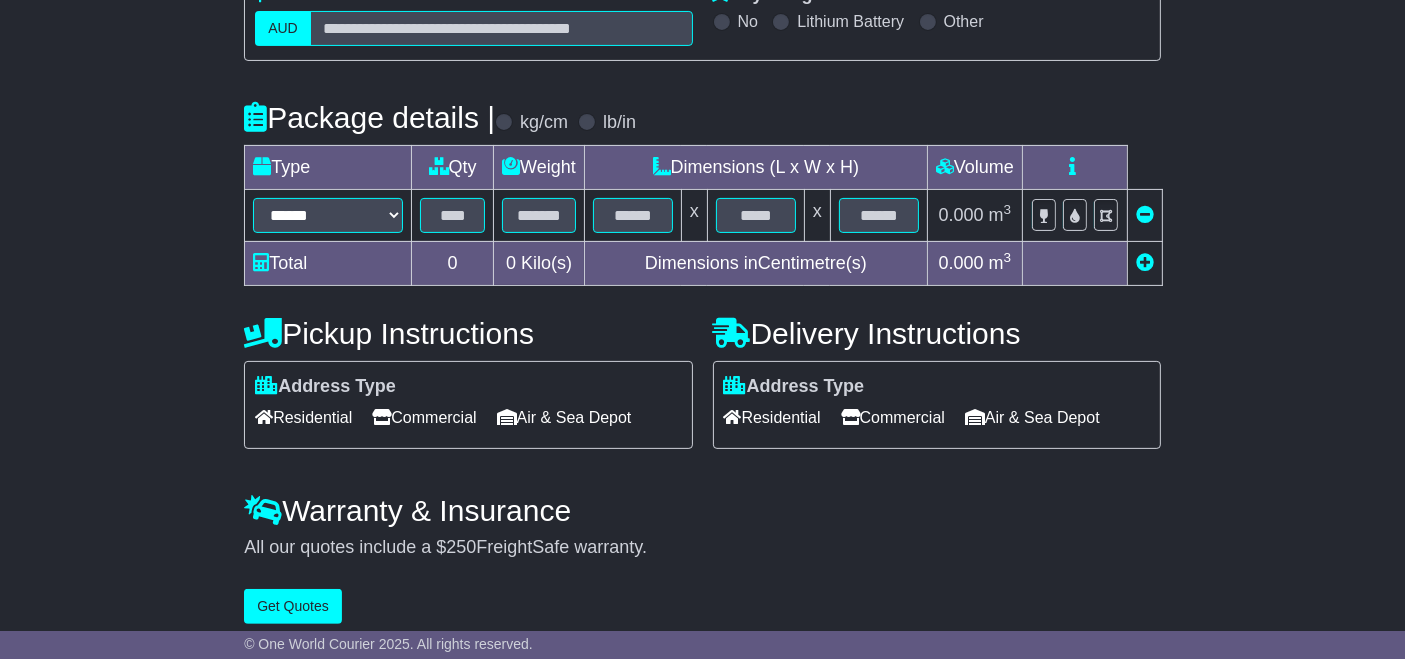 scroll, scrollTop: 459, scrollLeft: 0, axis: vertical 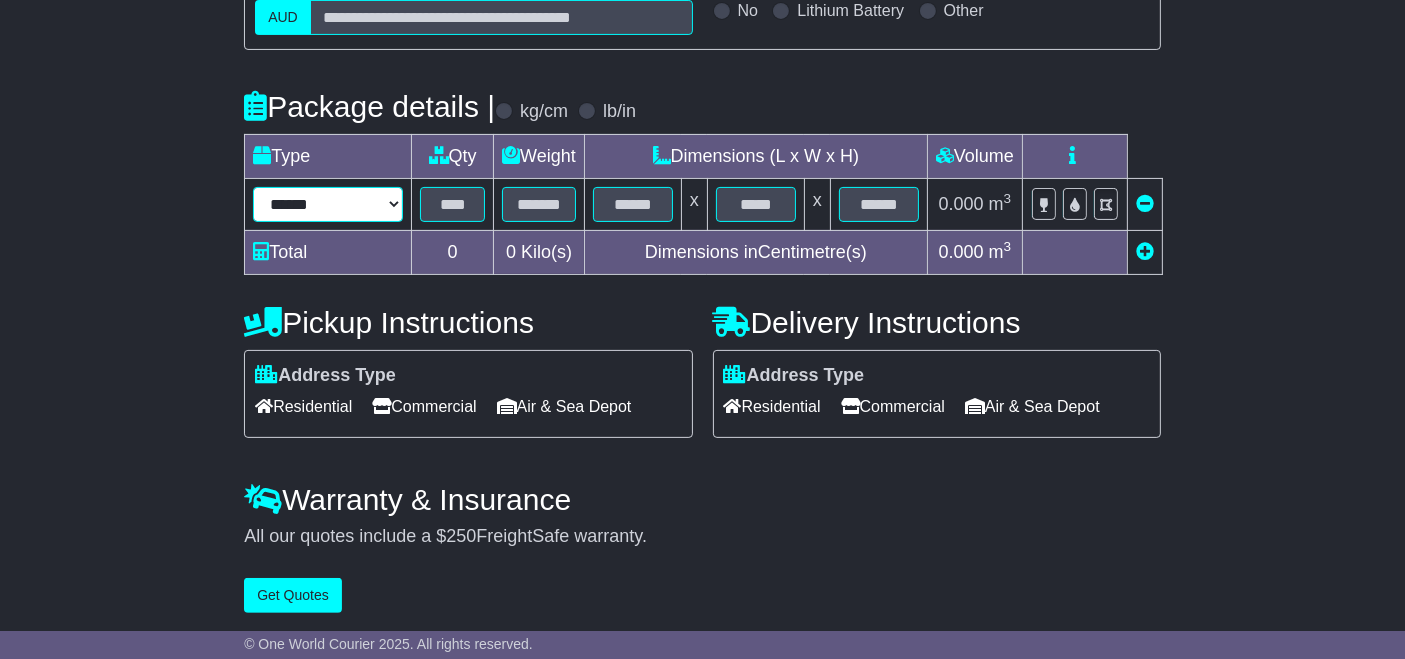 click on "****** ****** ****** *******" at bounding box center [328, 204] 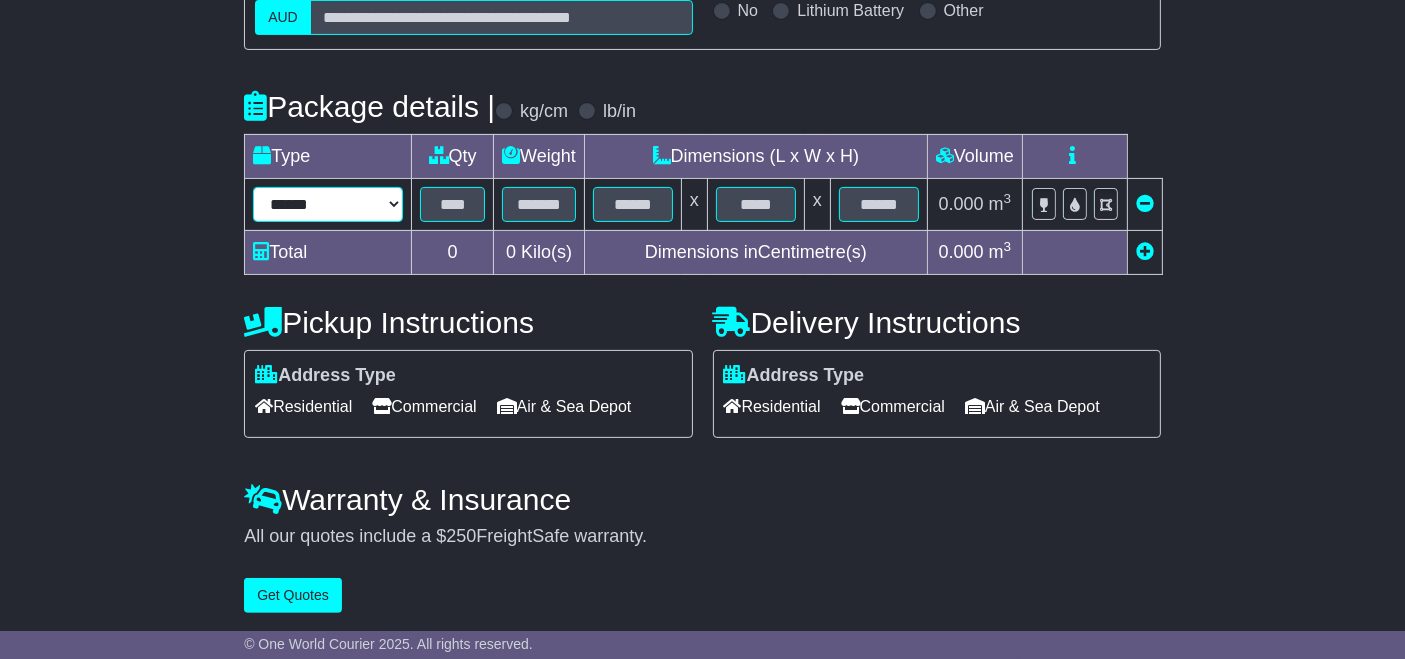 click on "****** ****** ****** *******" at bounding box center [328, 204] 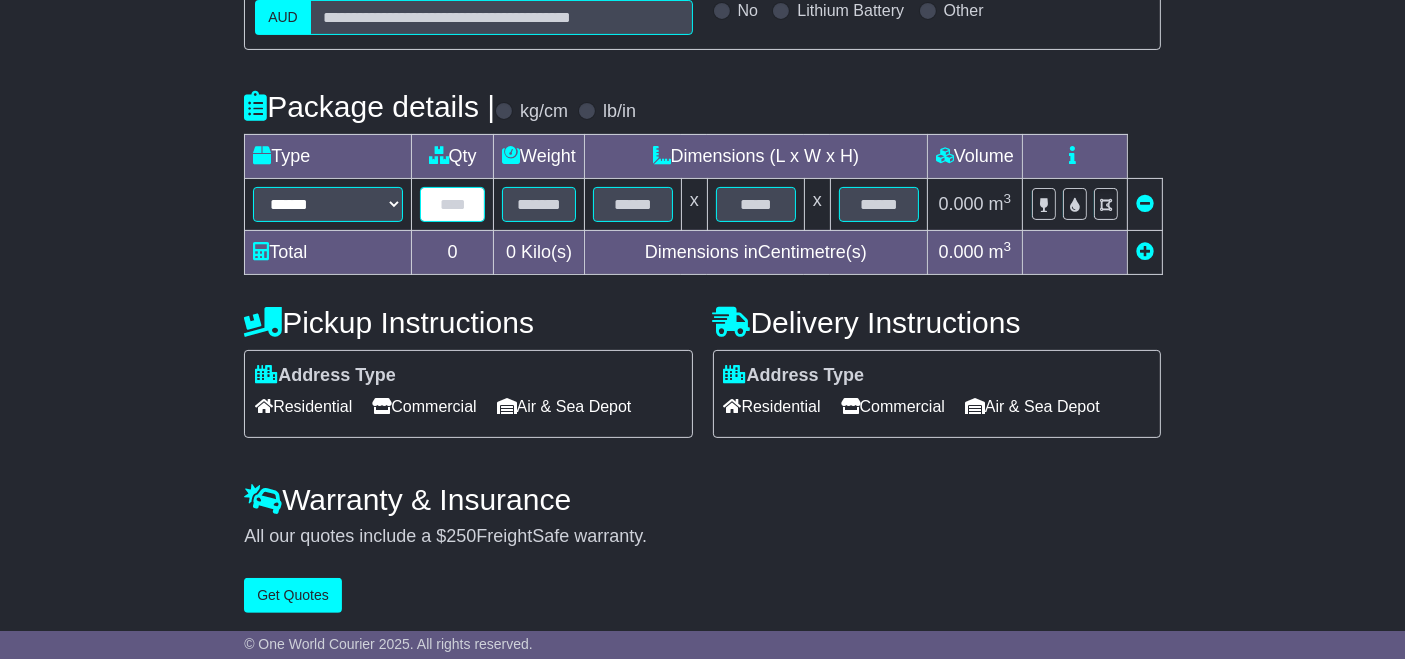 click at bounding box center [452, 204] 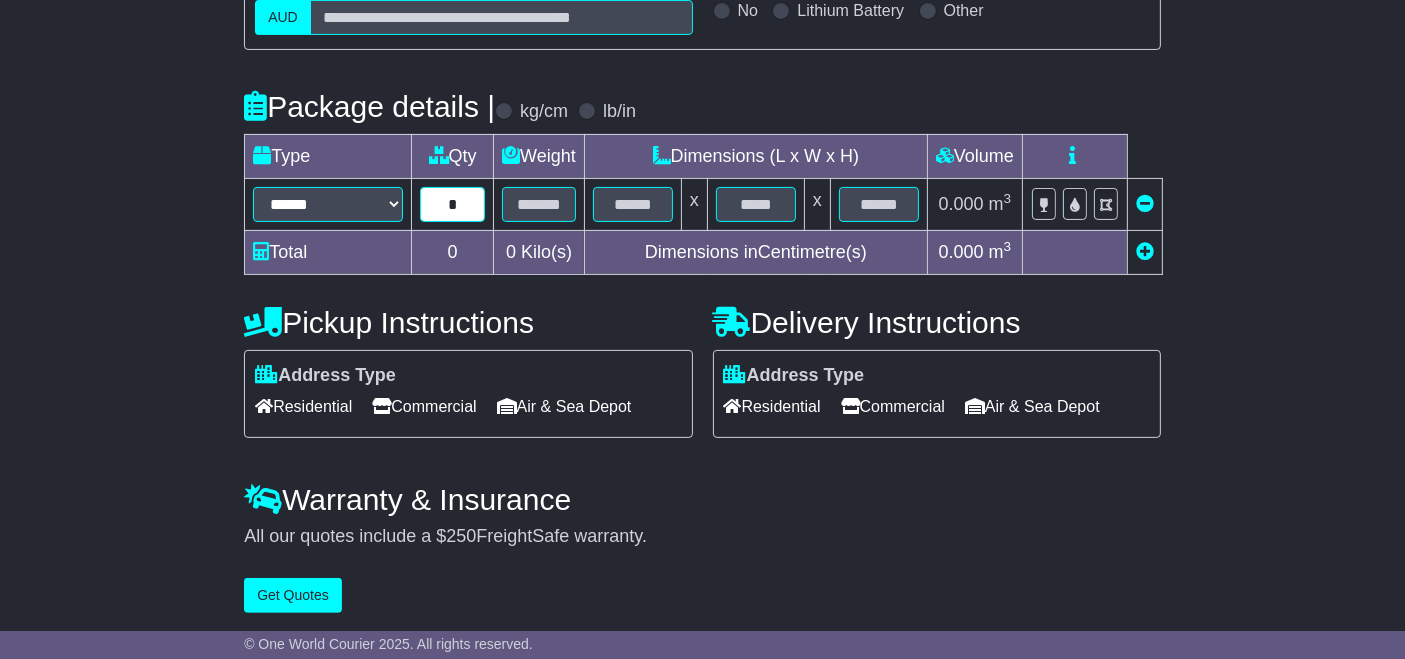 type on "*" 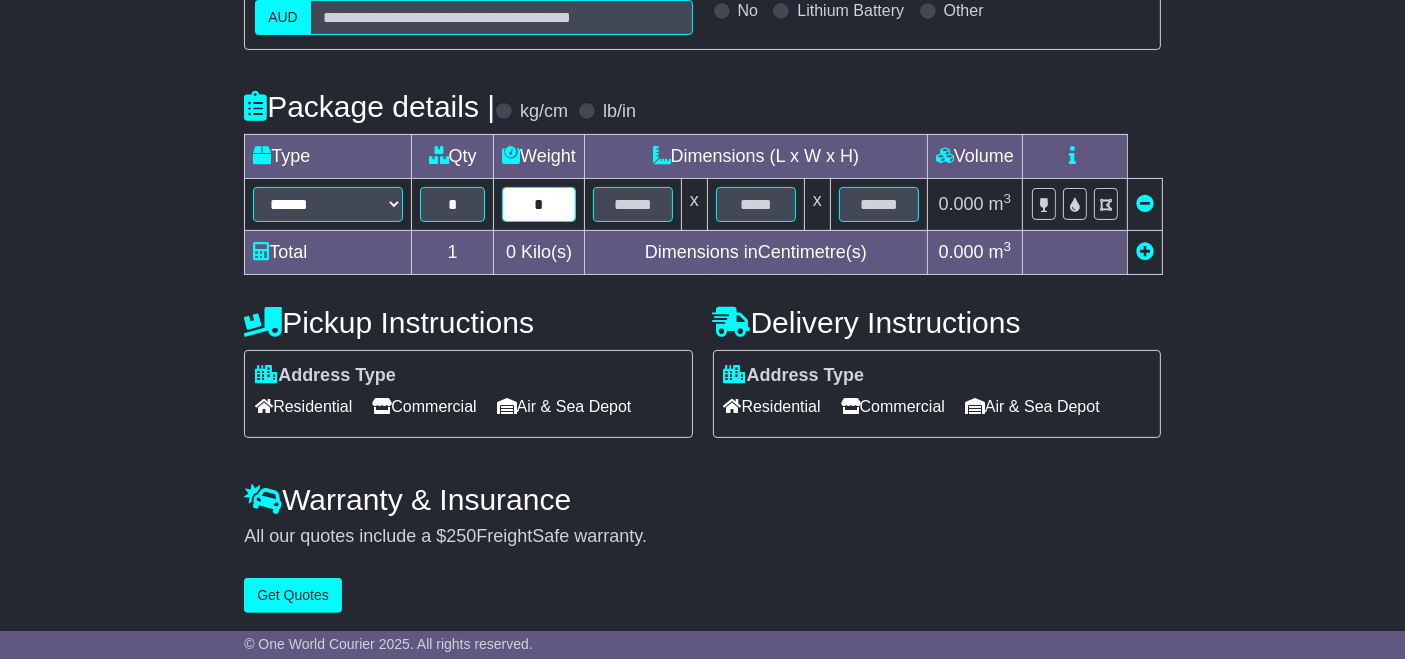 type on "*" 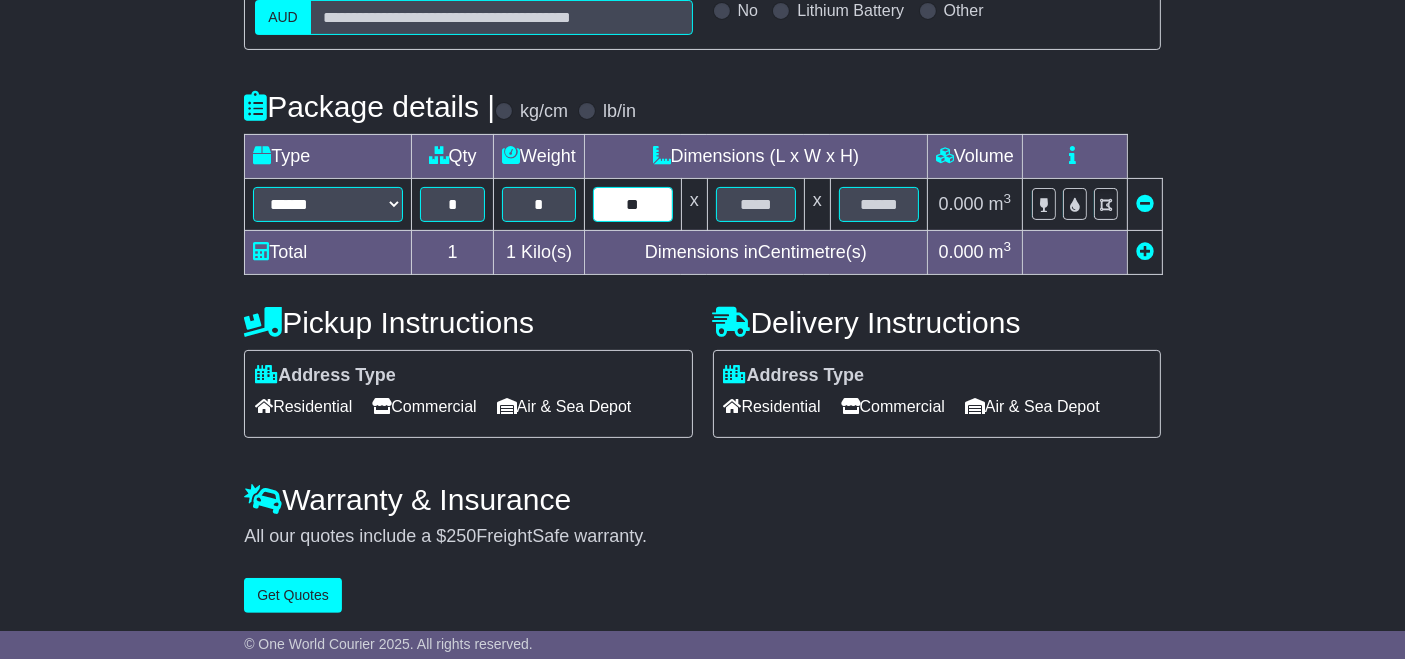 type on "**" 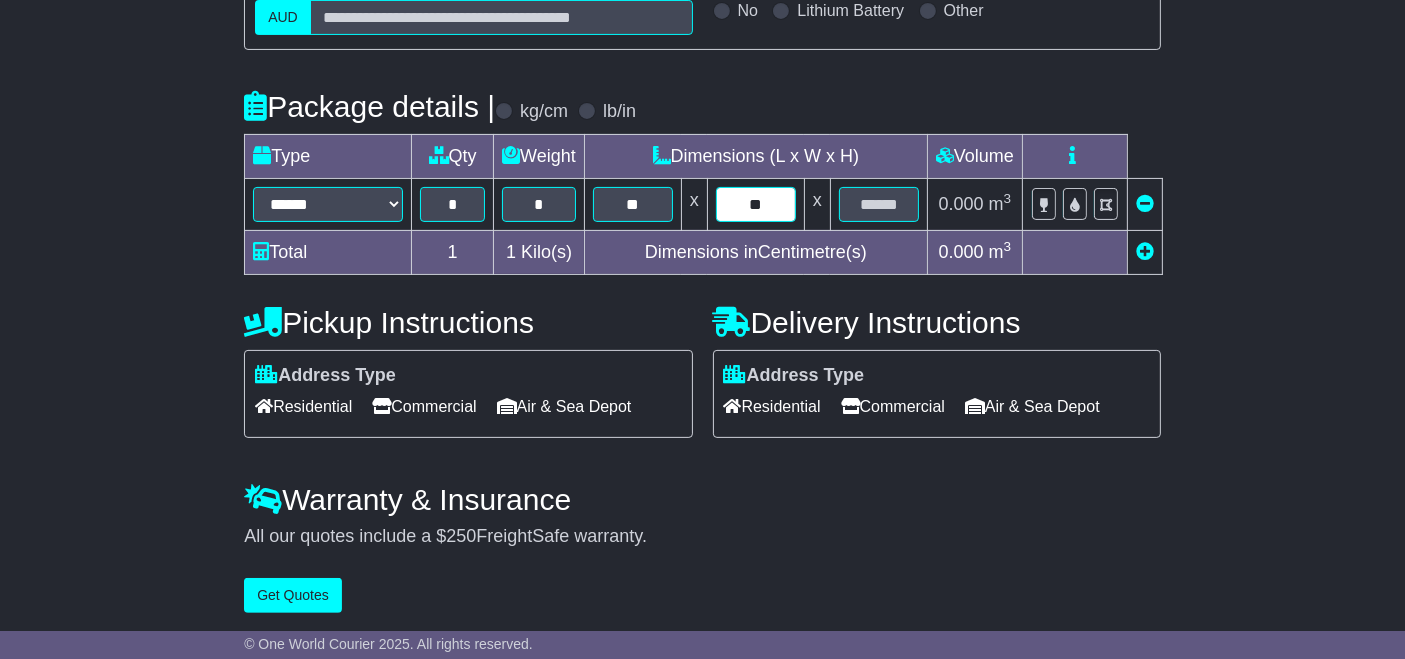 type on "**" 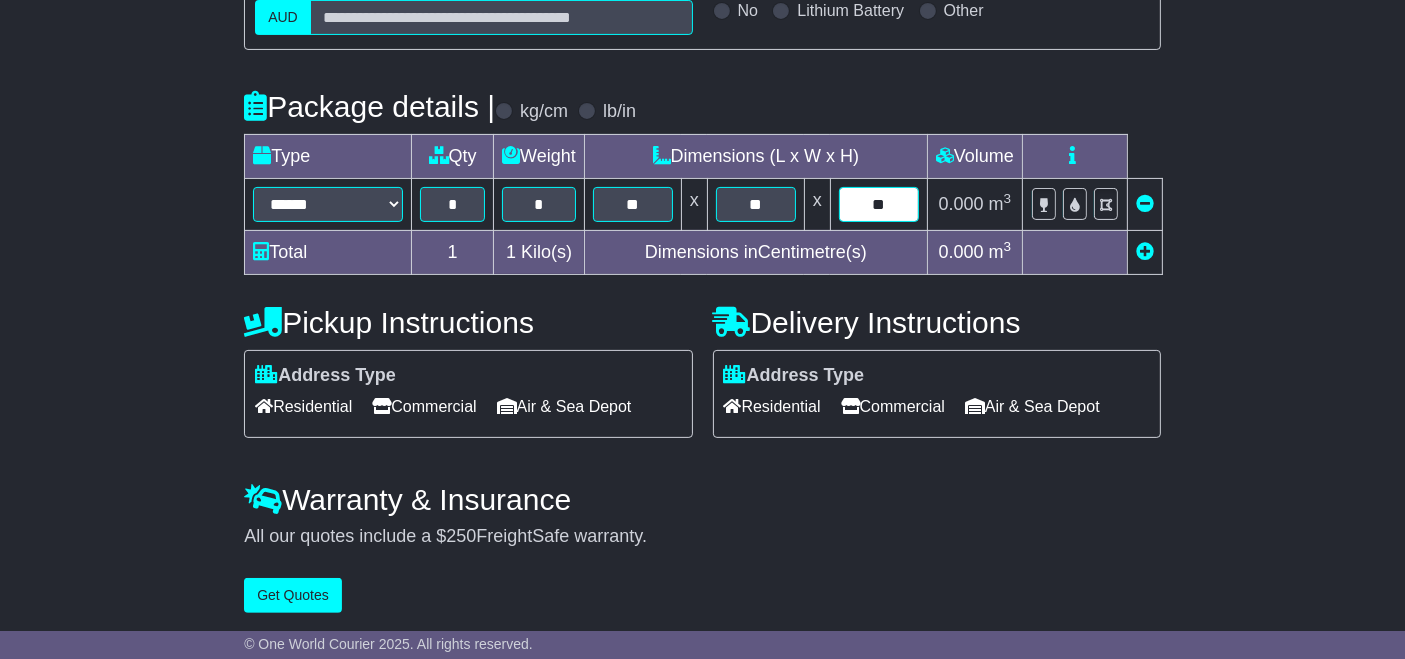 type on "**" 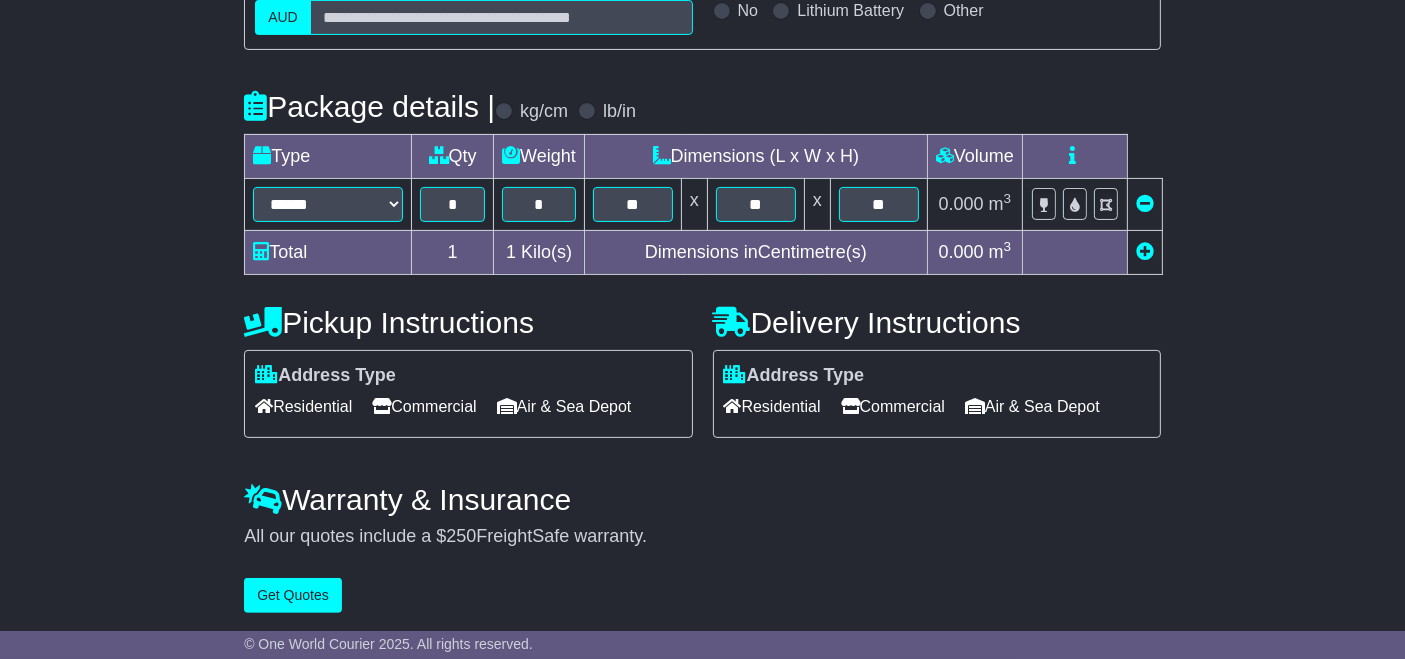 click on "Residential" at bounding box center (772, 406) 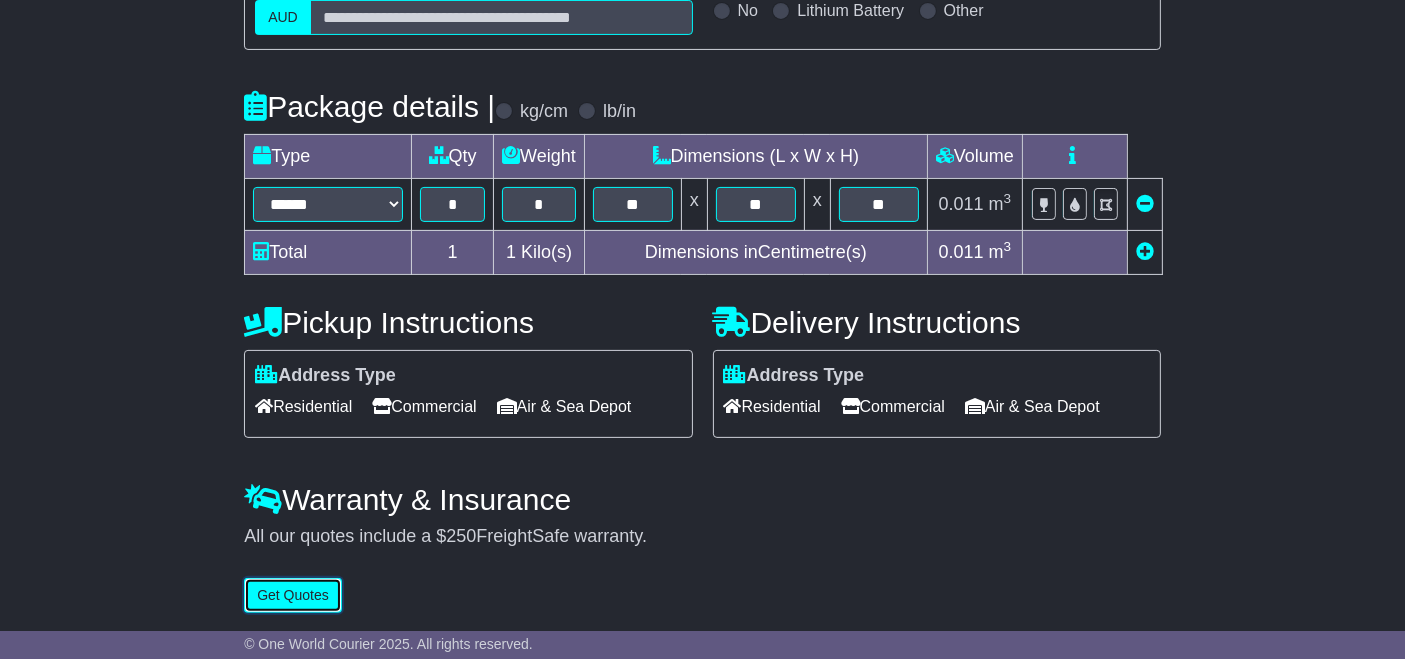 click on "Get Quotes" at bounding box center (293, 595) 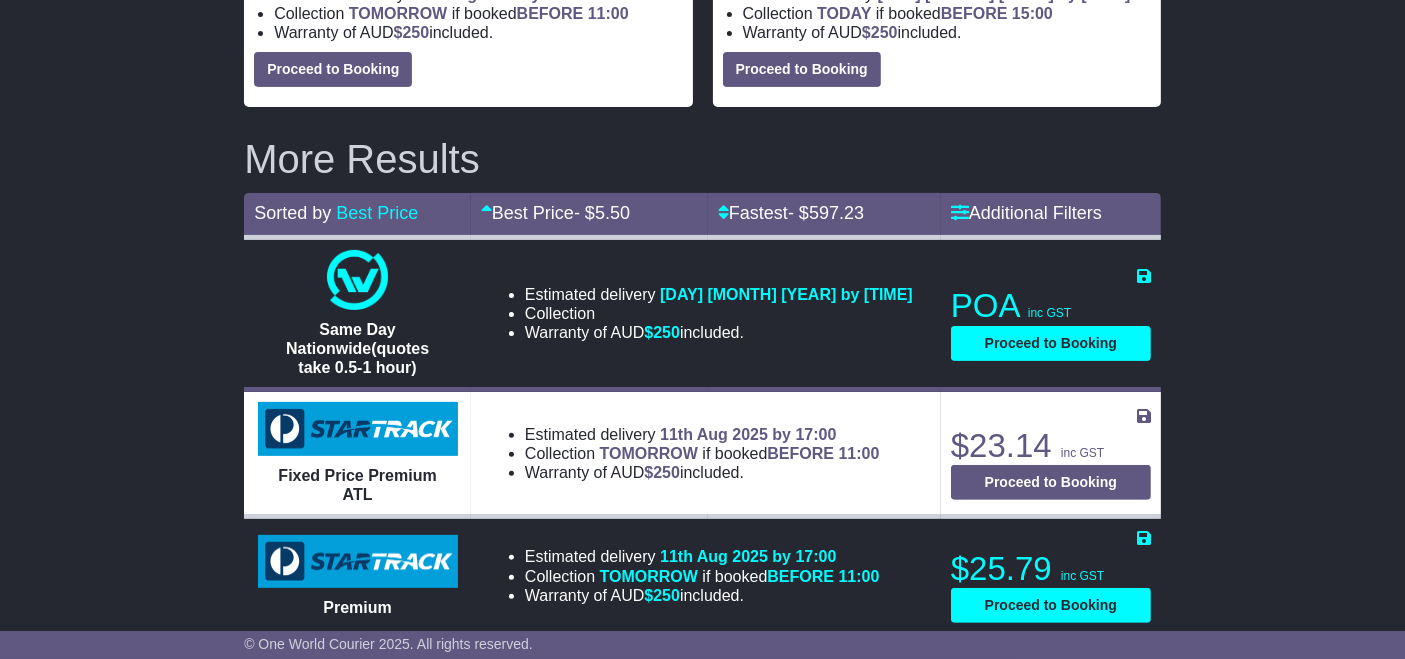 scroll, scrollTop: 578, scrollLeft: 0, axis: vertical 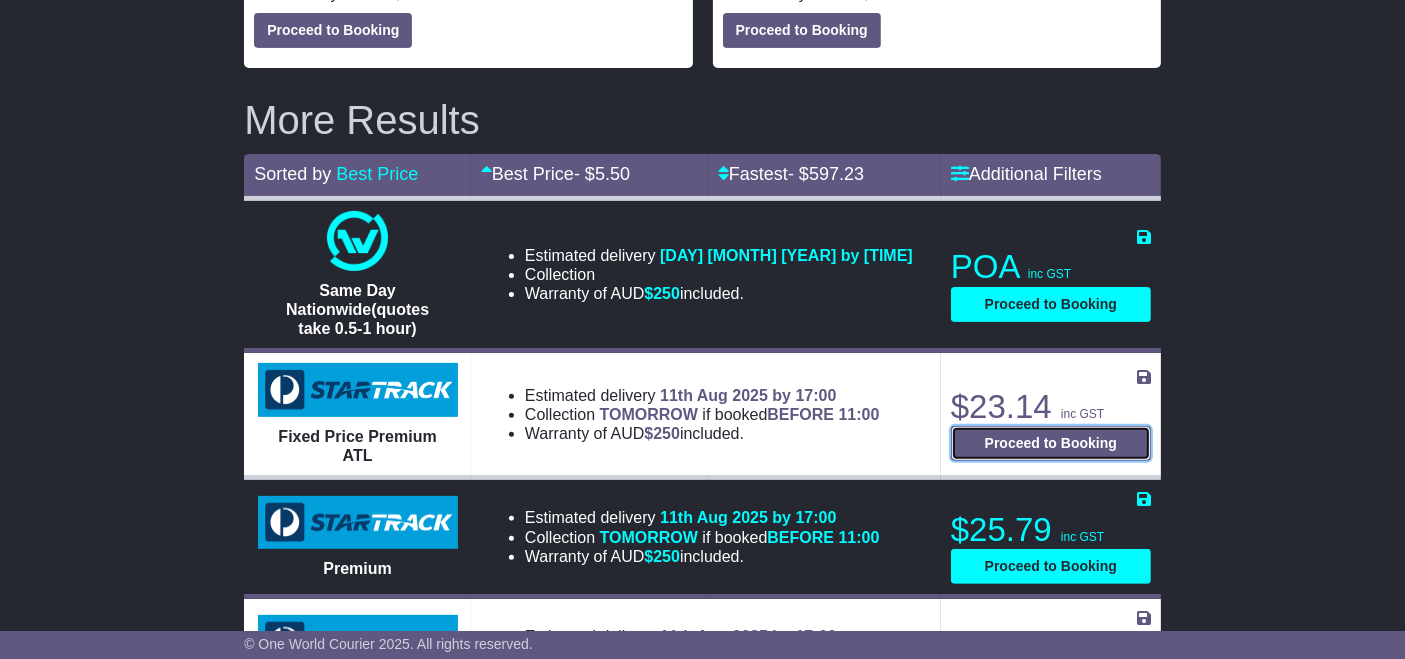 click on "Proceed to Booking" at bounding box center [1051, 443] 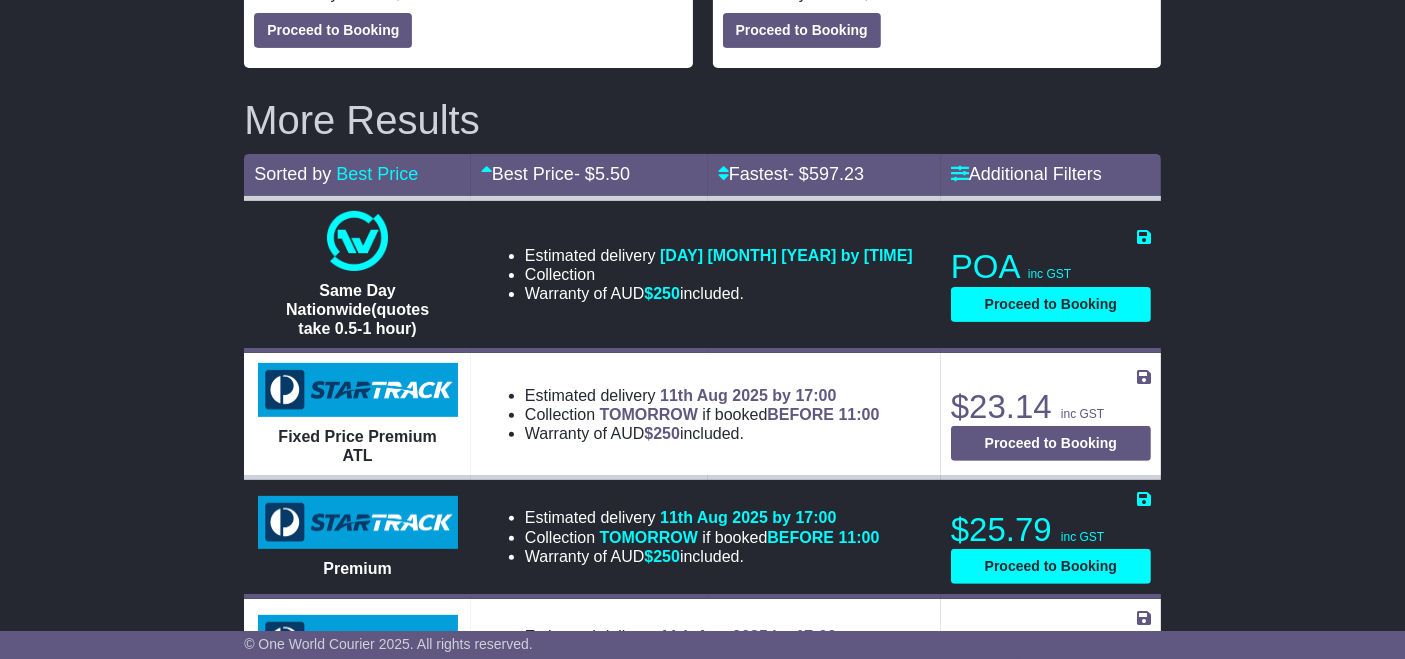 select on "**********" 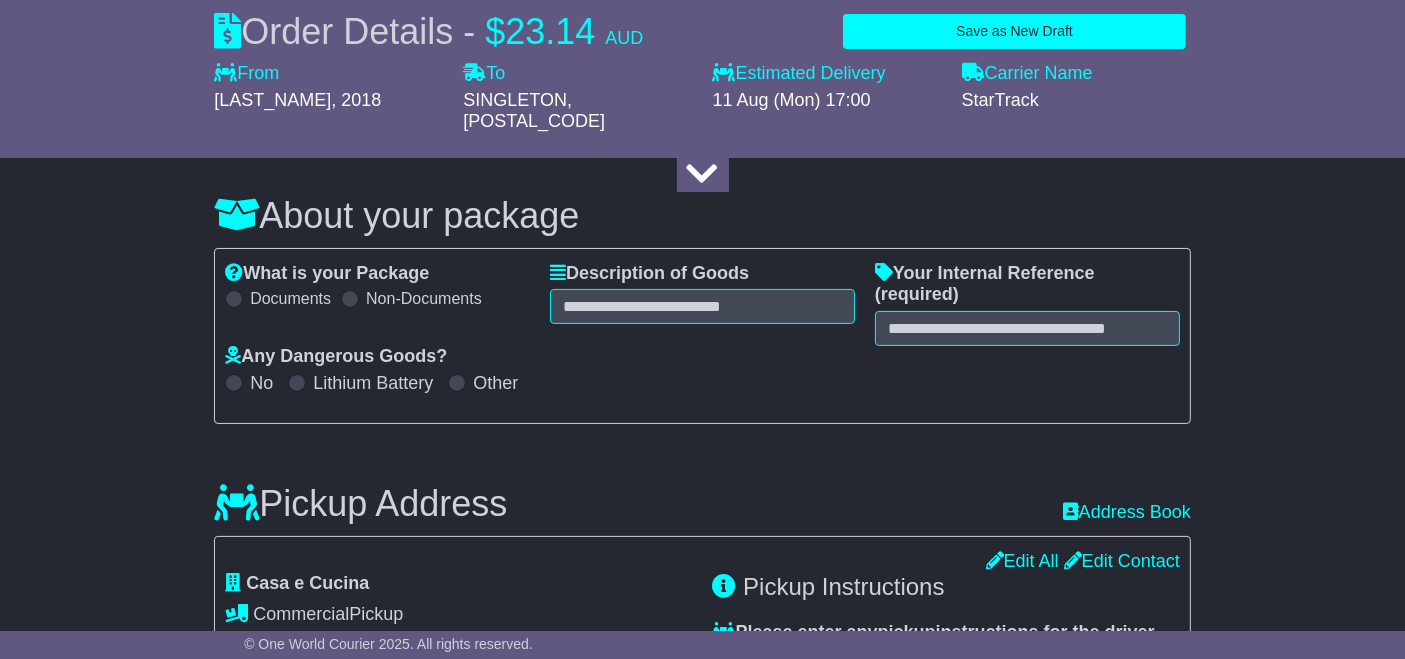 scroll, scrollTop: 186, scrollLeft: 0, axis: vertical 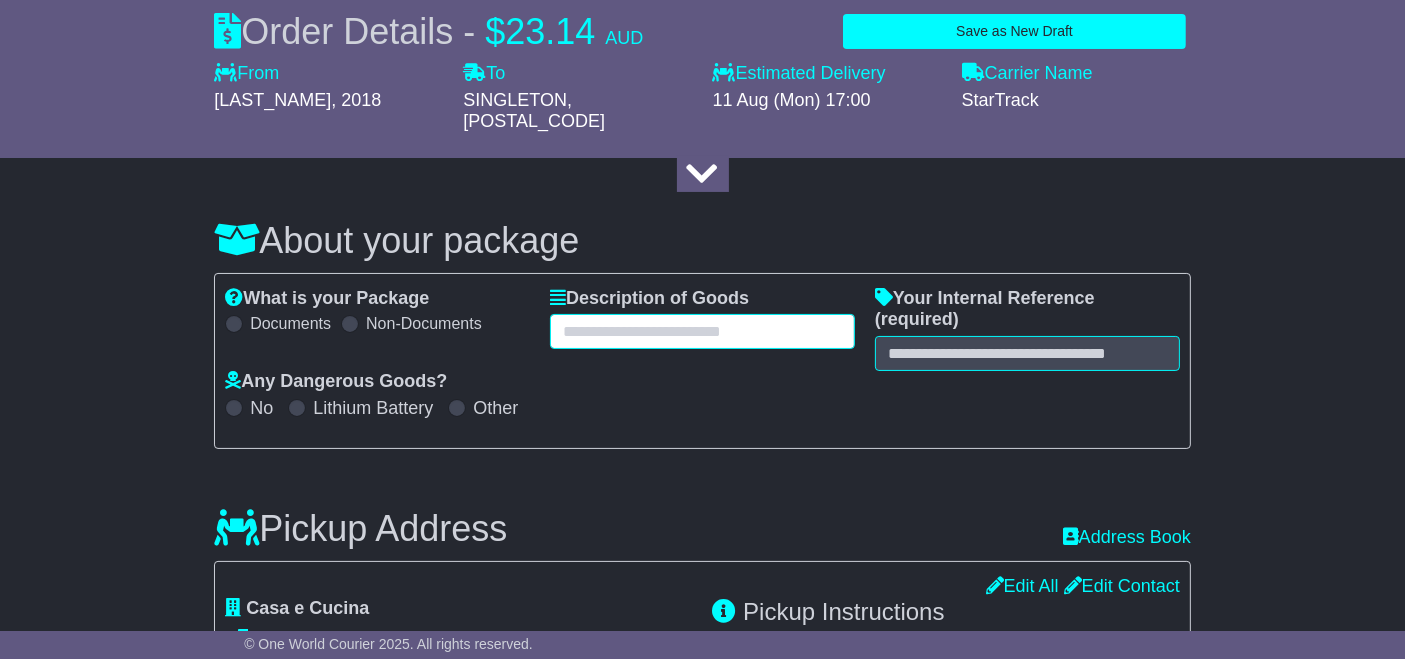 click at bounding box center [702, 331] 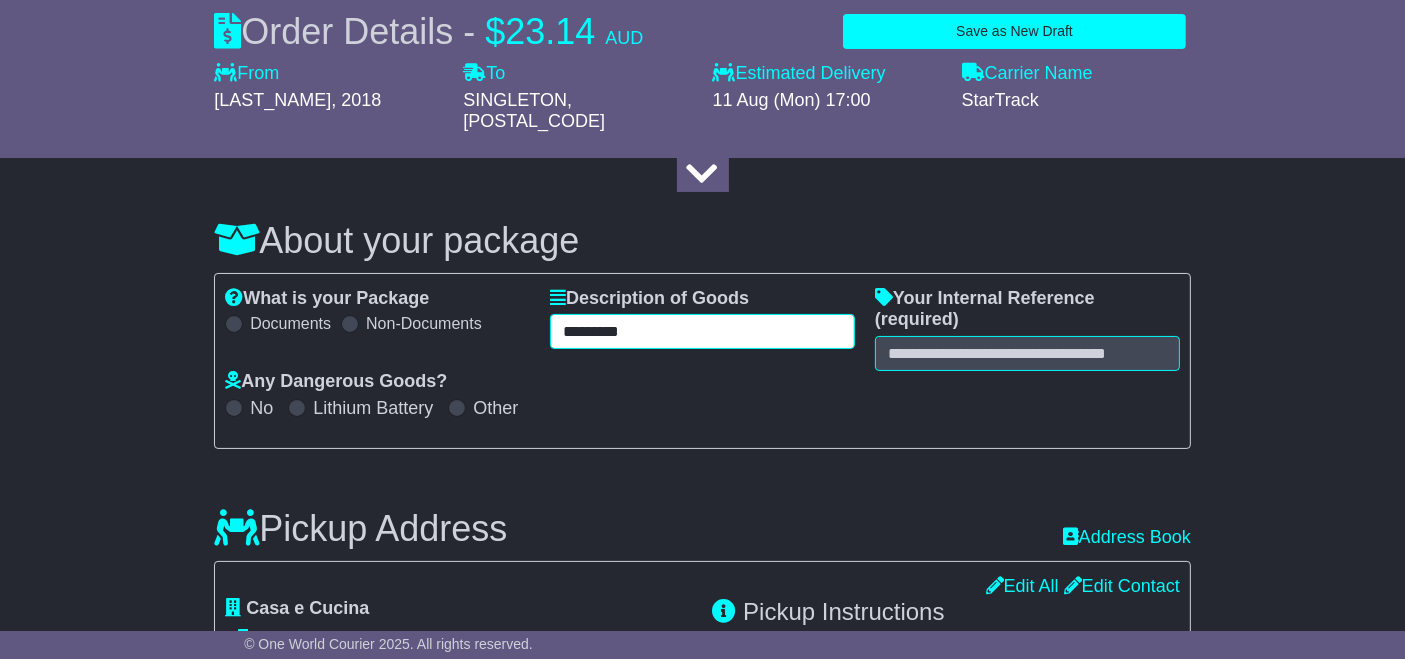 type on "*********" 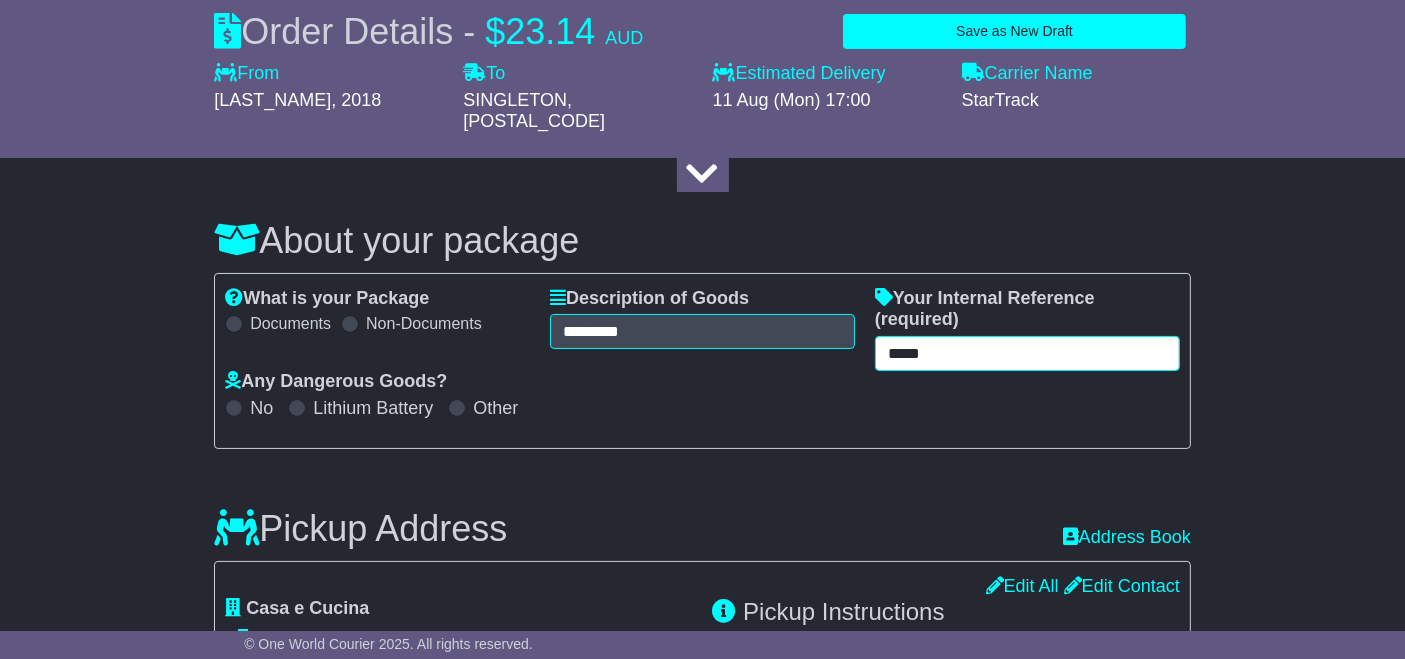 type on "*****" 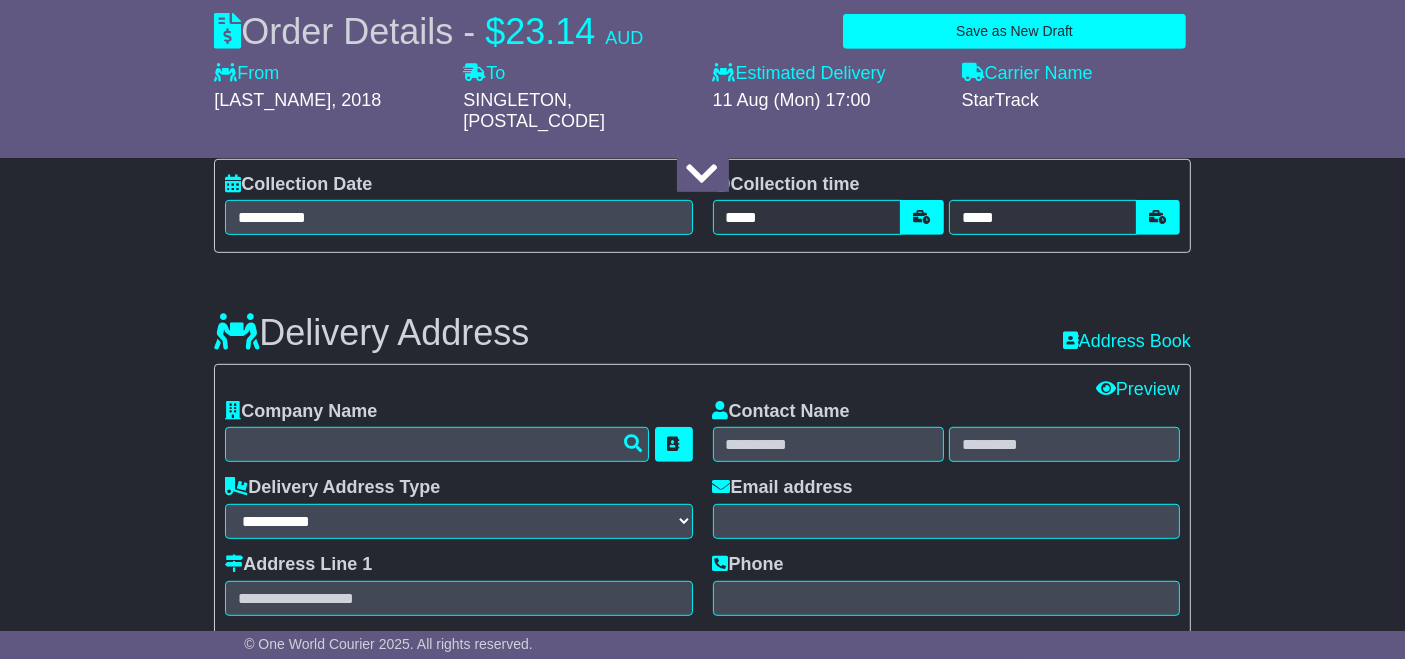 scroll, scrollTop: 1050, scrollLeft: 0, axis: vertical 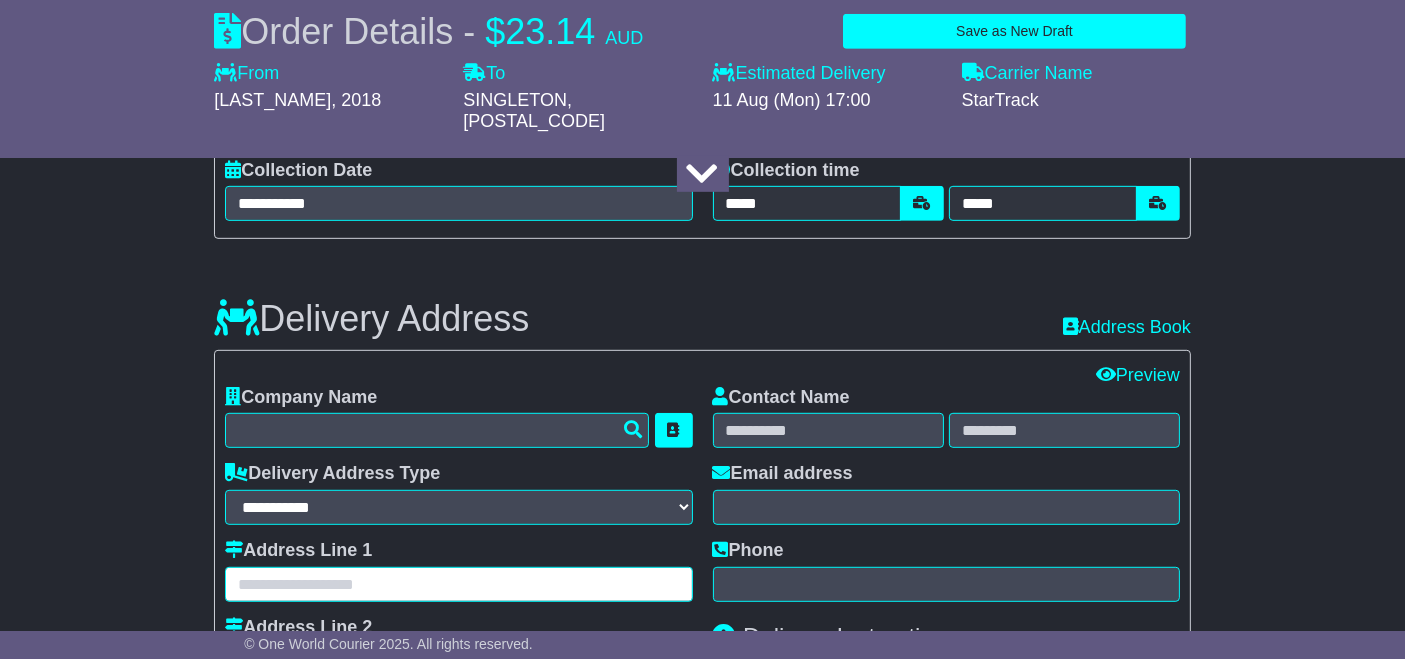 click at bounding box center [458, 584] 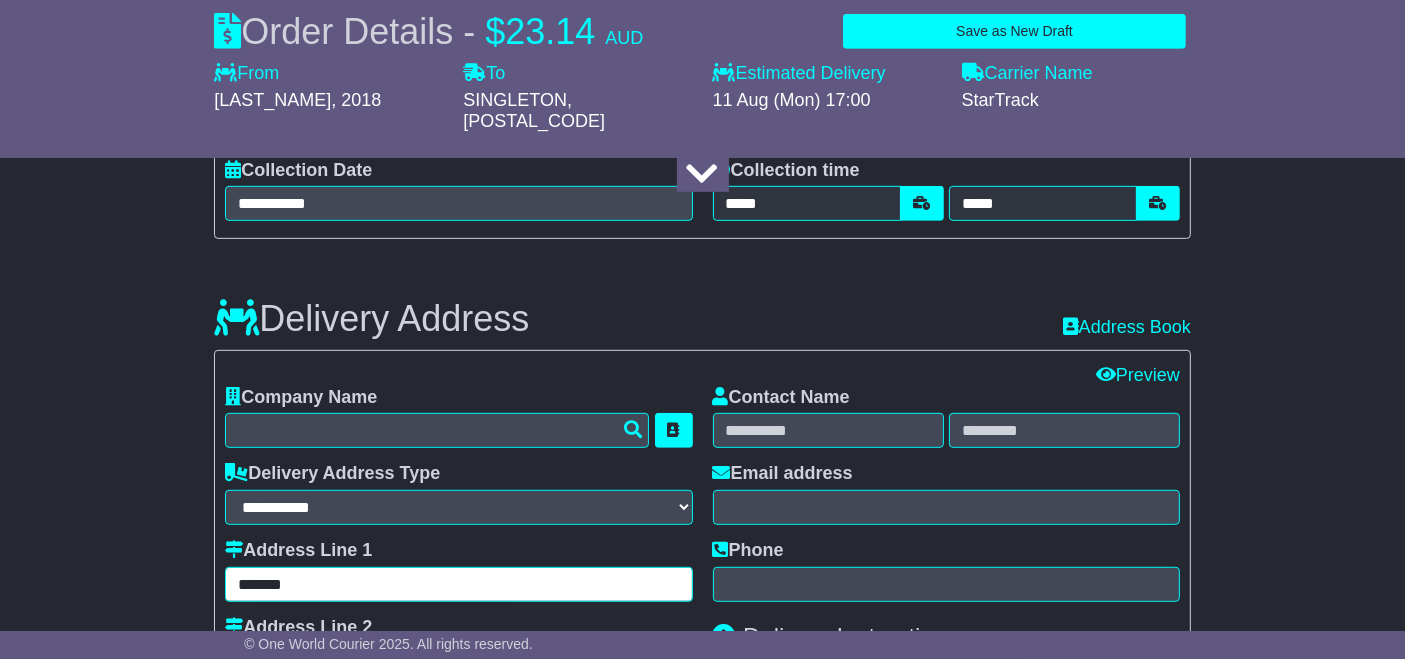 click on "*******" at bounding box center (458, 584) 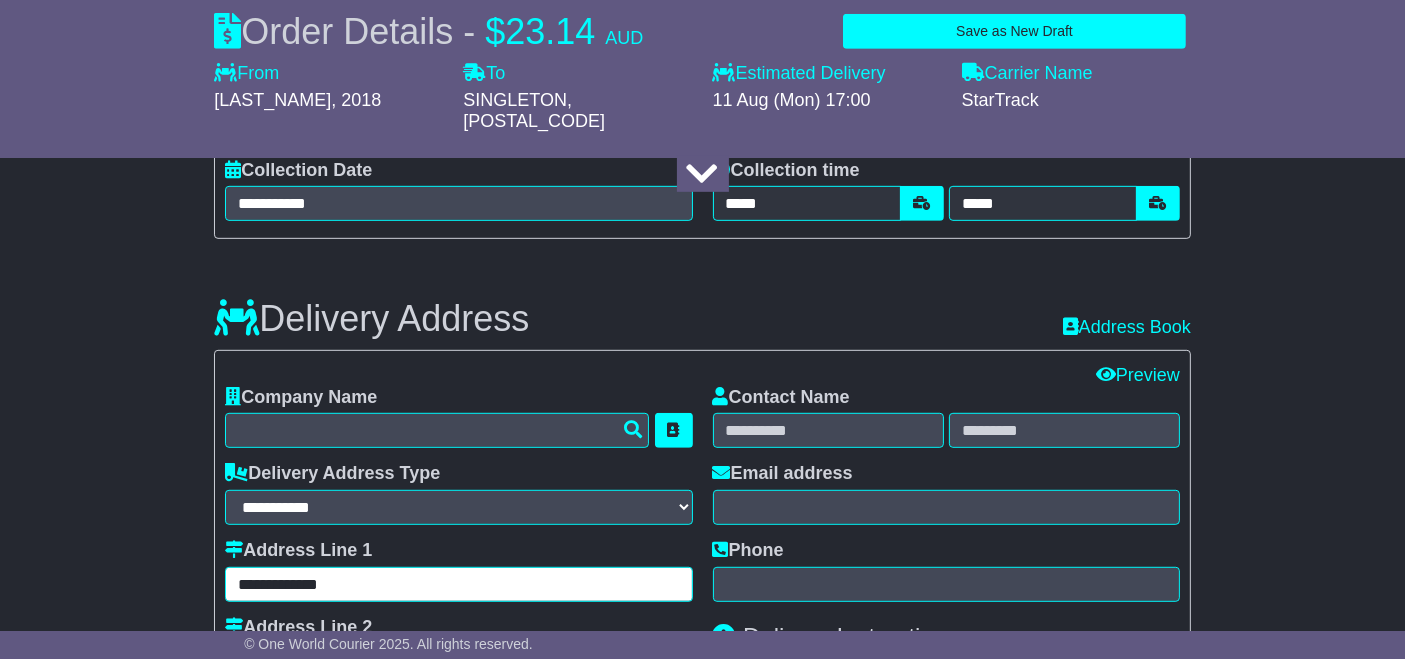 type on "**********" 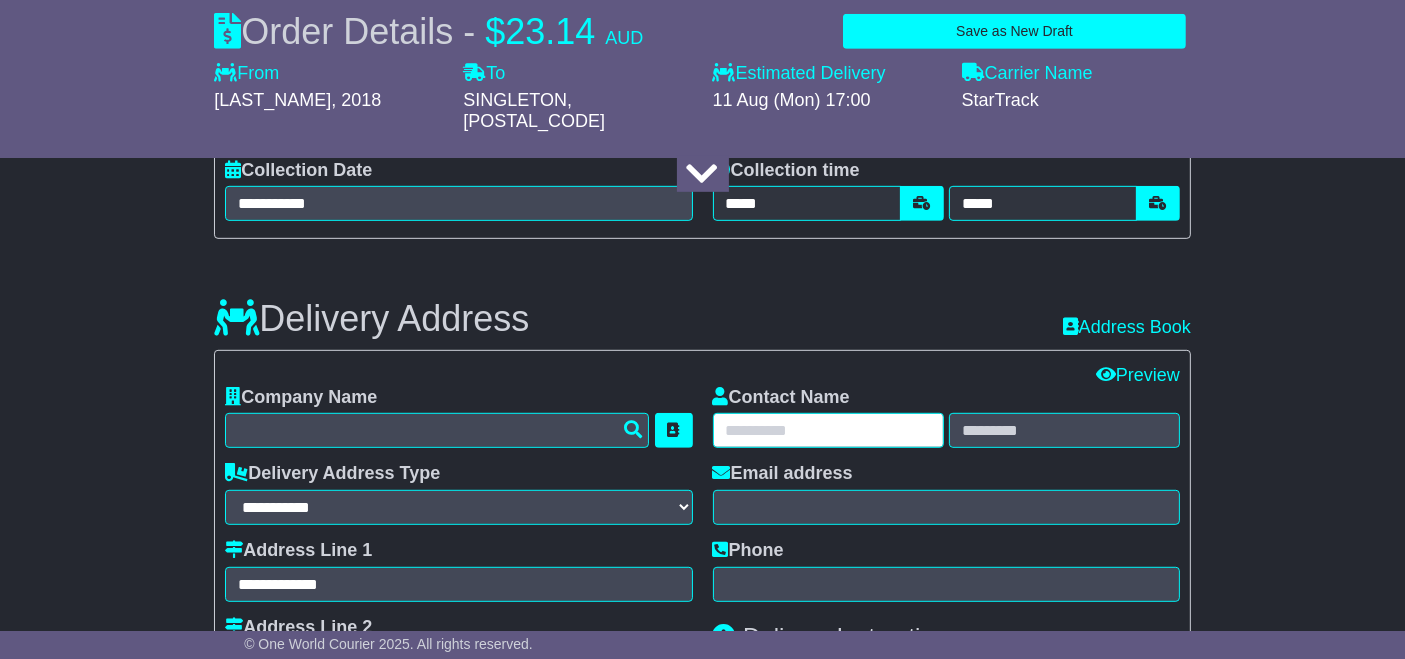 click at bounding box center [828, 430] 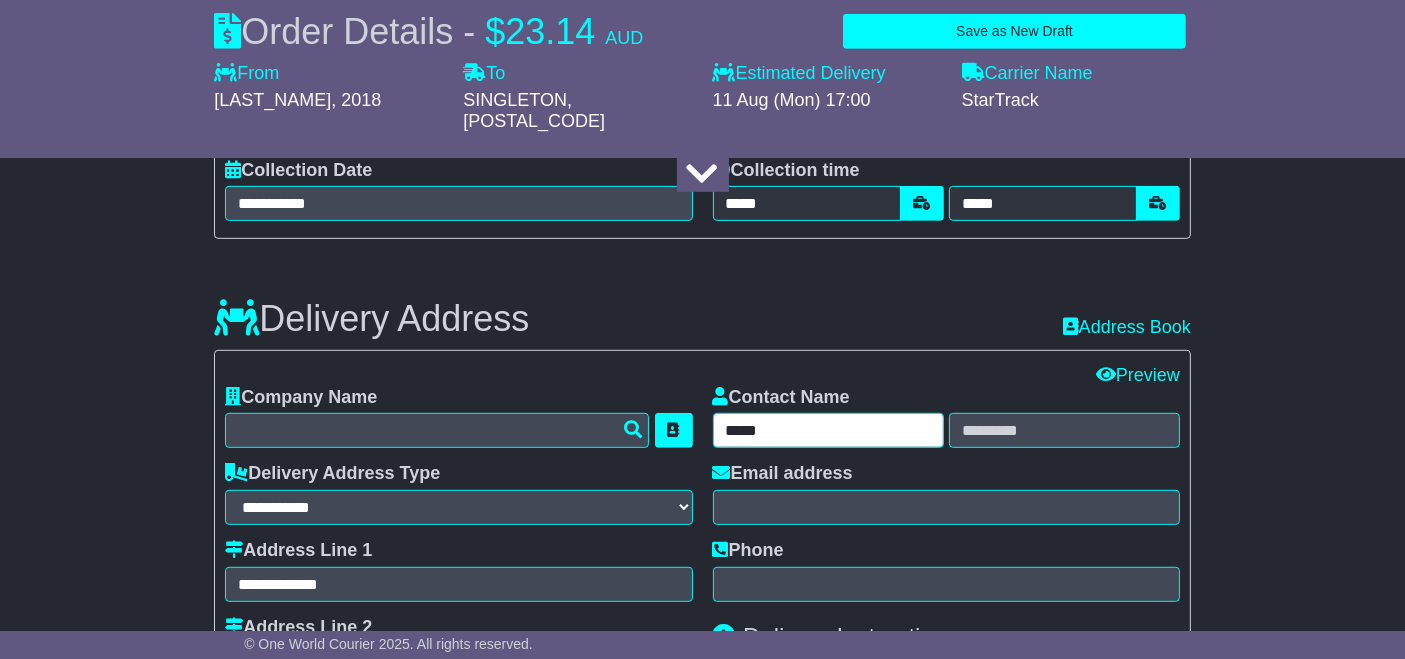 type on "*****" 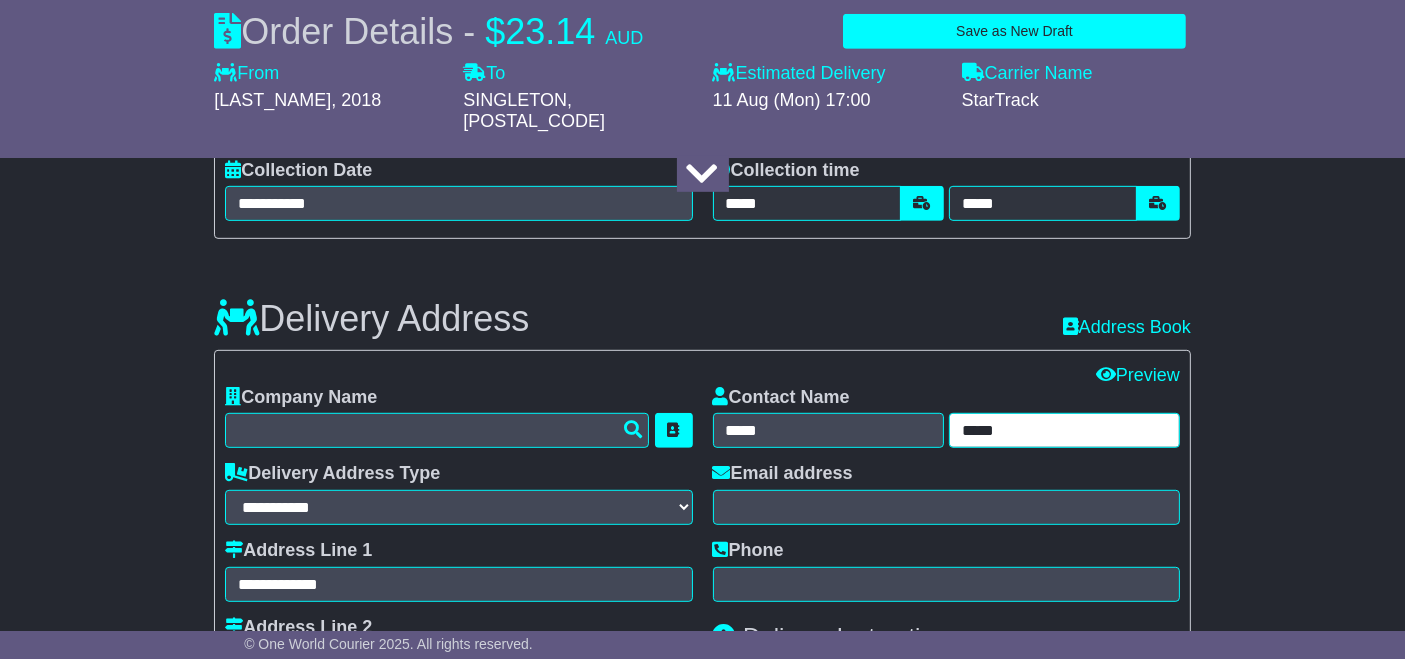 type on "*****" 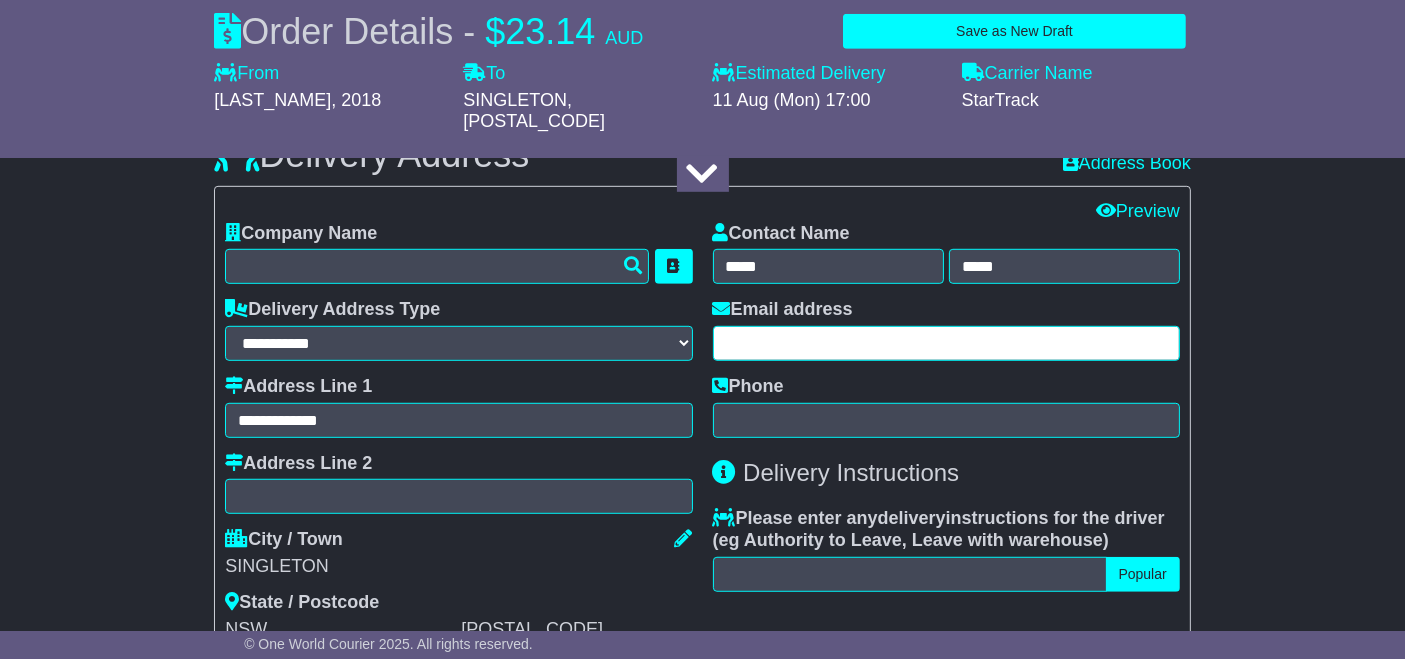 scroll, scrollTop: 1212, scrollLeft: 0, axis: vertical 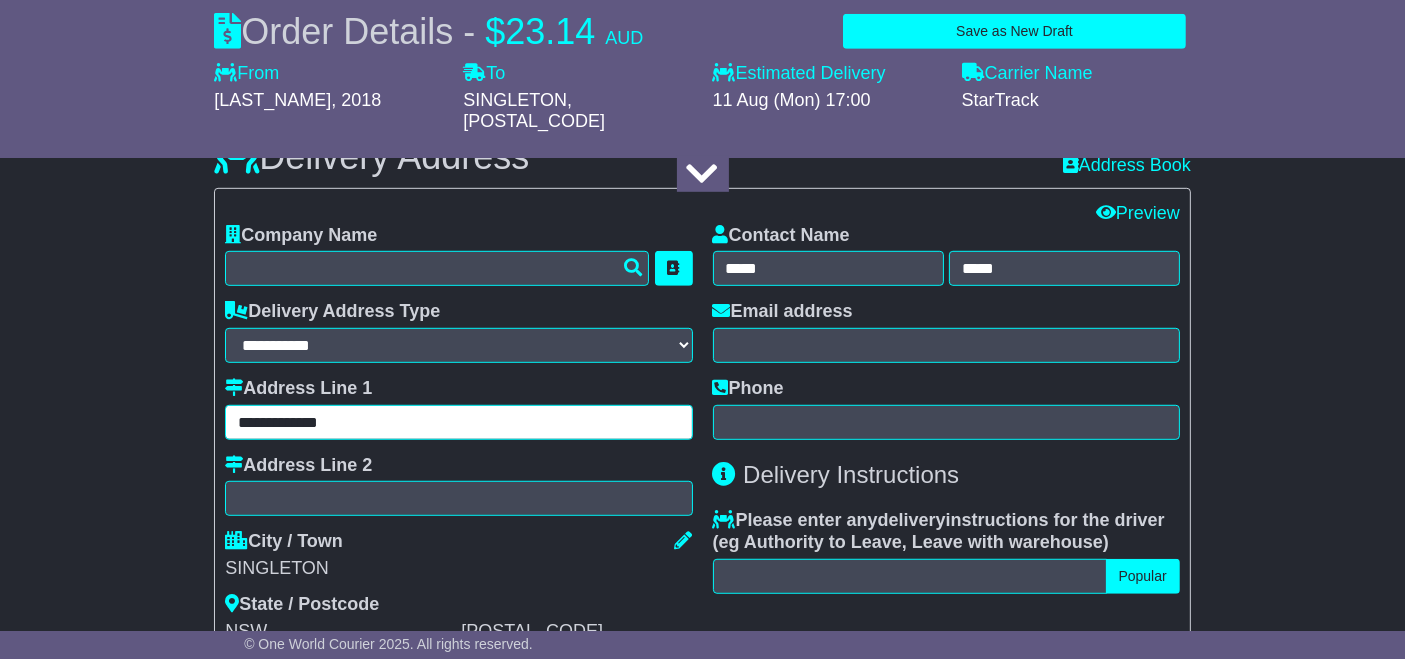 click on "**********" at bounding box center [458, 422] 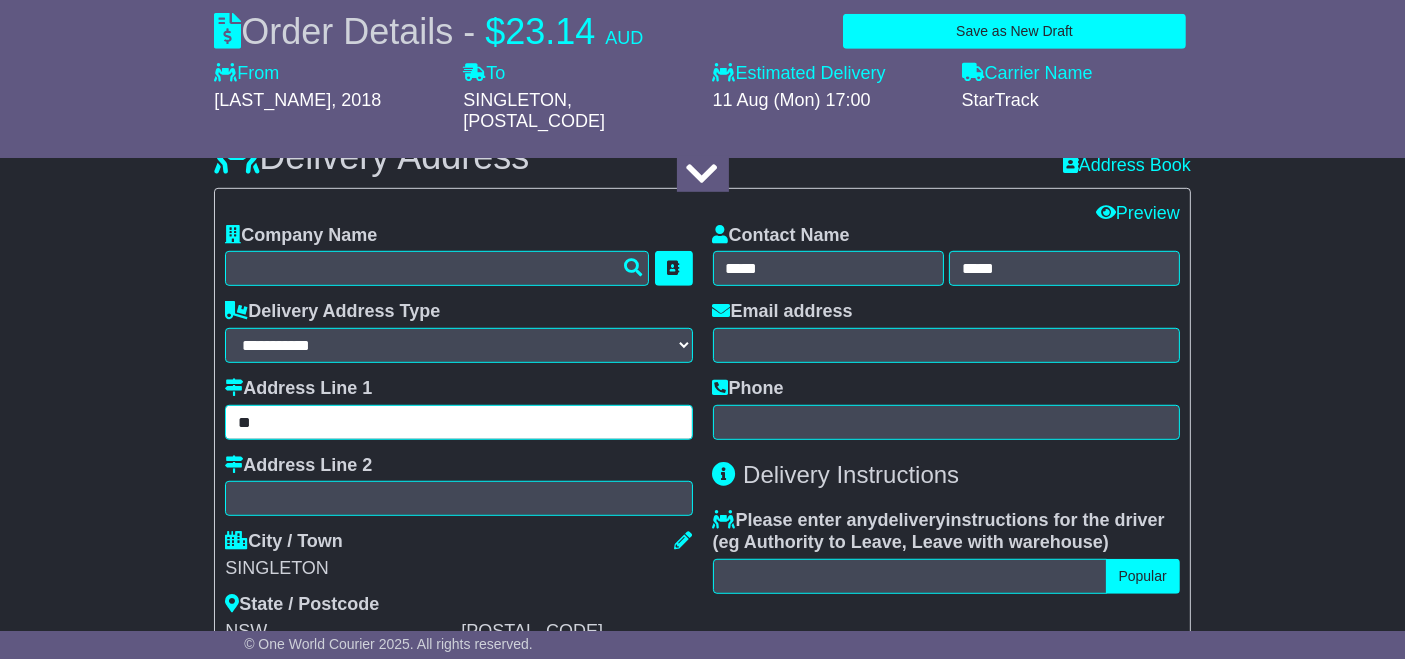 type on "*" 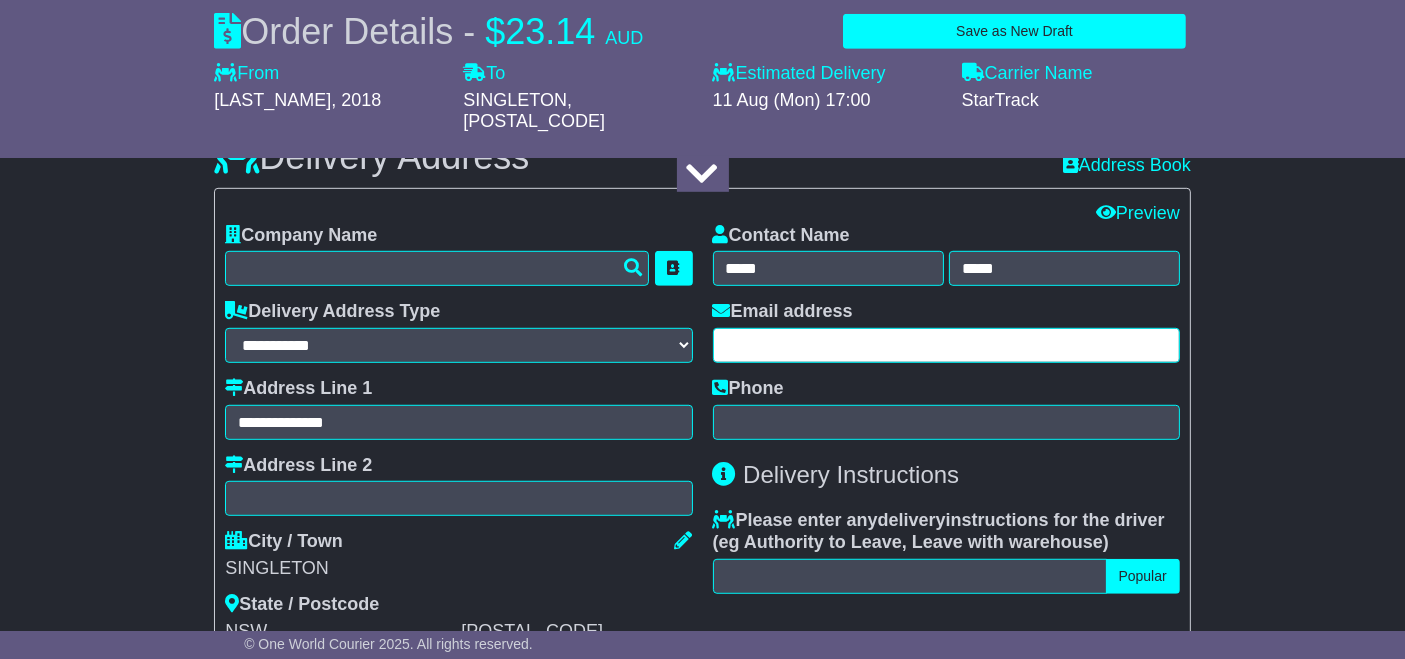click at bounding box center (946, 345) 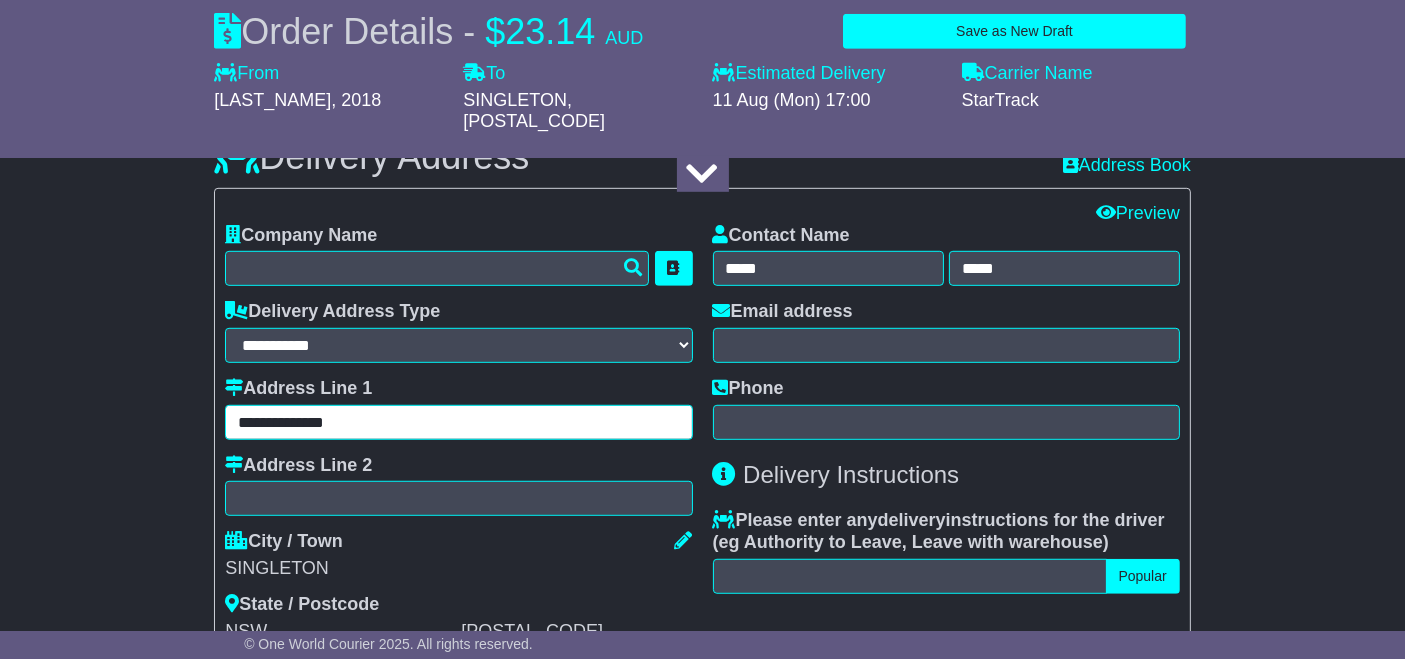 click on "**********" at bounding box center (458, 422) 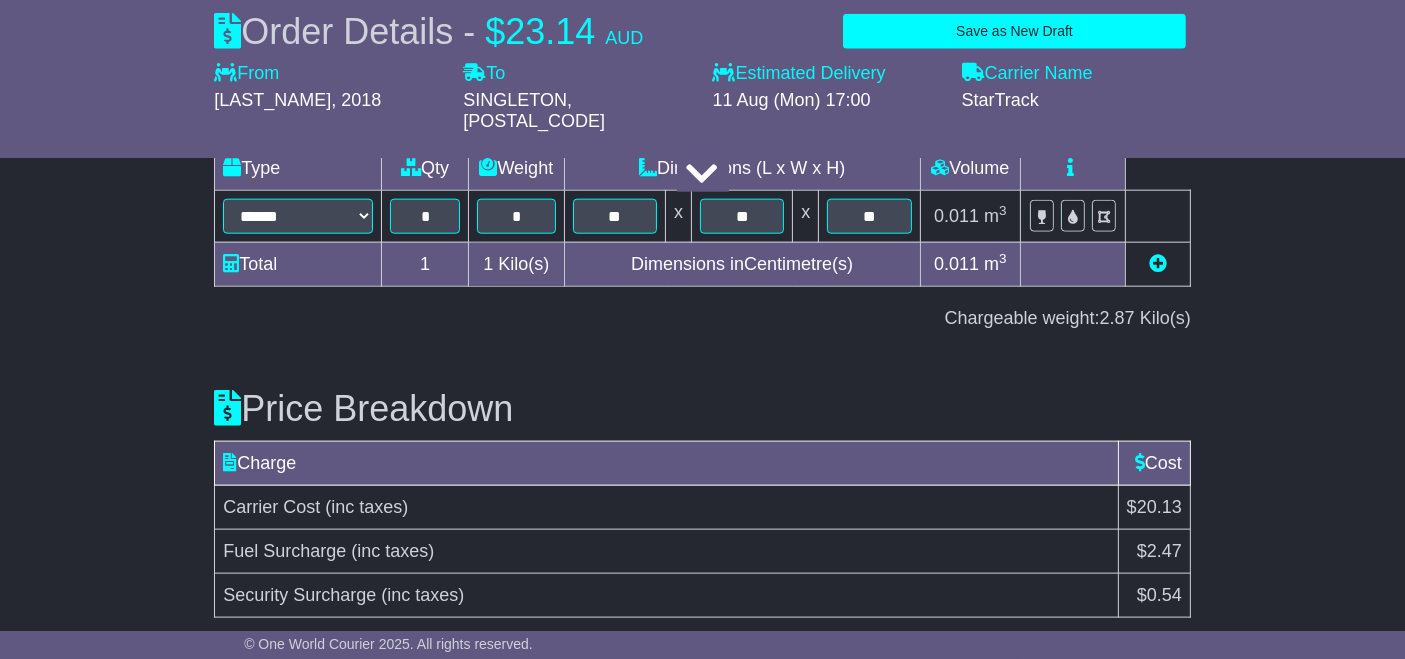 scroll, scrollTop: 2339, scrollLeft: 0, axis: vertical 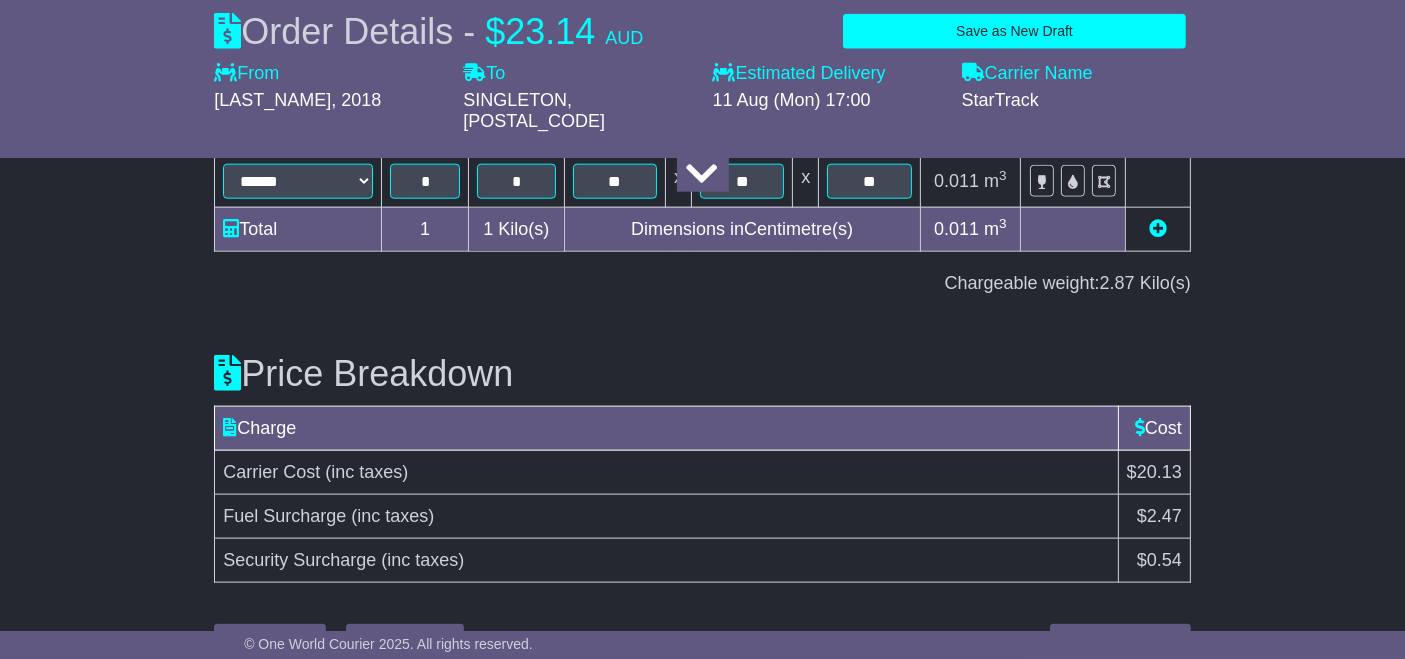 type on "**********" 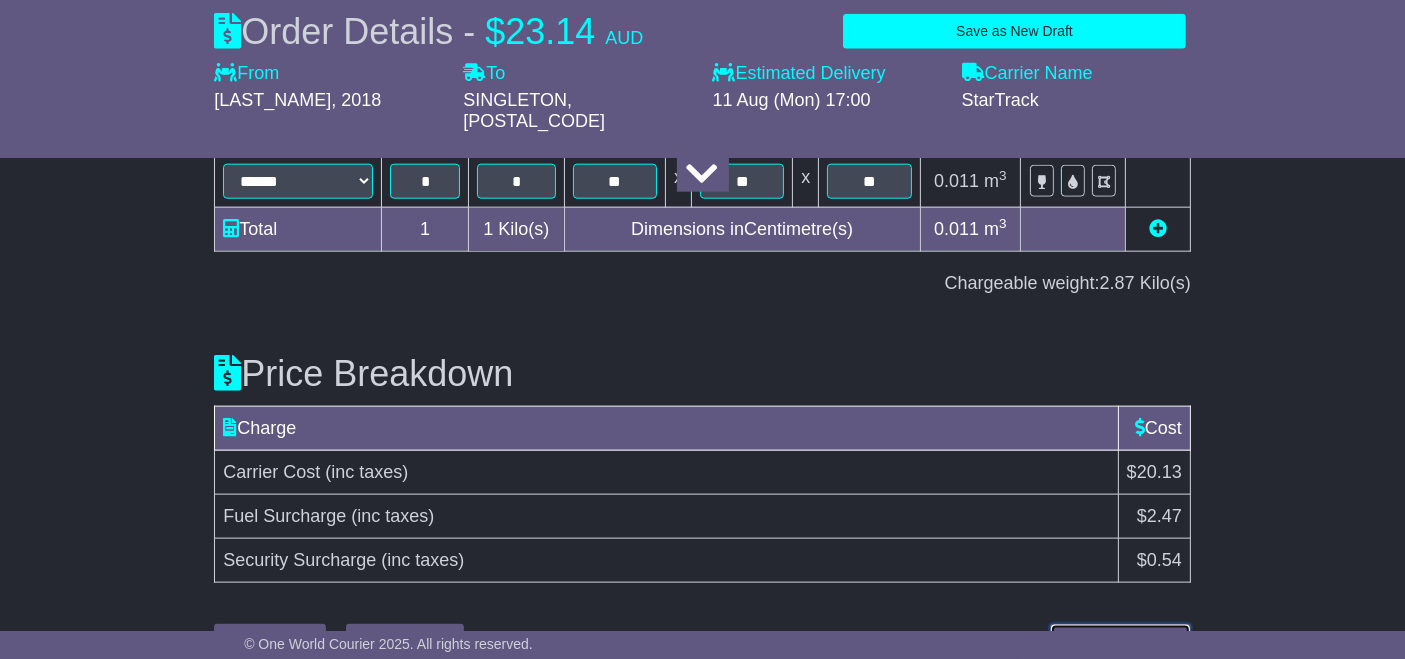 click on "Submit Your Order" at bounding box center (1120, 641) 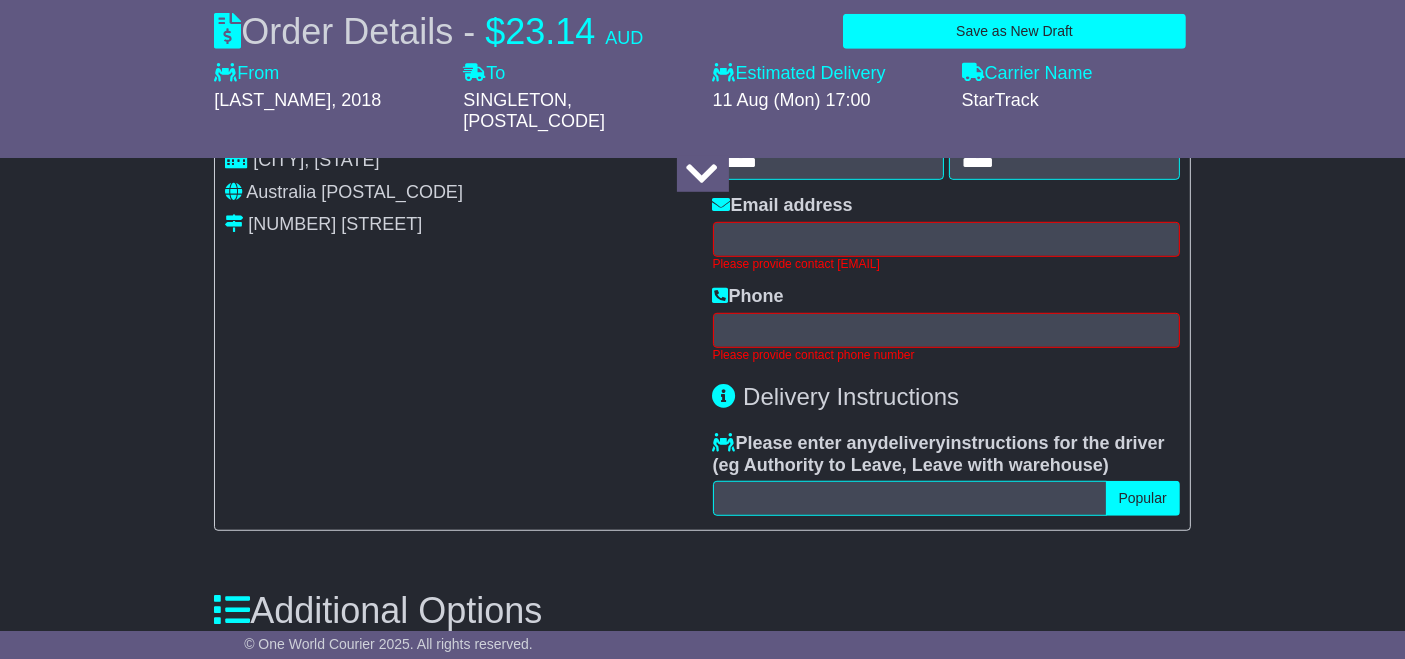 scroll, scrollTop: 1308, scrollLeft: 0, axis: vertical 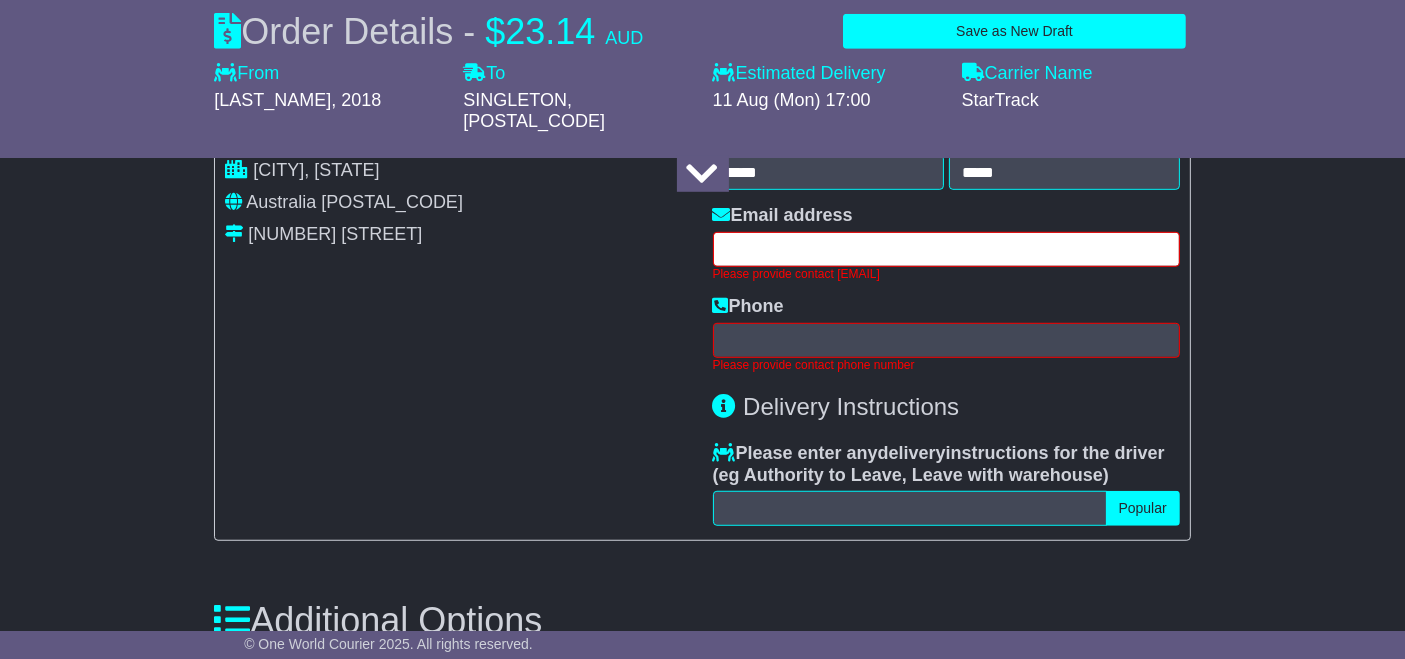 click at bounding box center [946, 249] 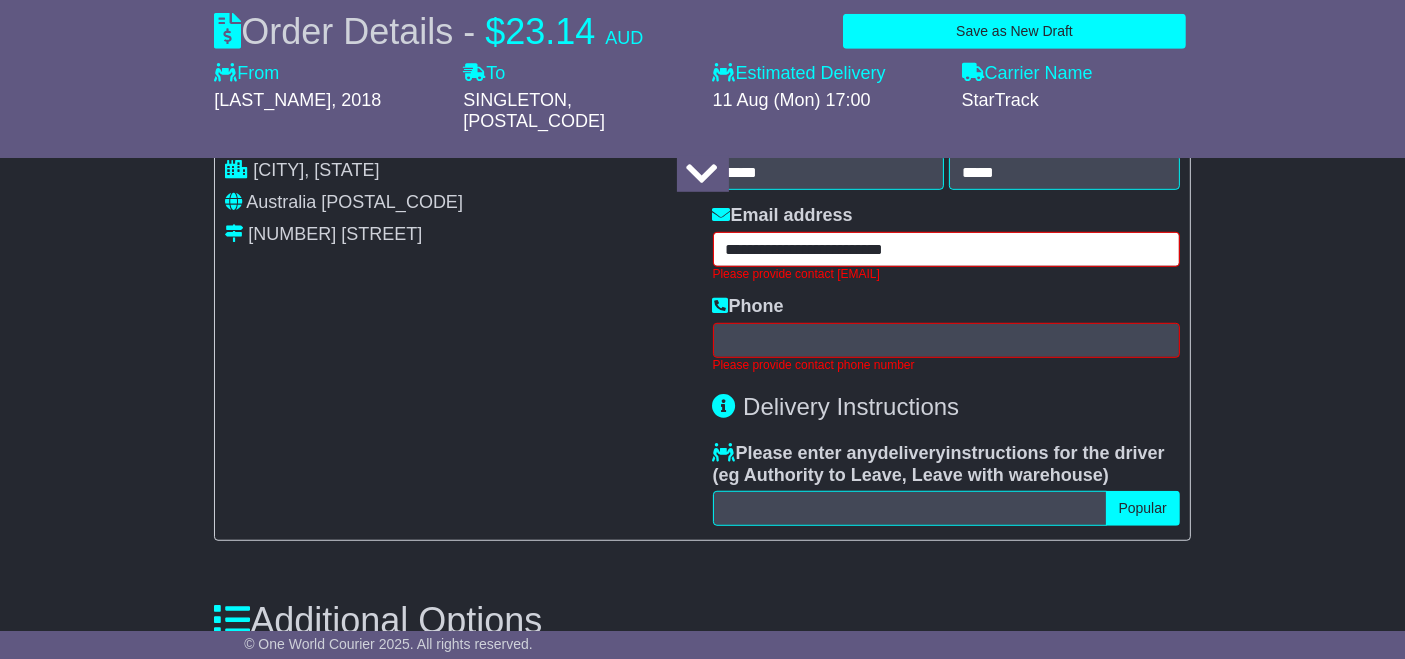 type on "**********" 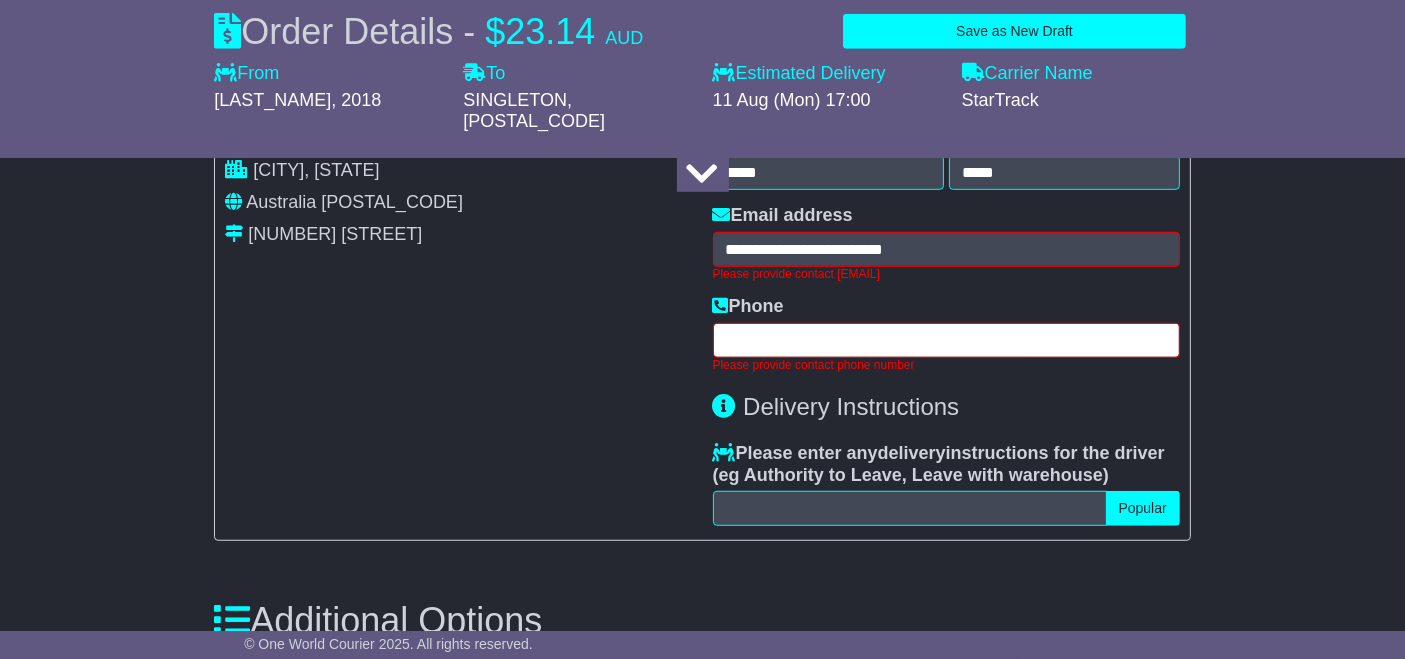 click on "Phone
Please provide contact phone number" at bounding box center (946, 334) 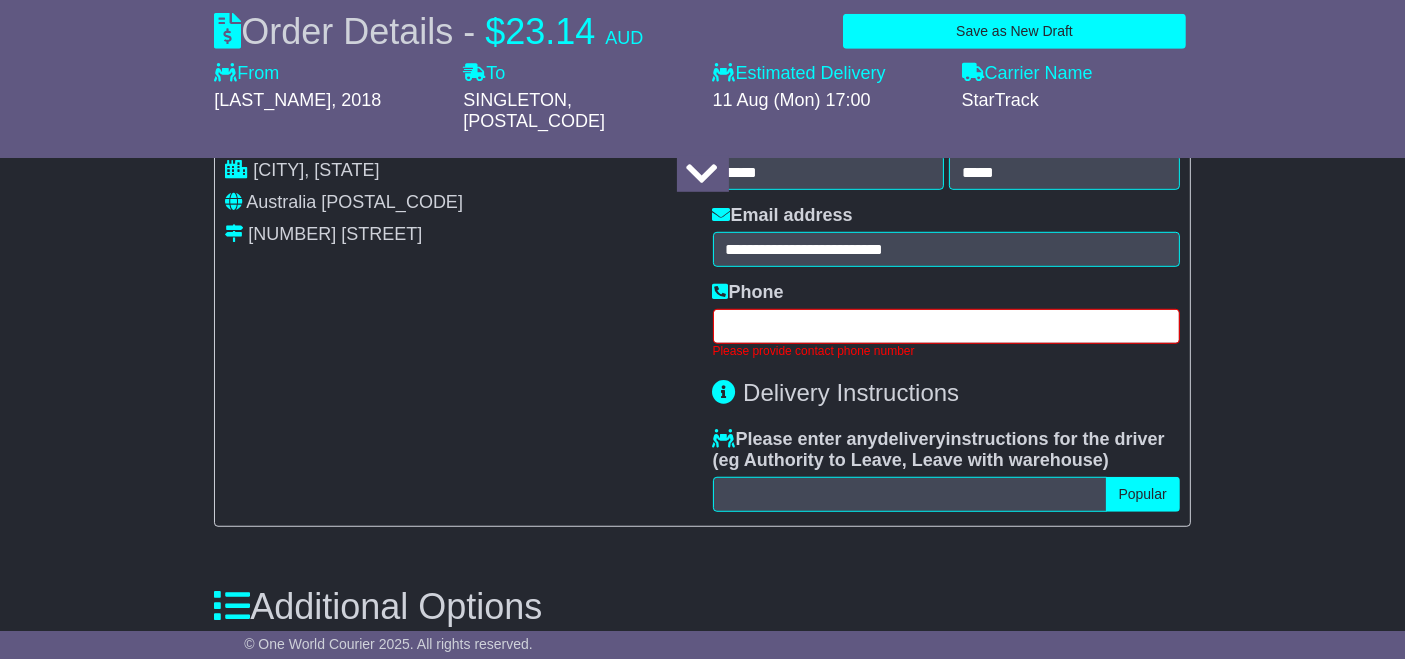 paste on "**********" 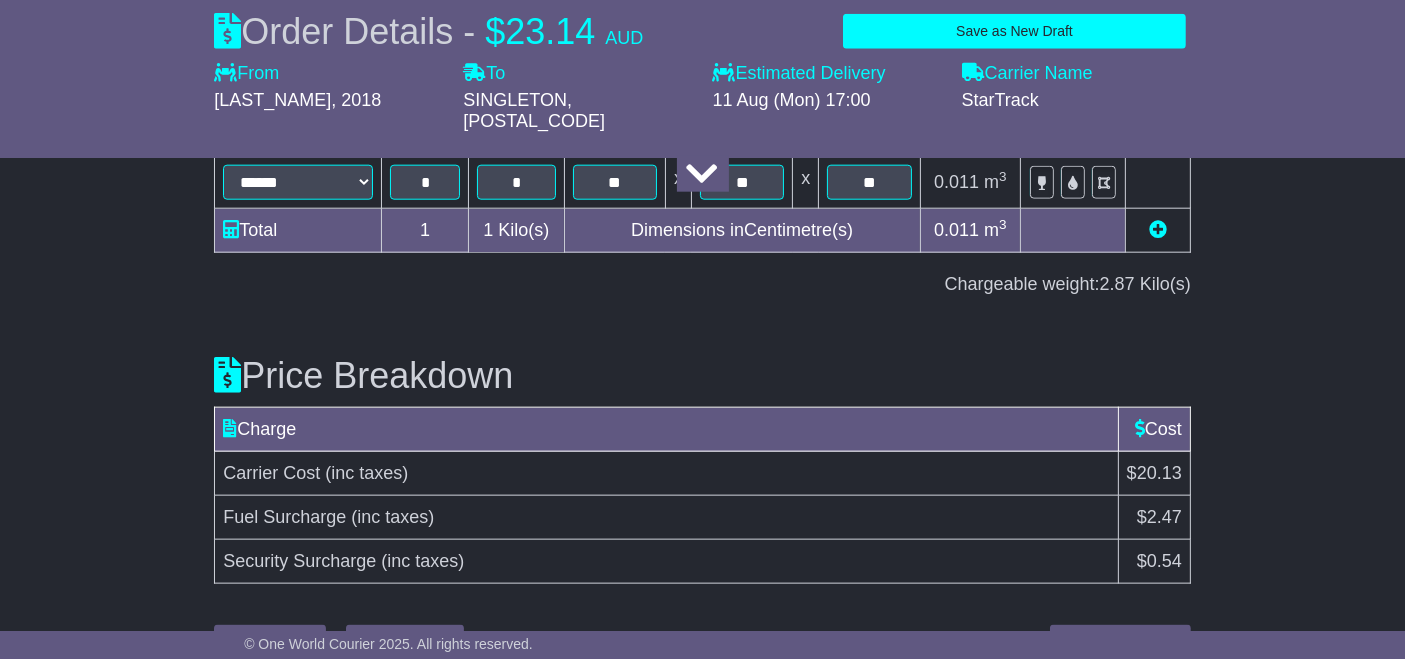 scroll, scrollTop: 2241, scrollLeft: 0, axis: vertical 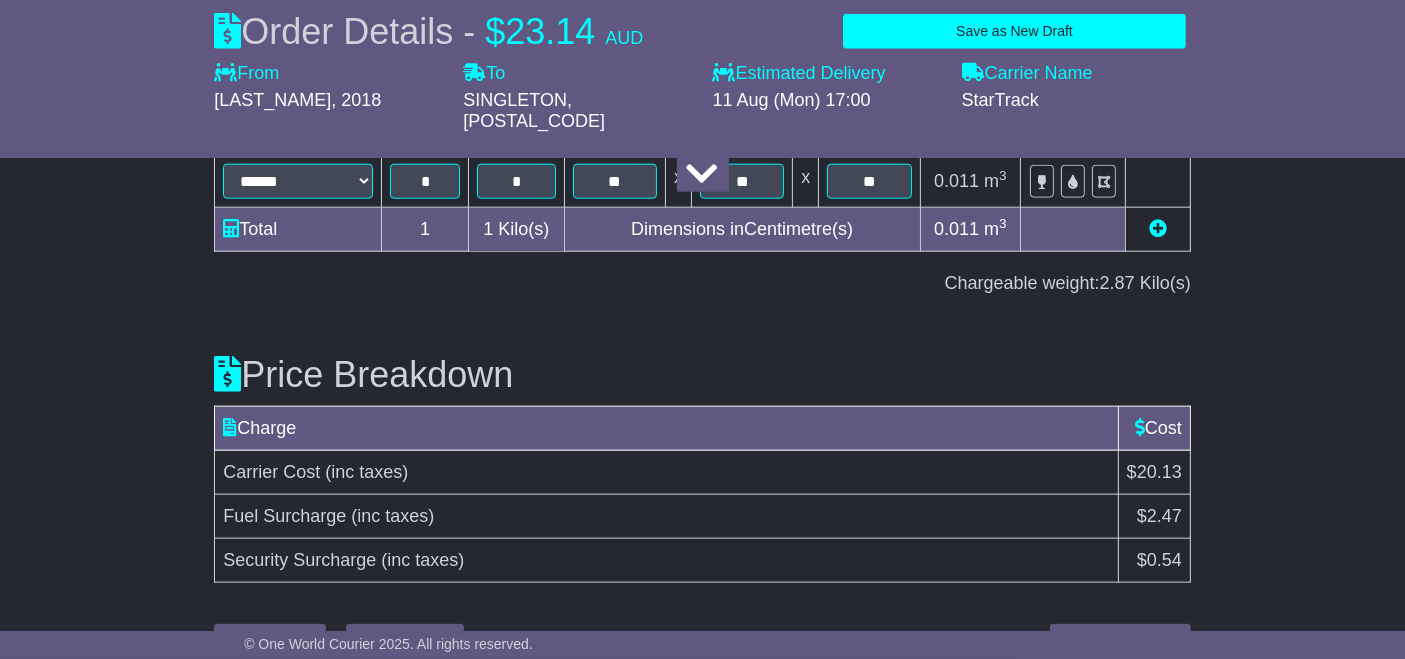 type on "**********" 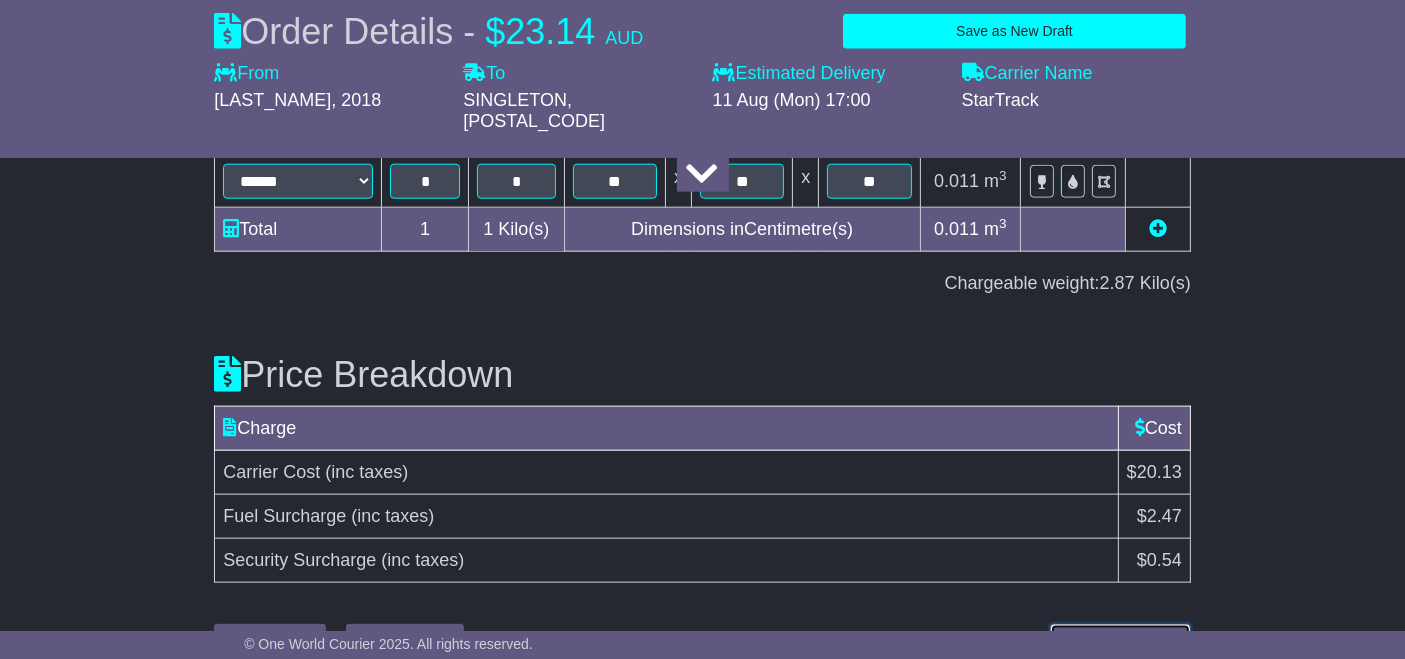 click on "Submit Your Order" at bounding box center [1120, 641] 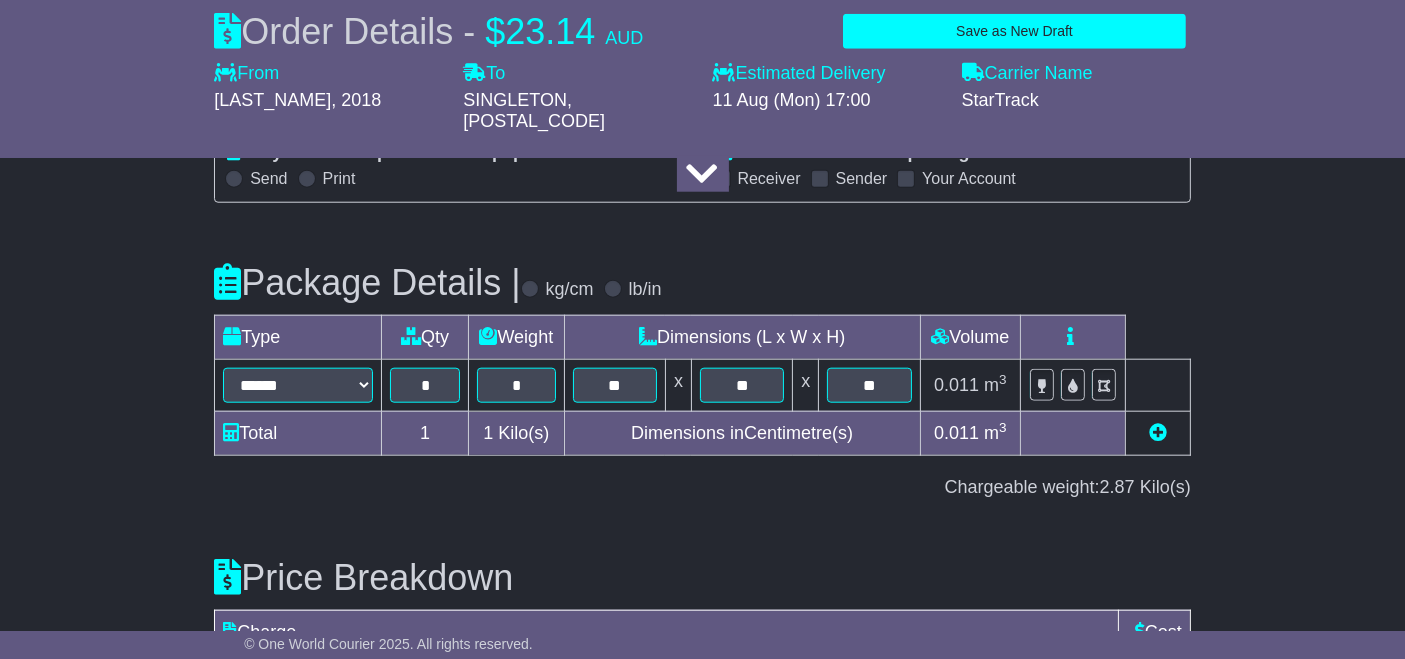 scroll, scrollTop: 2226, scrollLeft: 0, axis: vertical 